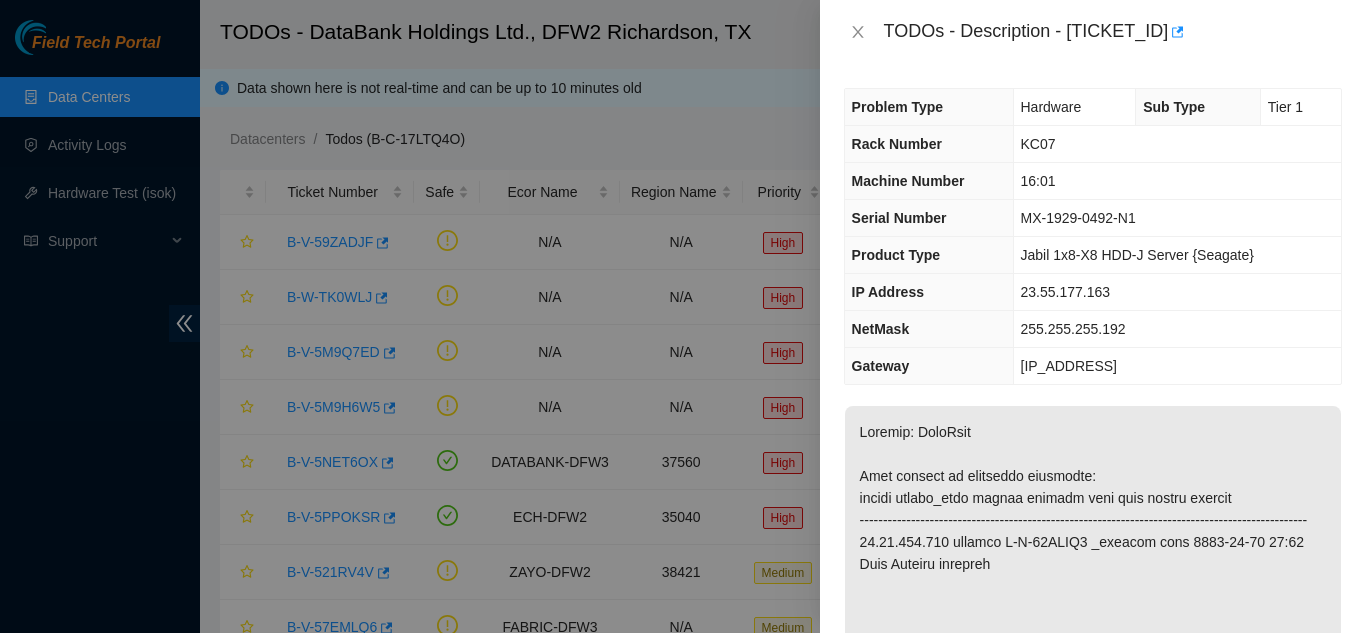 scroll, scrollTop: 1400, scrollLeft: 0, axis: vertical 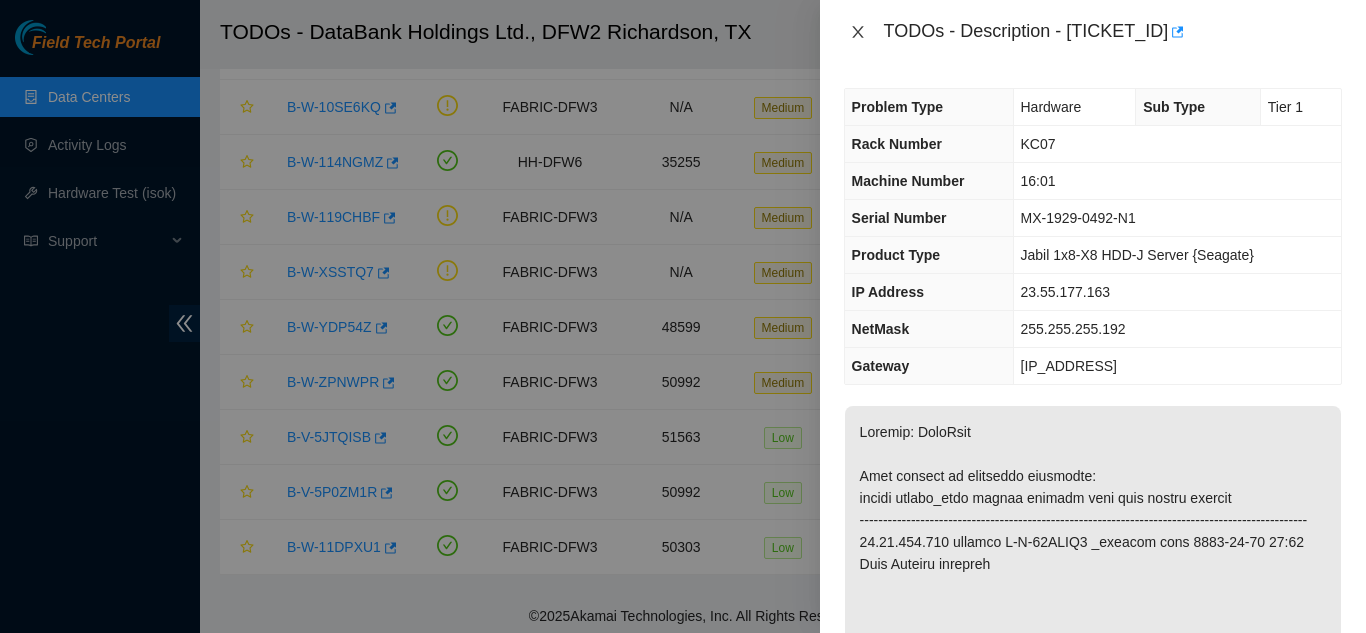click 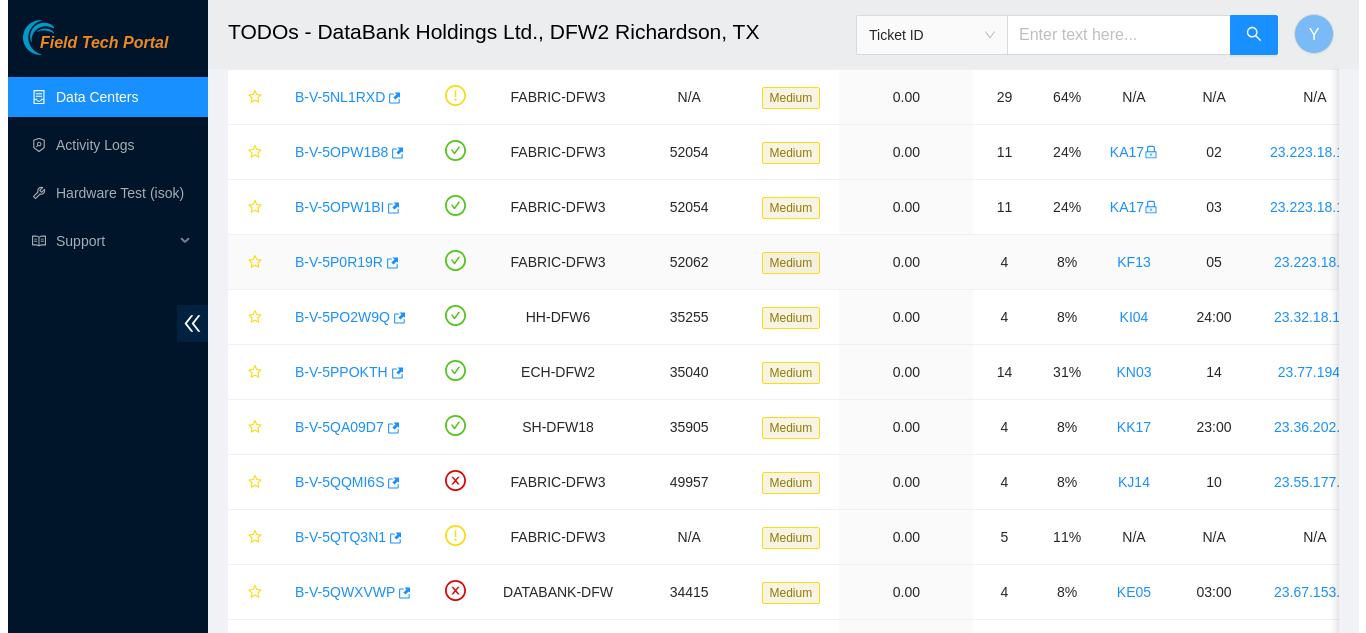 scroll, scrollTop: 700, scrollLeft: 0, axis: vertical 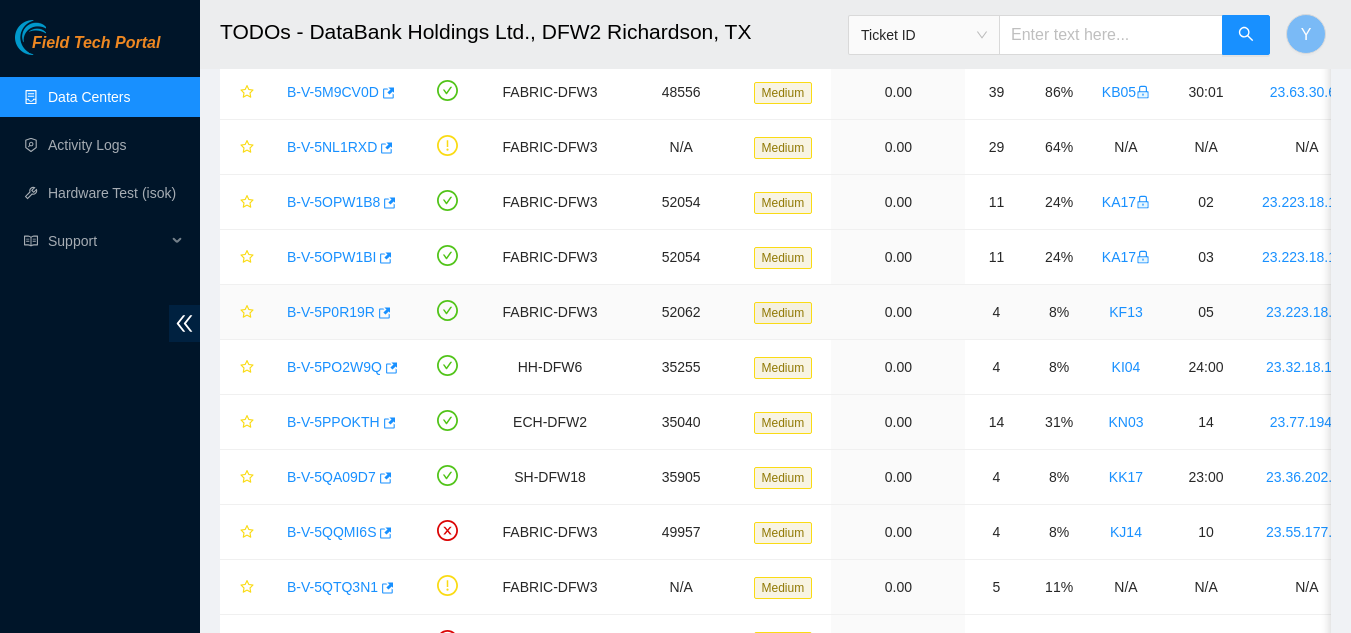 click on "B-V-5P0R19R" at bounding box center (331, 312) 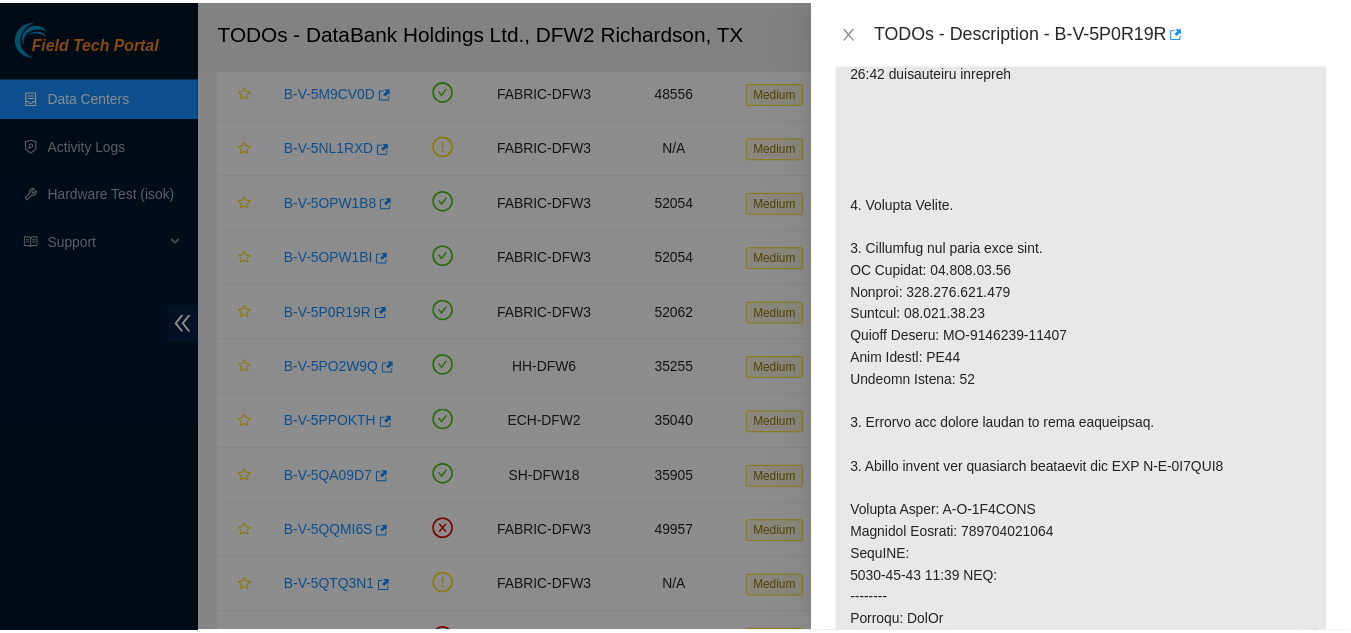 scroll, scrollTop: 500, scrollLeft: 0, axis: vertical 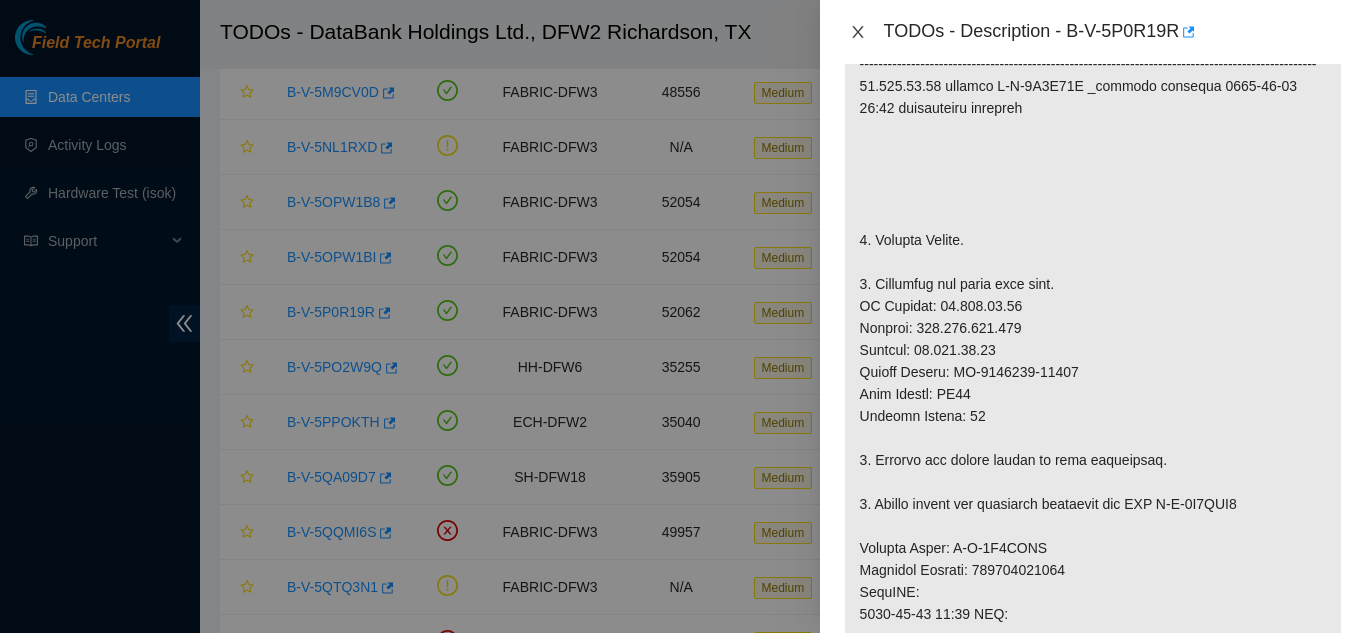 click 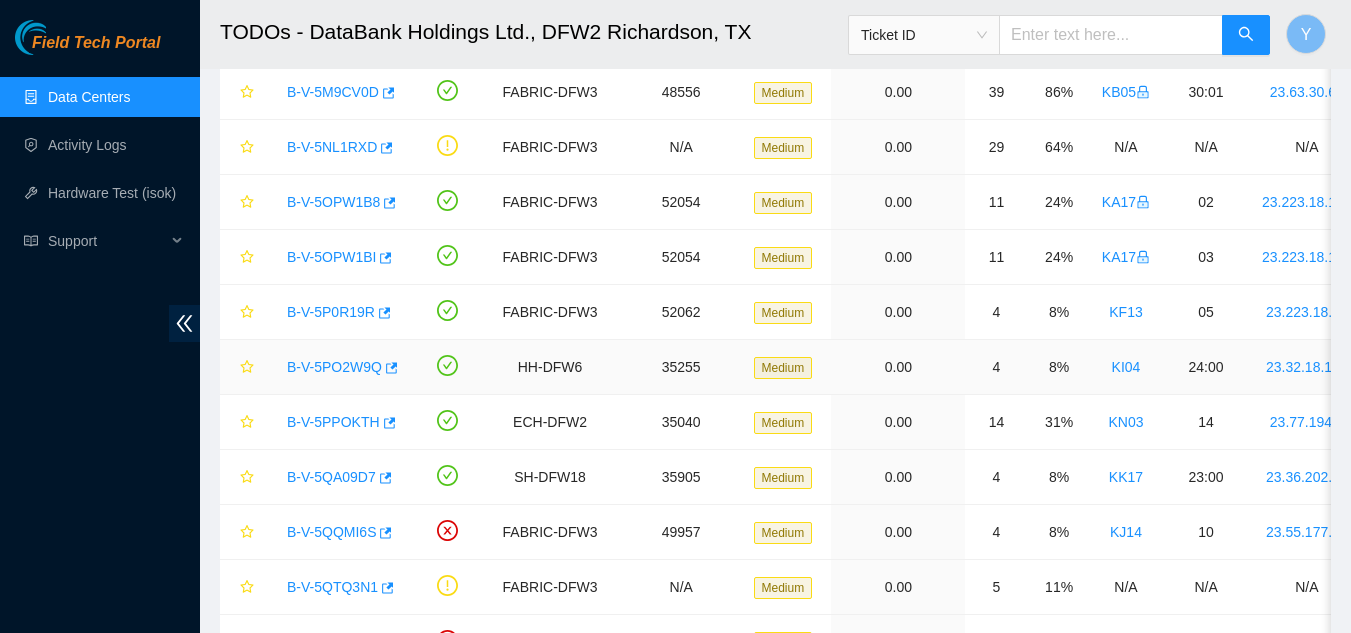 scroll, scrollTop: 485, scrollLeft: 0, axis: vertical 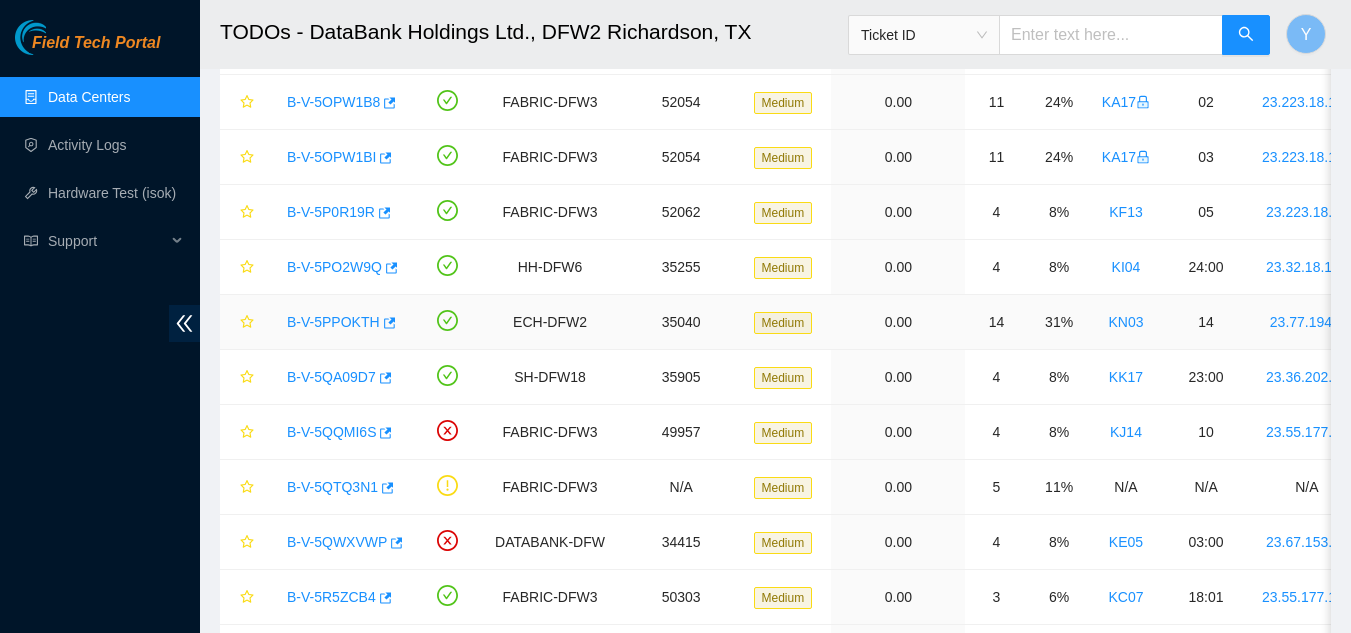 click on "B-V-5PPOKTH" at bounding box center (333, 322) 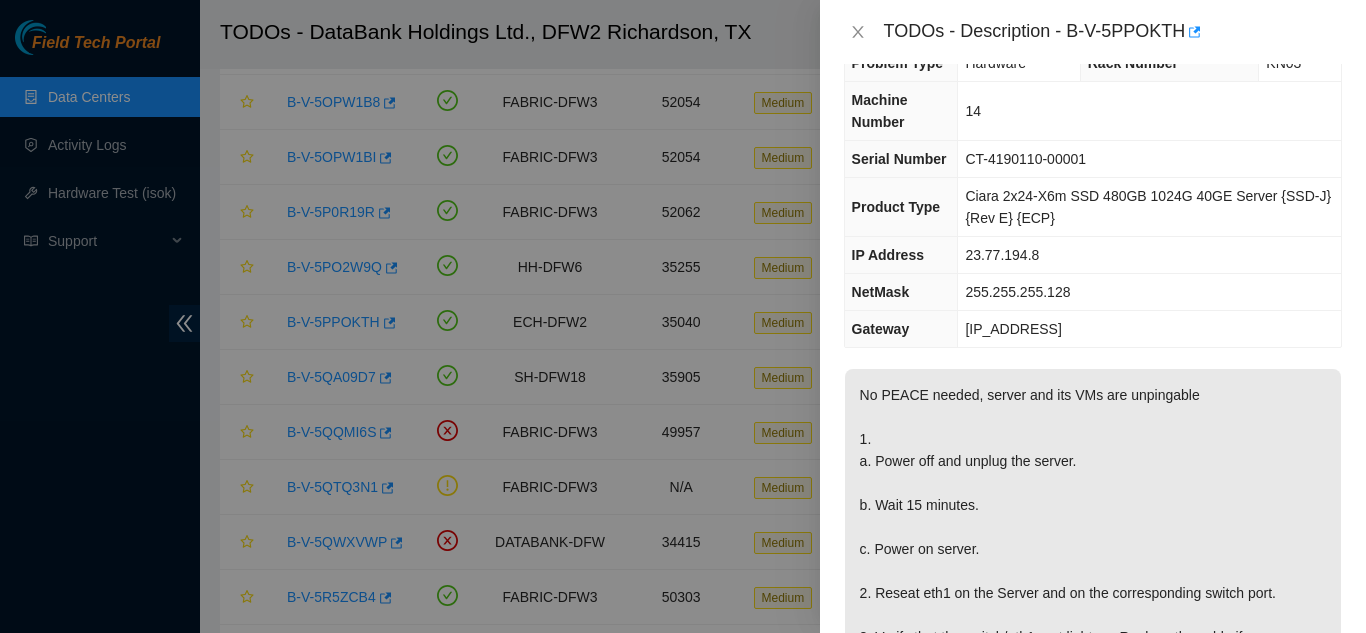 scroll, scrollTop: 0, scrollLeft: 0, axis: both 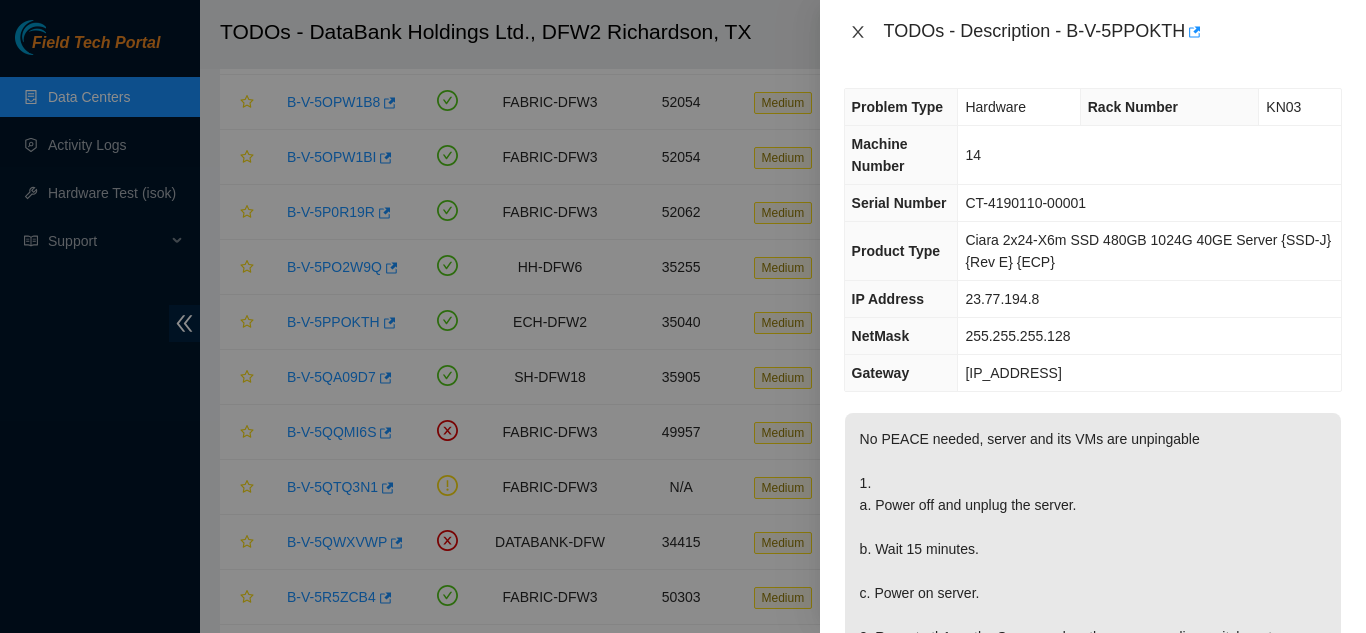 click 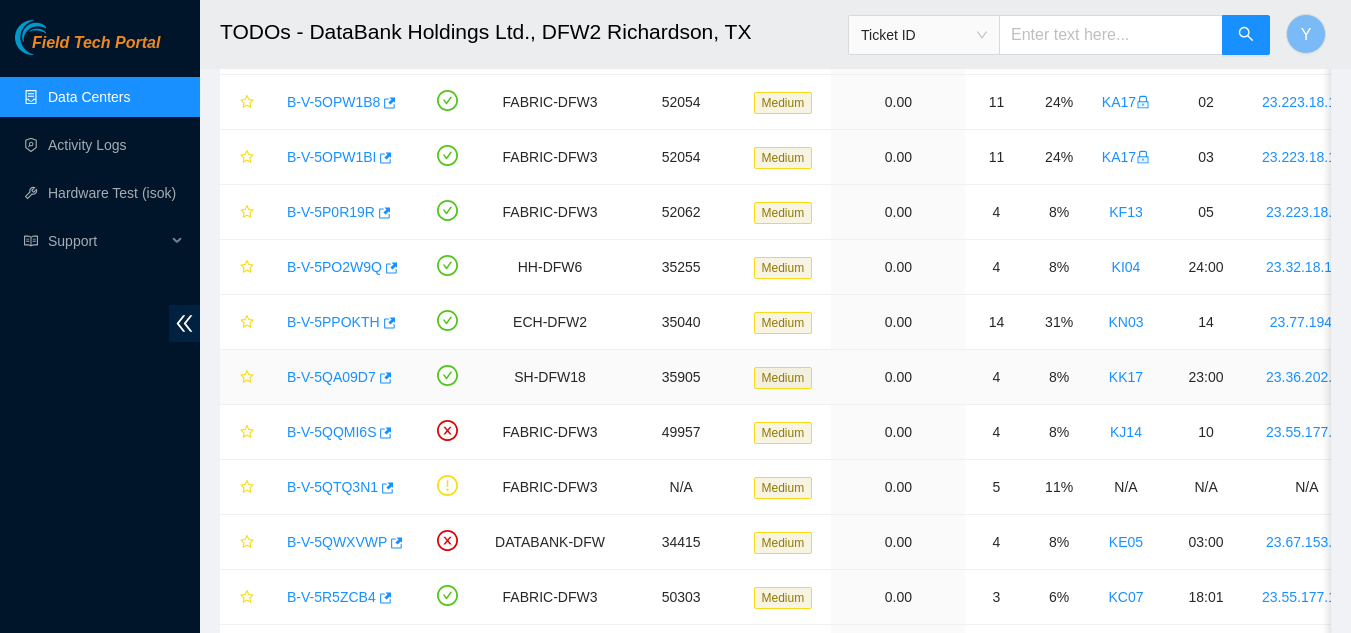 click on "B-V-5QA09D7" at bounding box center [331, 377] 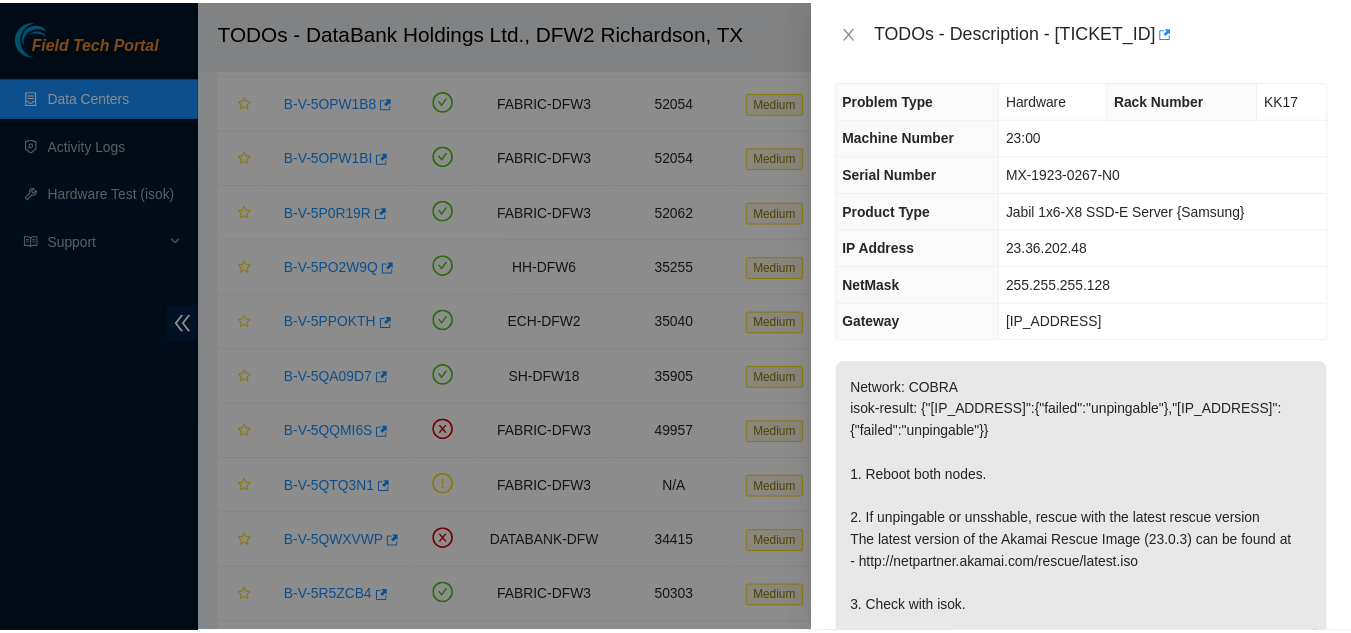 scroll, scrollTop: 0, scrollLeft: 0, axis: both 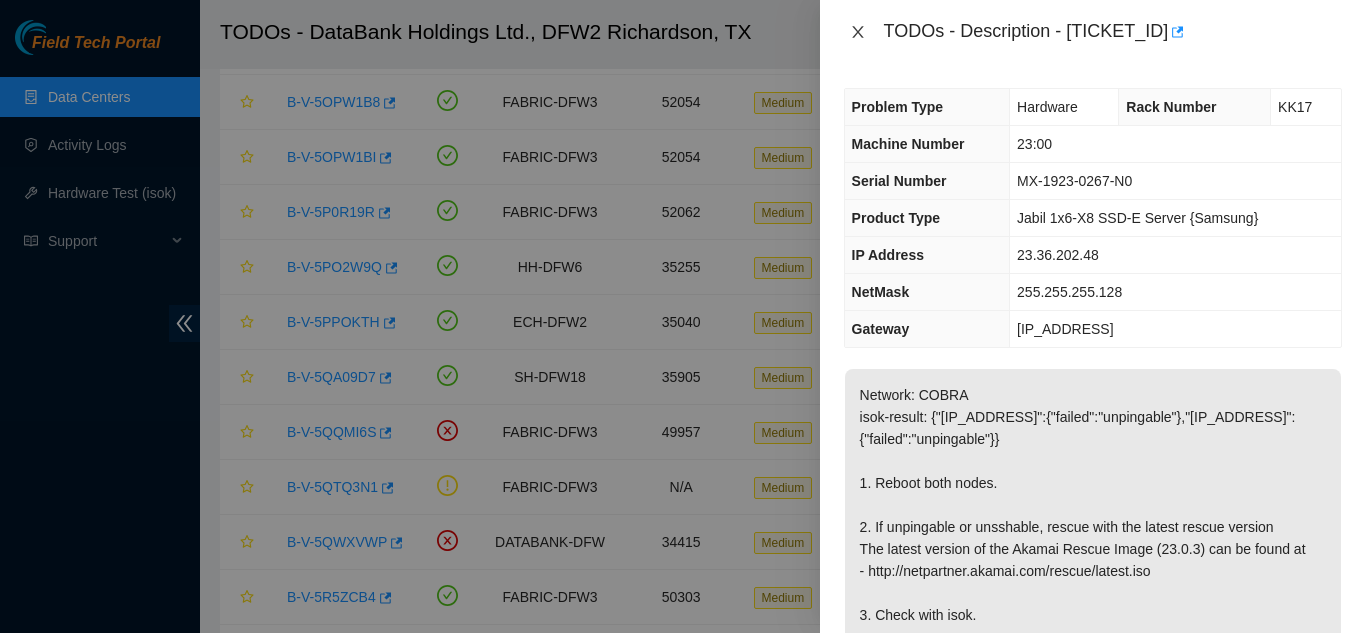 click 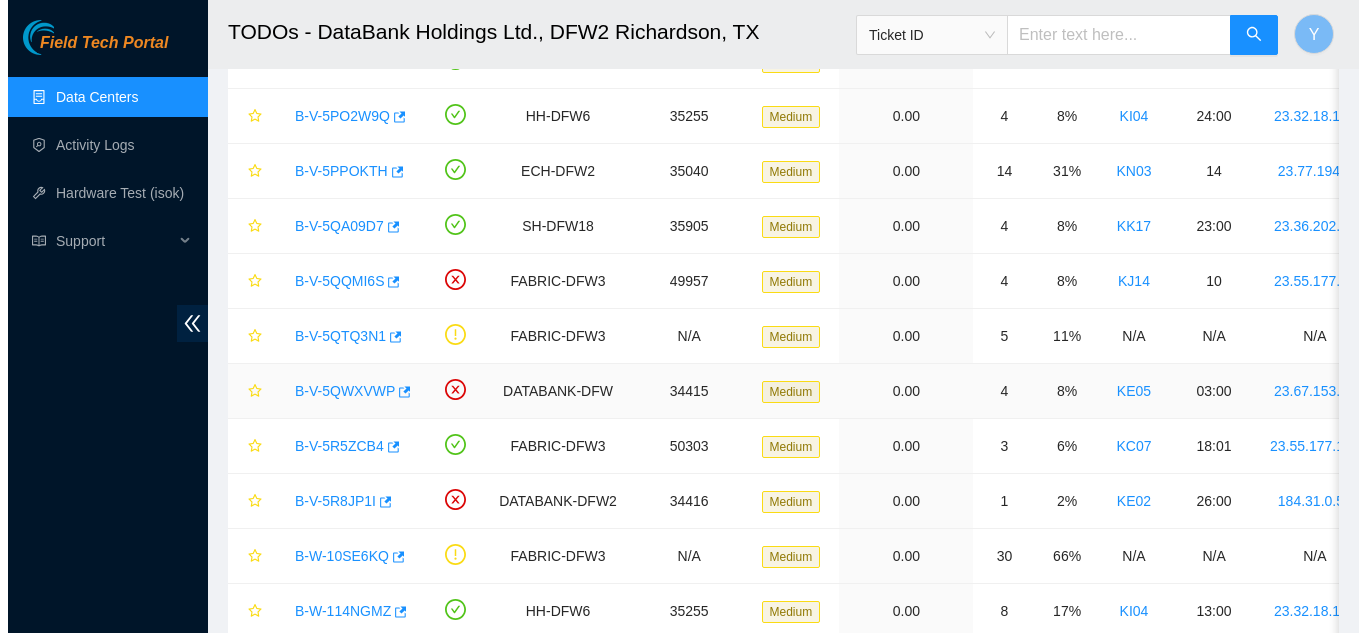 scroll, scrollTop: 1000, scrollLeft: 0, axis: vertical 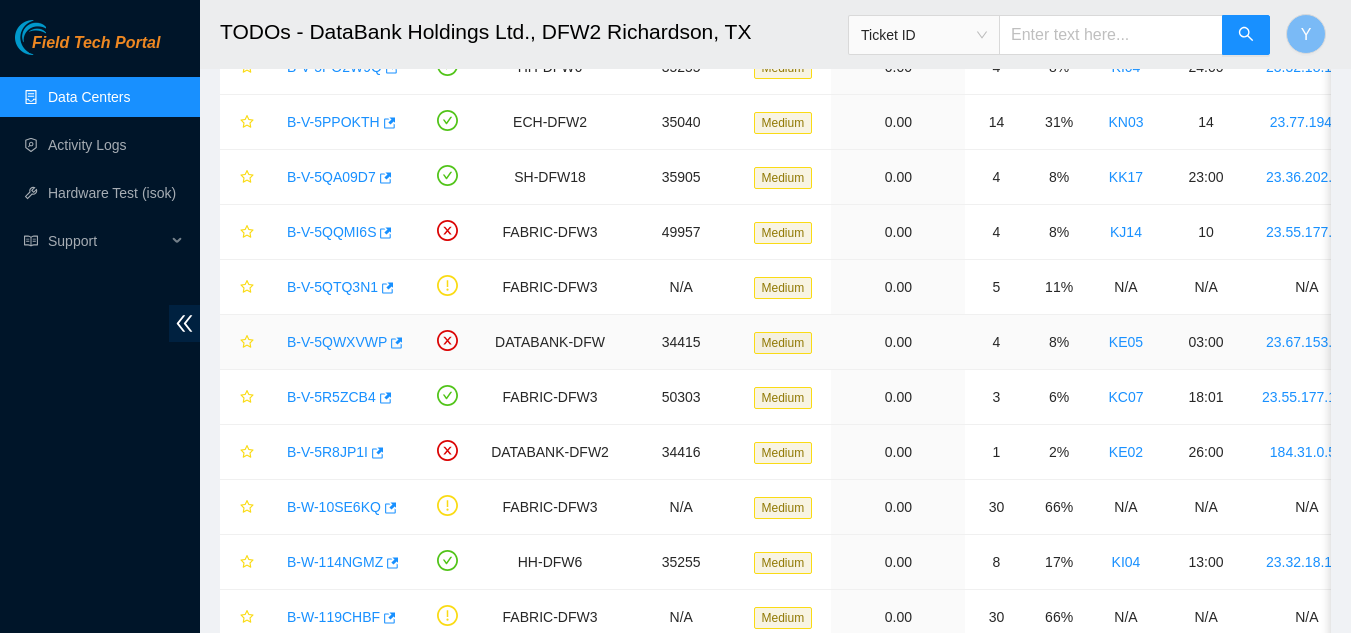 click on "B-V-5QWXVWP" at bounding box center (337, 342) 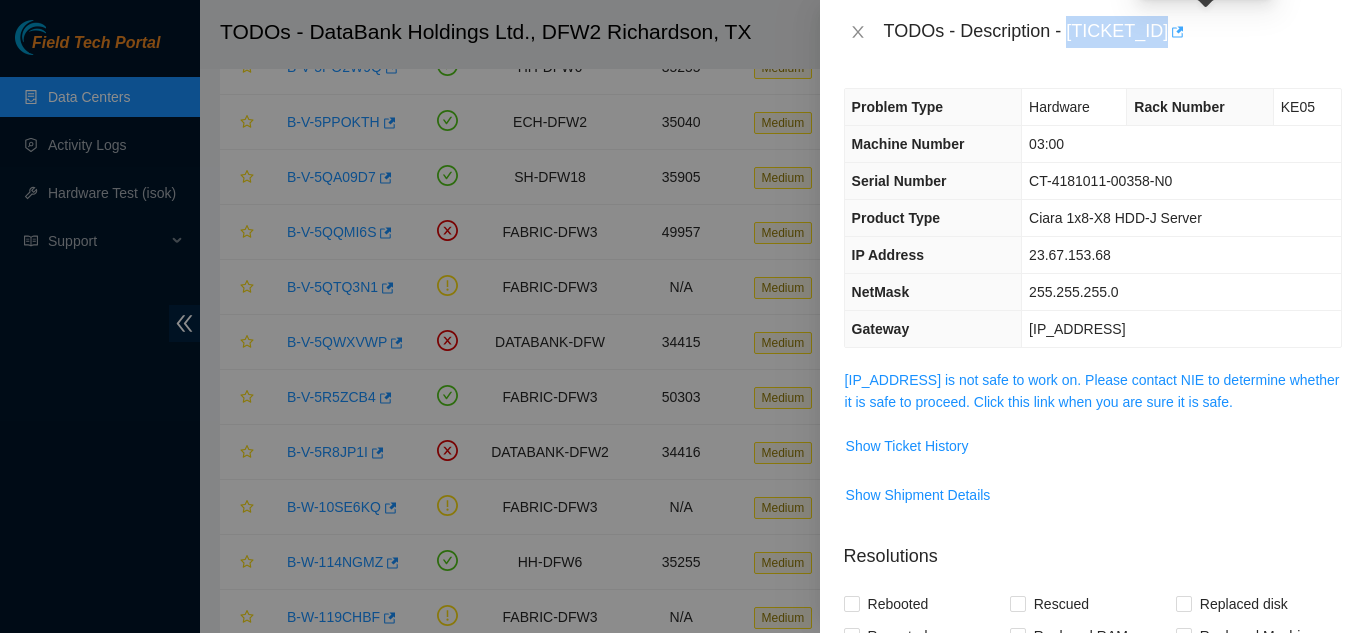 drag, startPoint x: 1069, startPoint y: 36, endPoint x: 1198, endPoint y: 42, distance: 129.13947 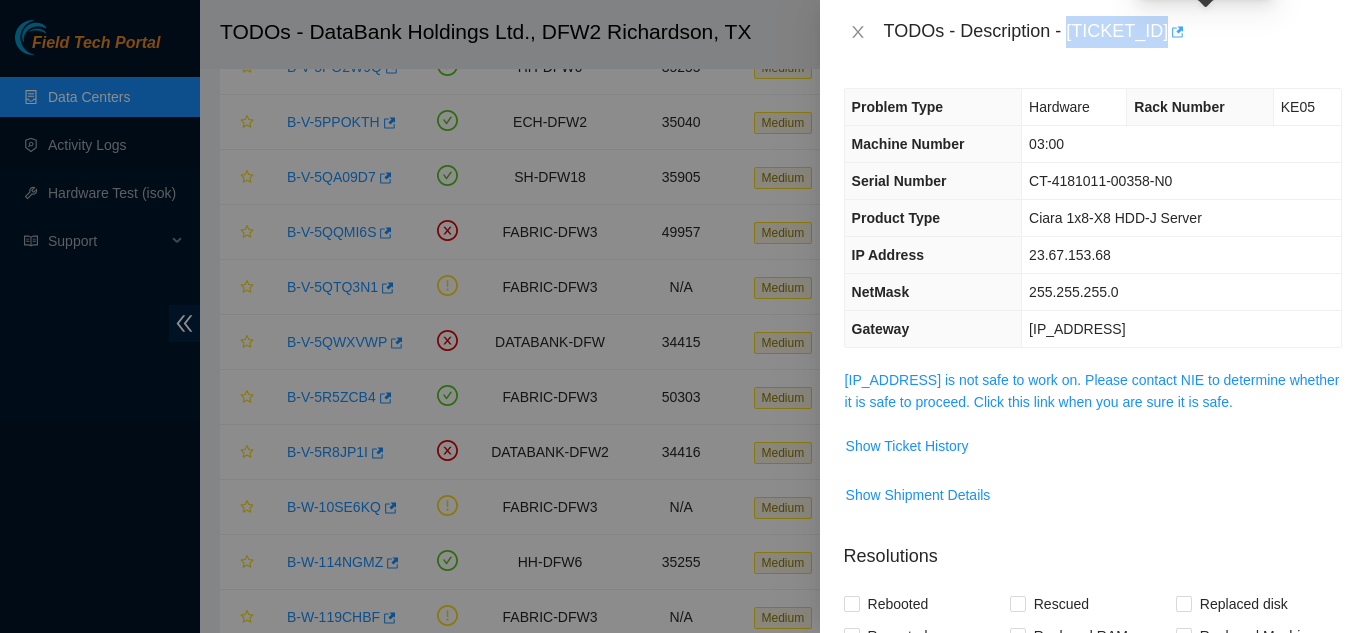 copy on "B-V-5QWXVWP" 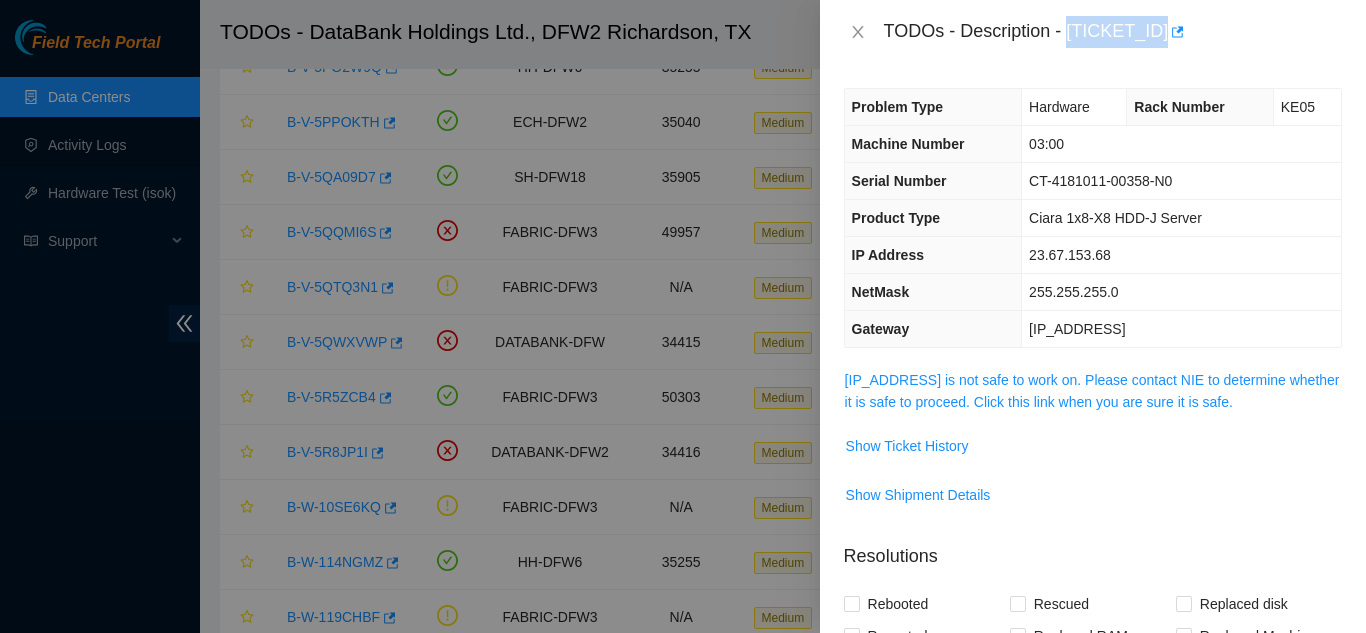 copy on "B-V-5QWXVWP" 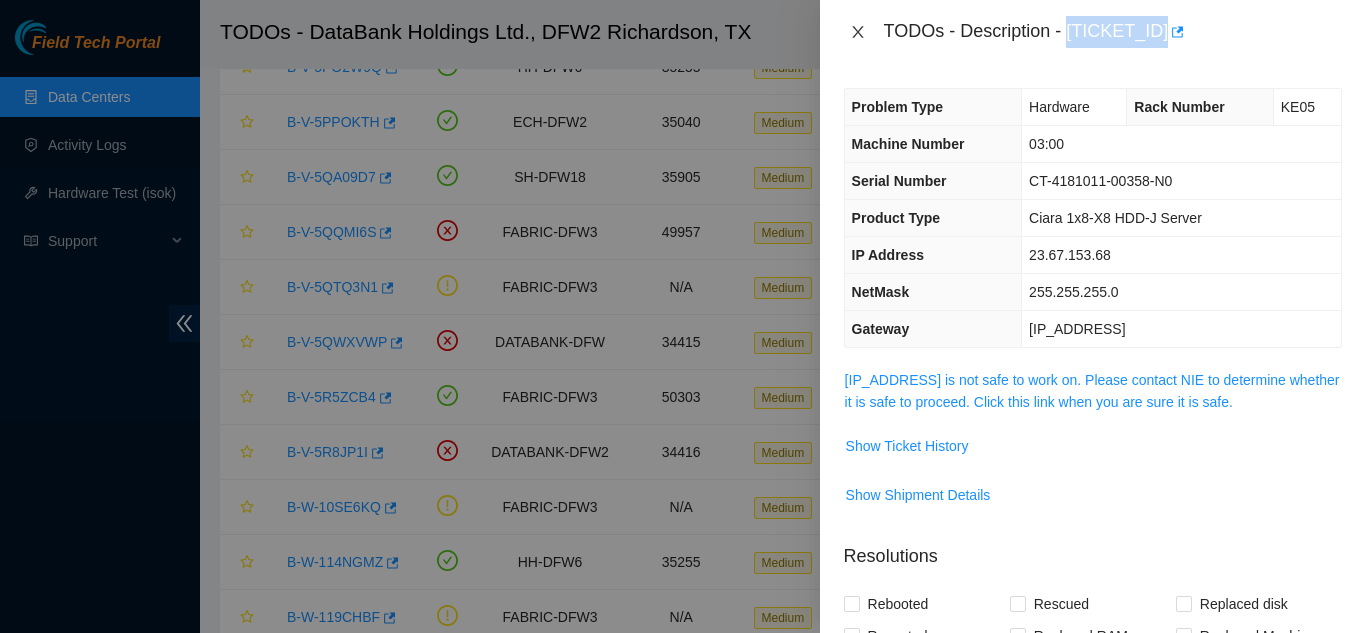 click 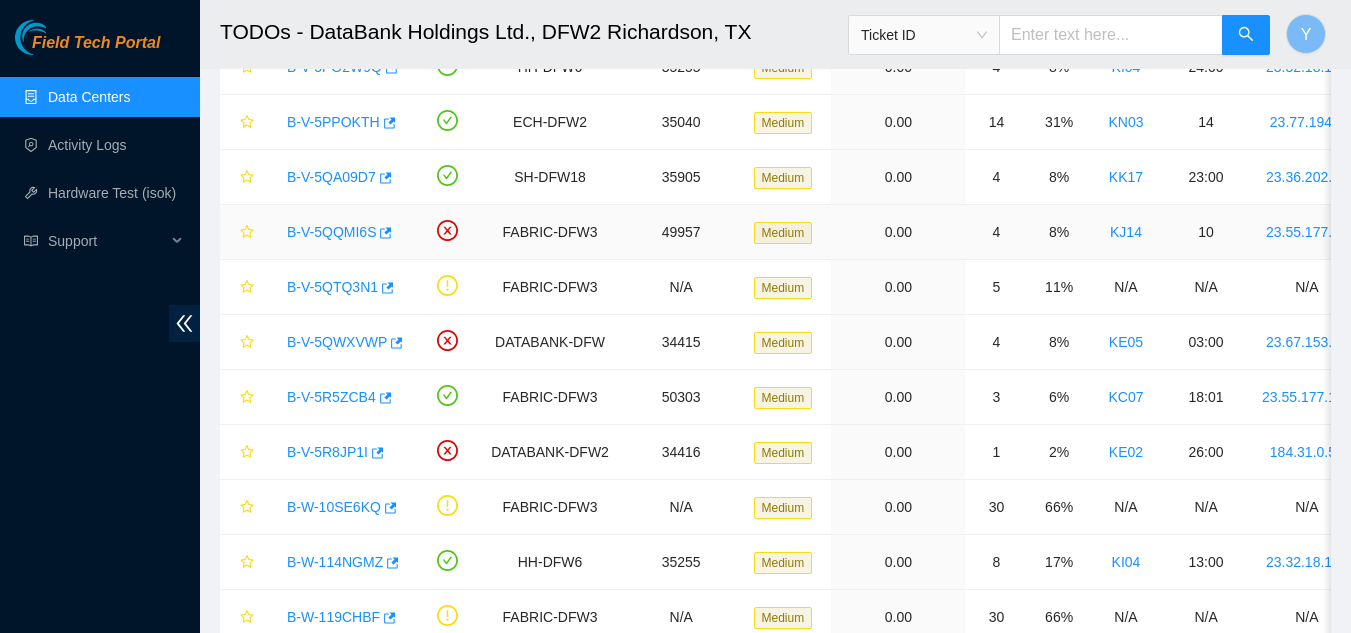 click on "B-V-5QQMI6S" at bounding box center [331, 232] 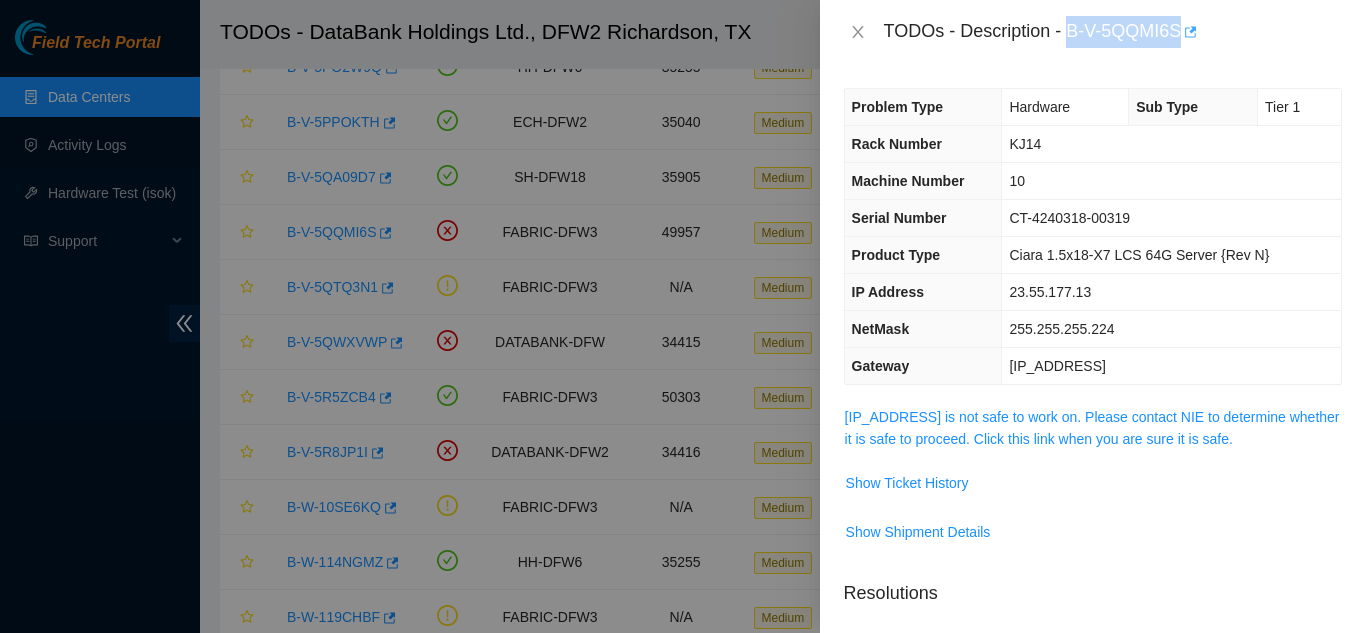 drag, startPoint x: 1071, startPoint y: 31, endPoint x: 1184, endPoint y: 43, distance: 113.63538 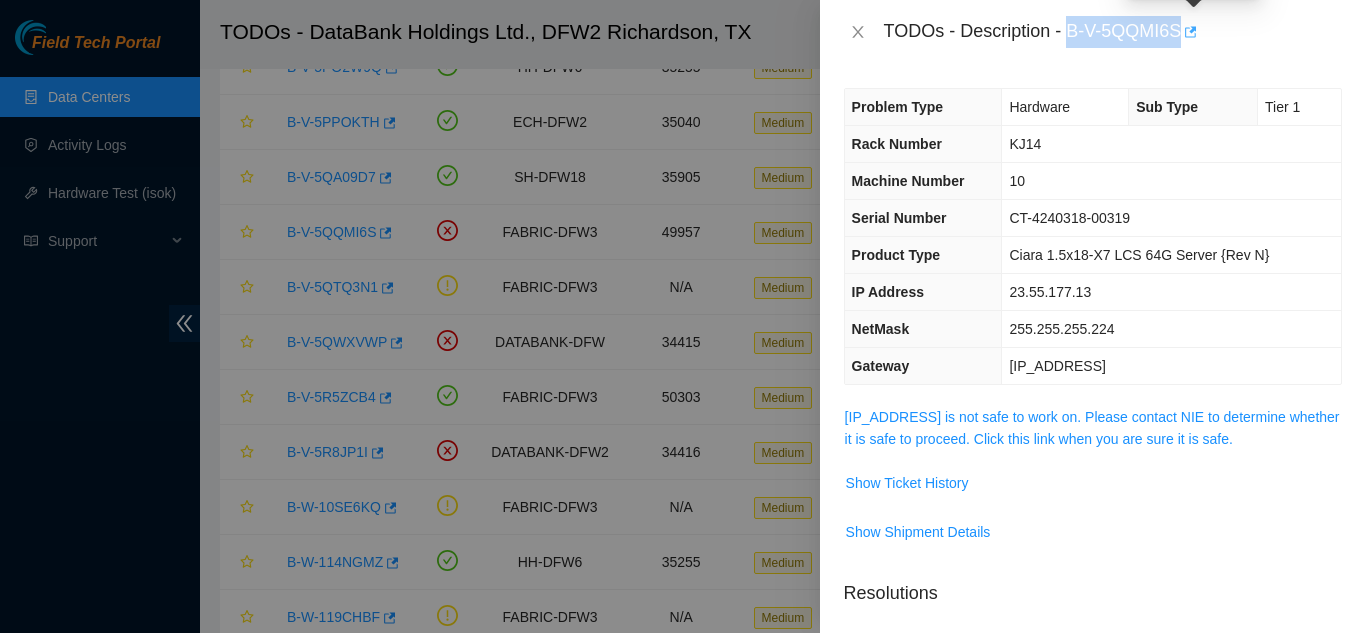 copy on "B-V-5QQMI6S" 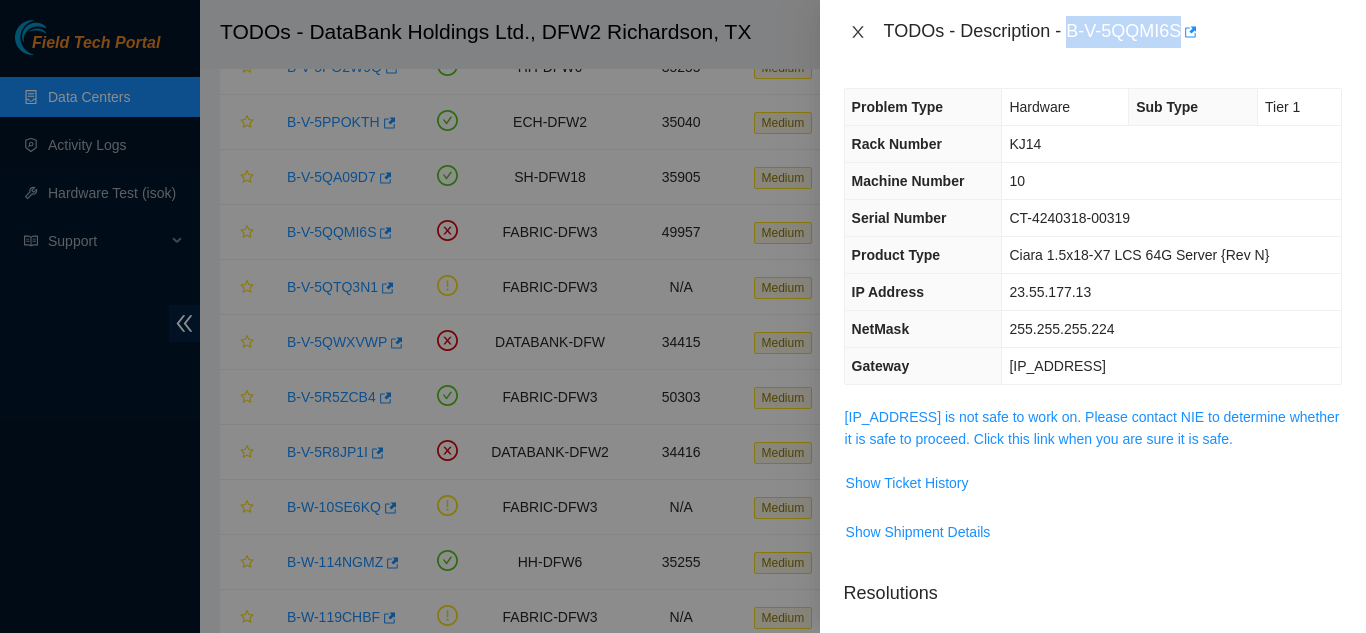 drag, startPoint x: 859, startPoint y: 37, endPoint x: 892, endPoint y: 108, distance: 78.29432 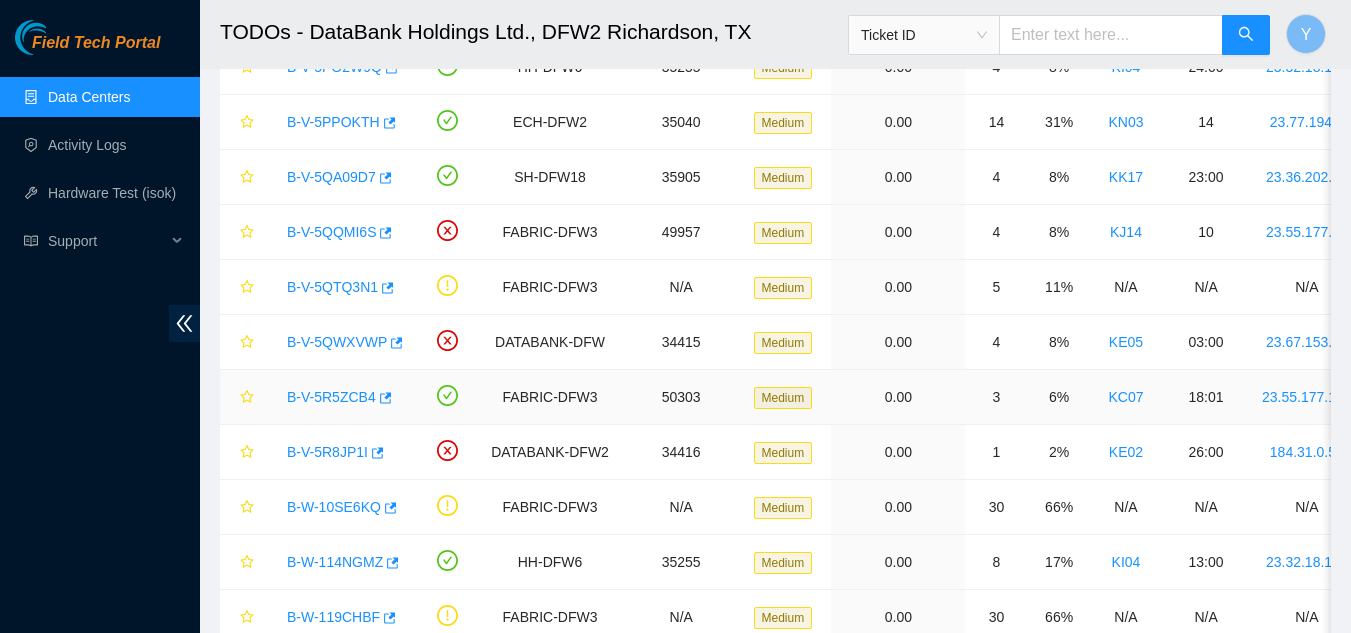 click on "B-V-5R5ZCB4" at bounding box center (331, 397) 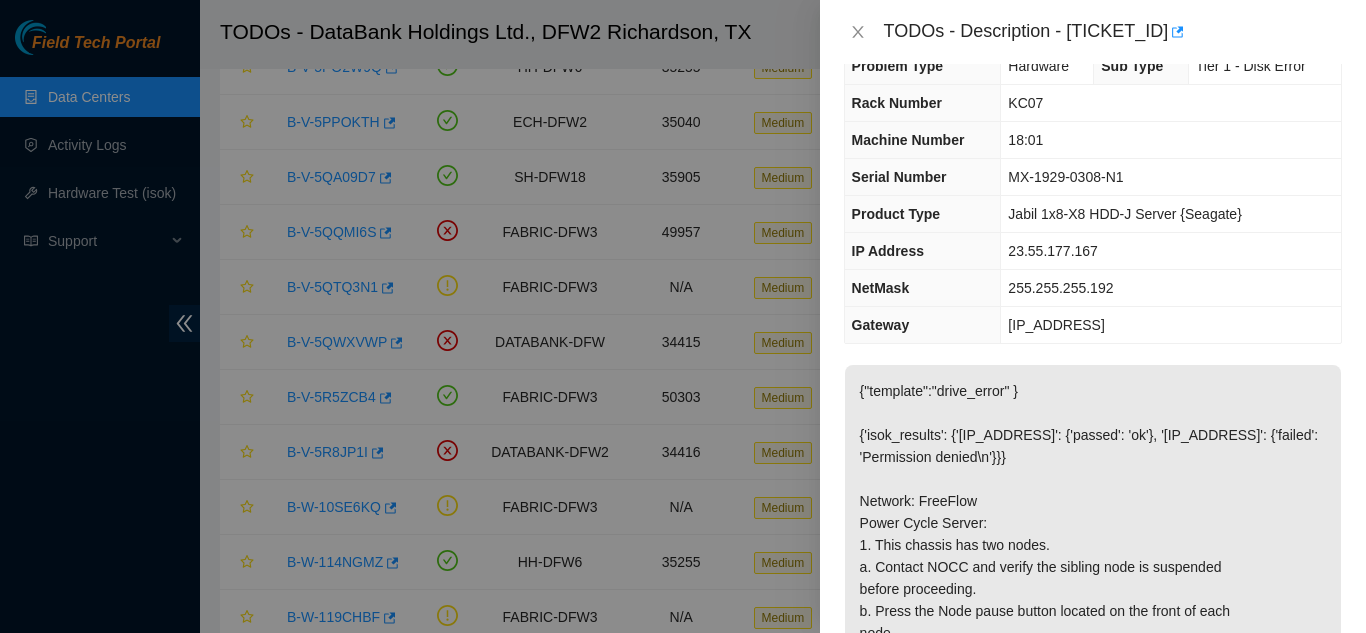 scroll, scrollTop: 0, scrollLeft: 0, axis: both 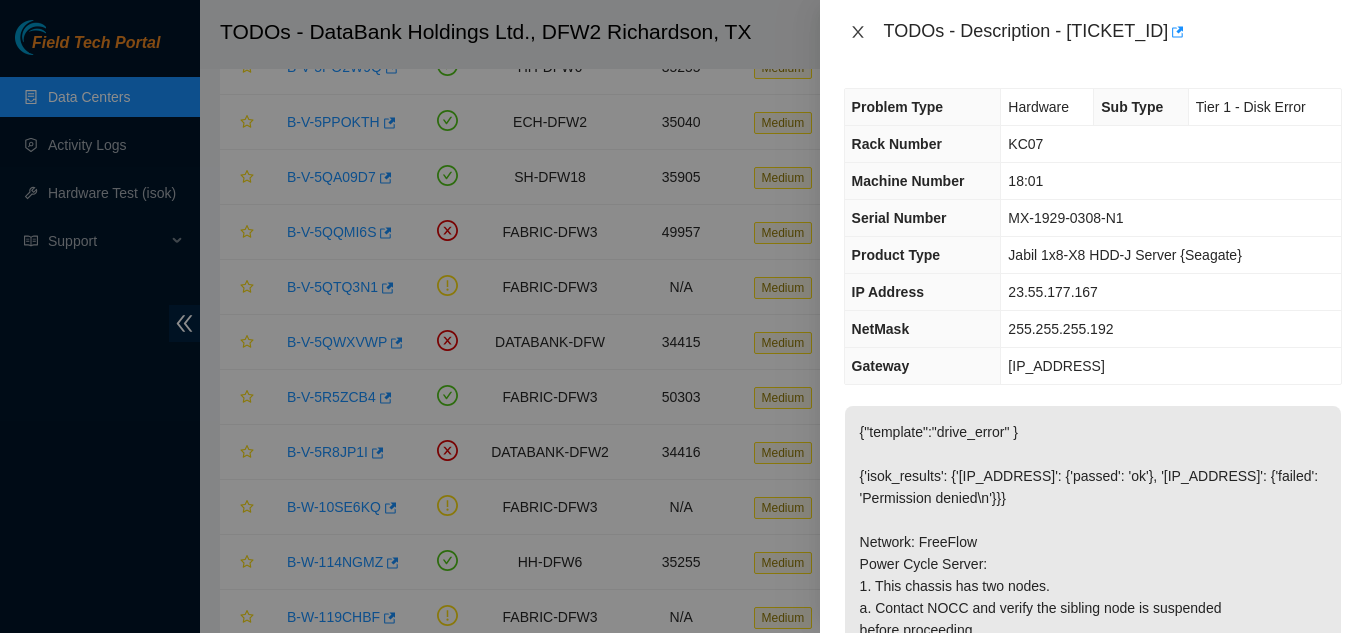 click 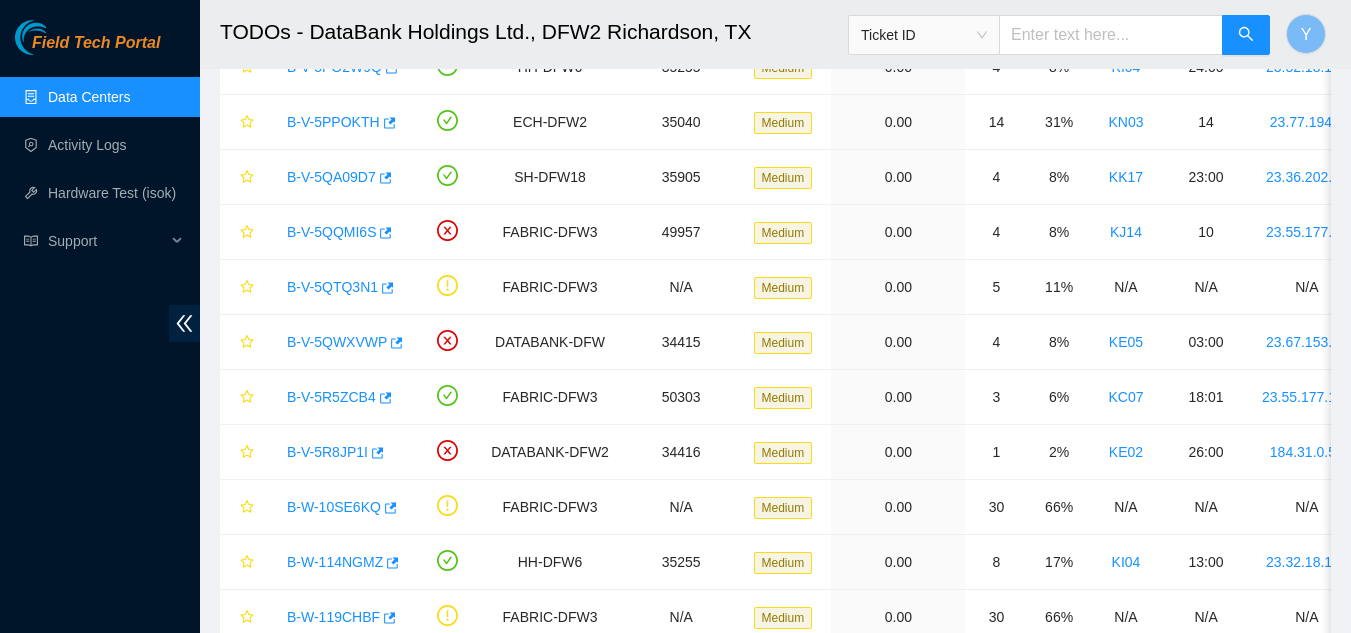 click at bounding box center [1111, 35] 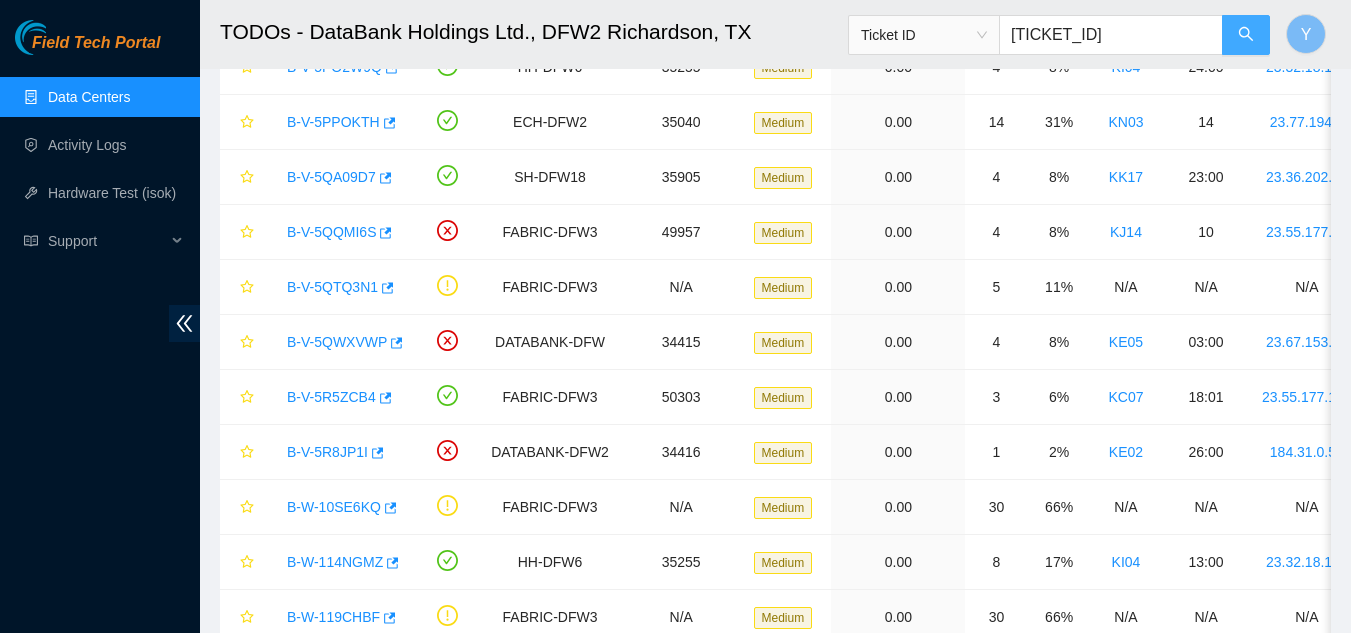 click 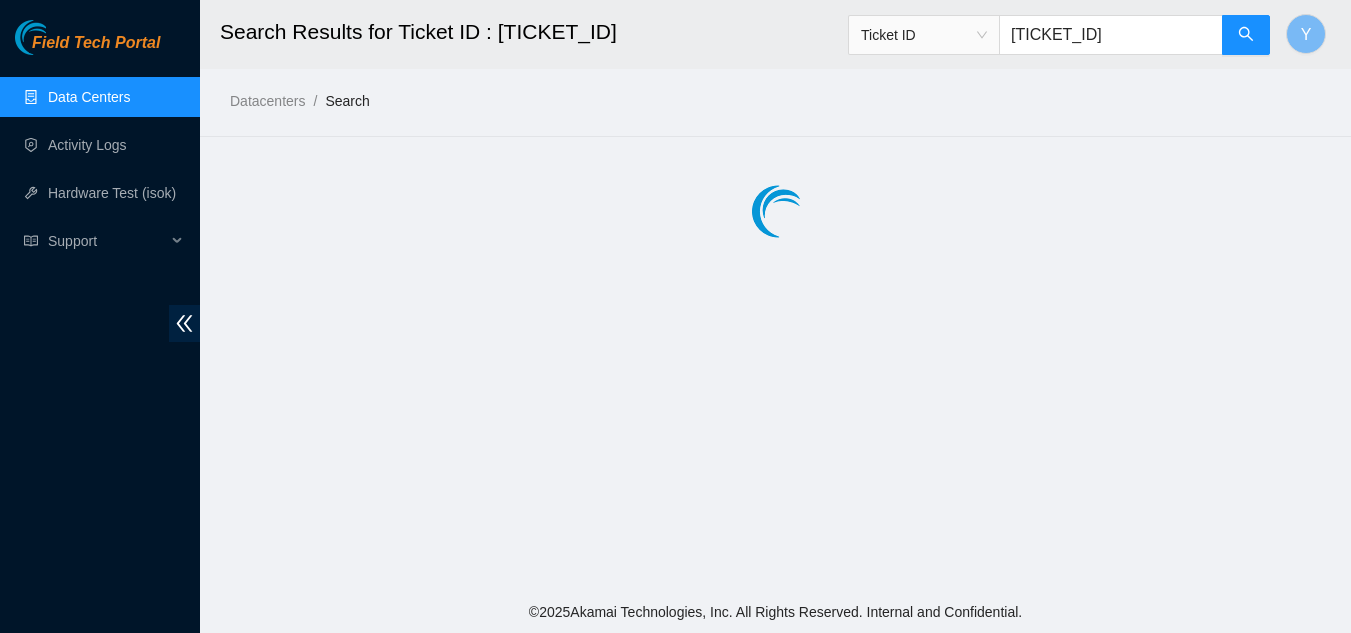 scroll, scrollTop: 0, scrollLeft: 0, axis: both 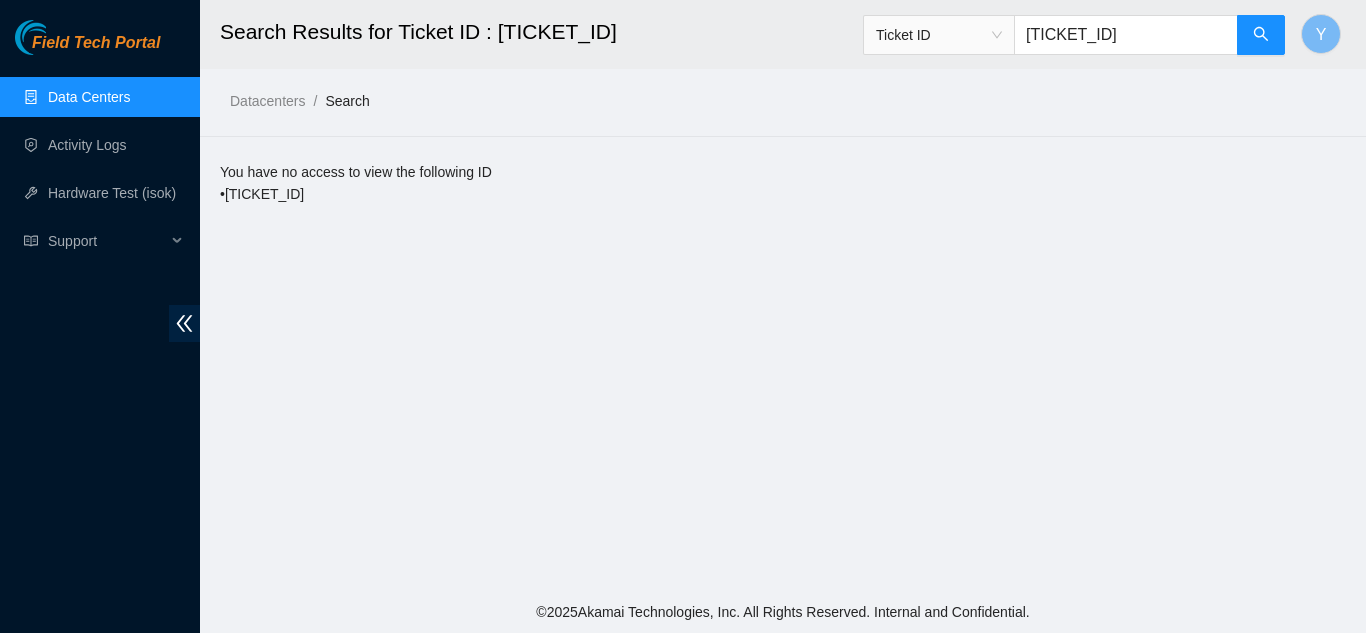 click on "Ticket ID" at bounding box center [939, 35] 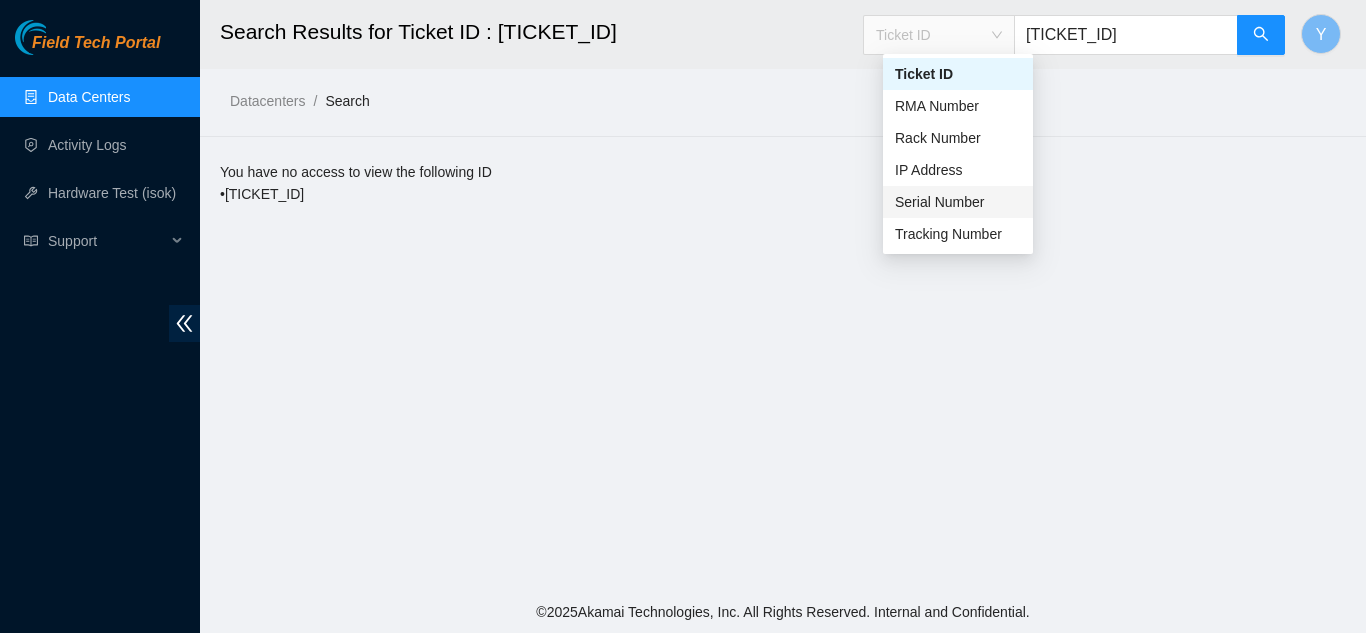click on "Serial Number" at bounding box center (958, 202) 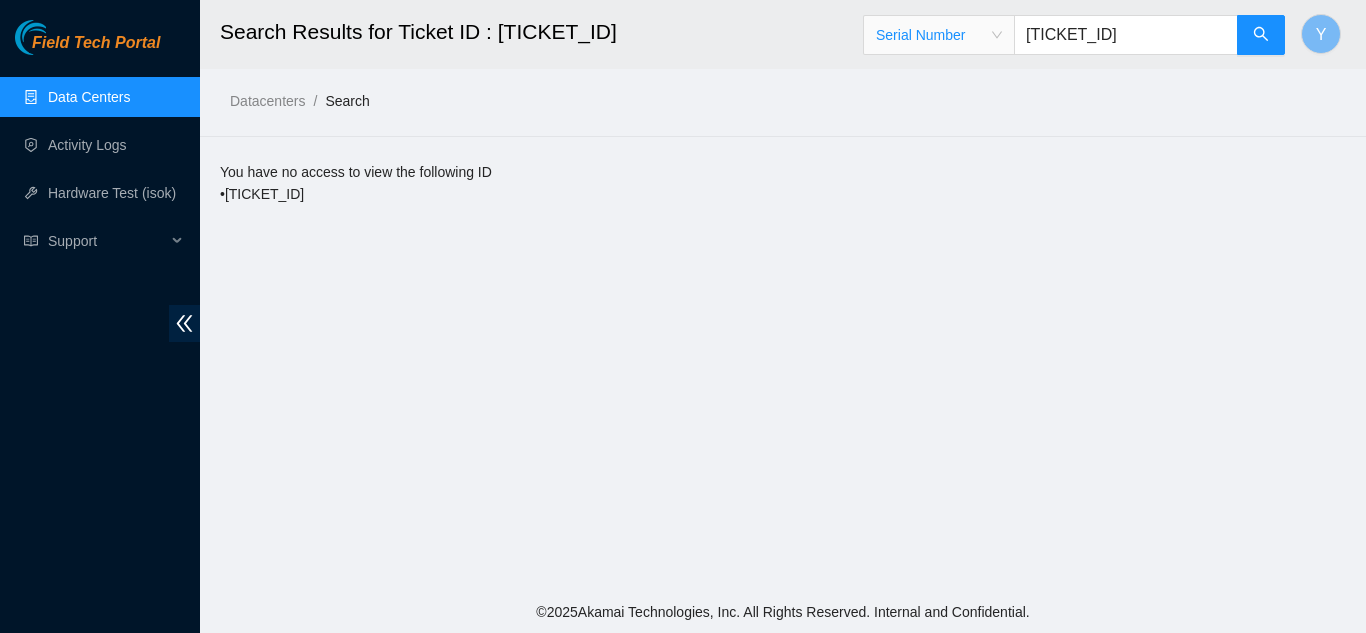 click on "B-V-54DFLHB" at bounding box center (1126, 35) 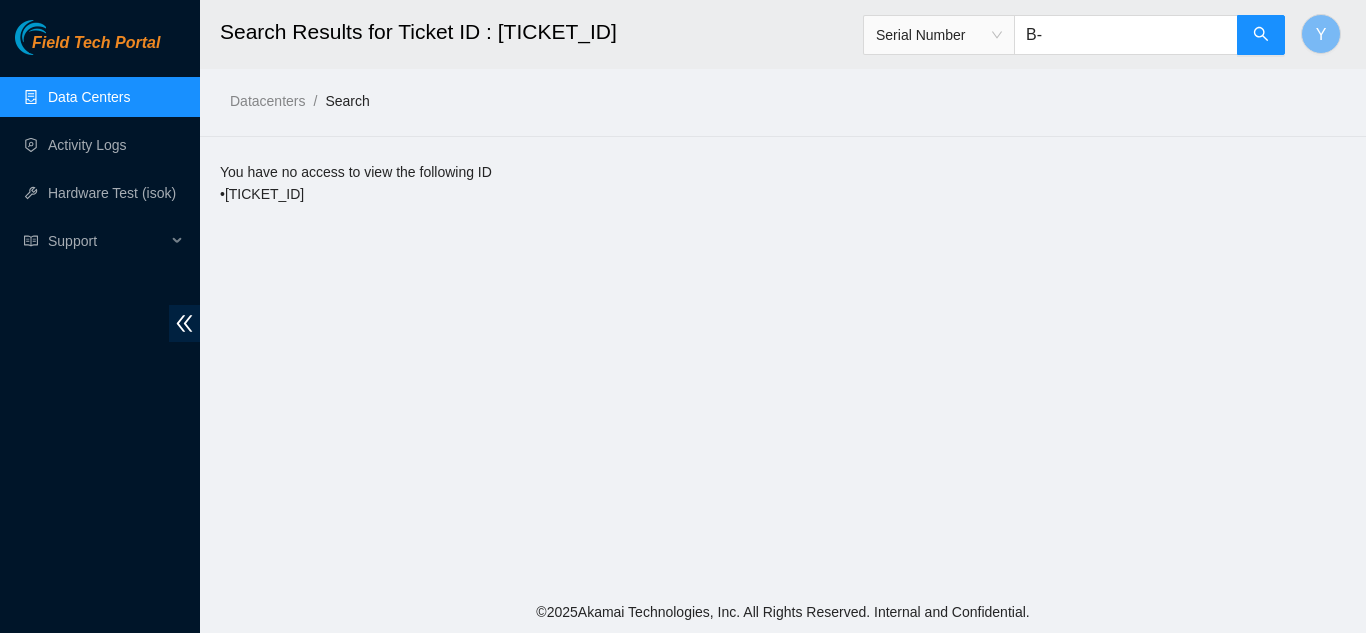 type on "B" 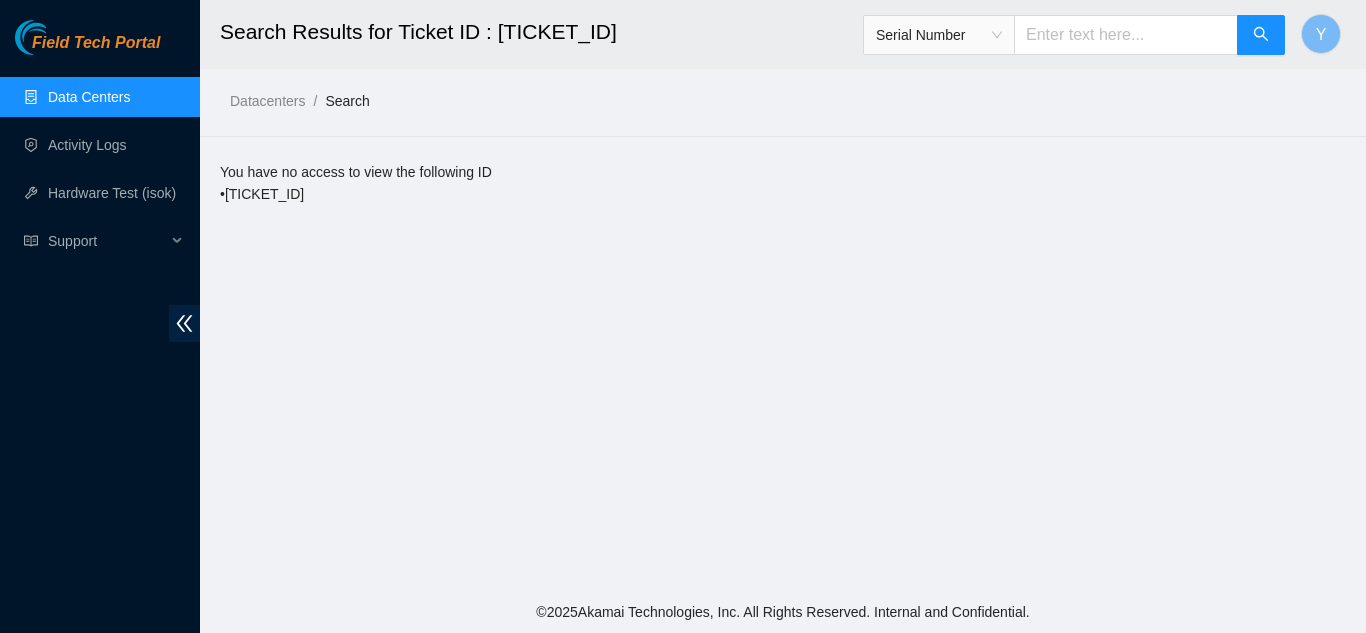 paste on "MX-2416-0115" 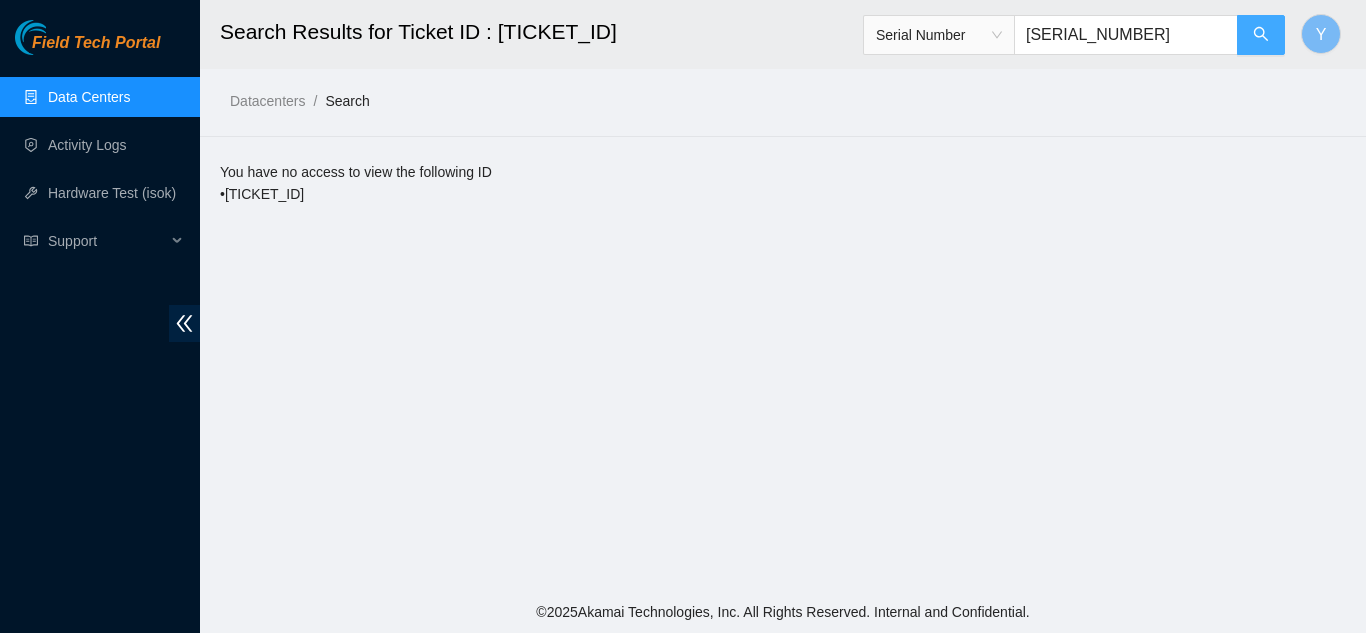 click at bounding box center [1261, 35] 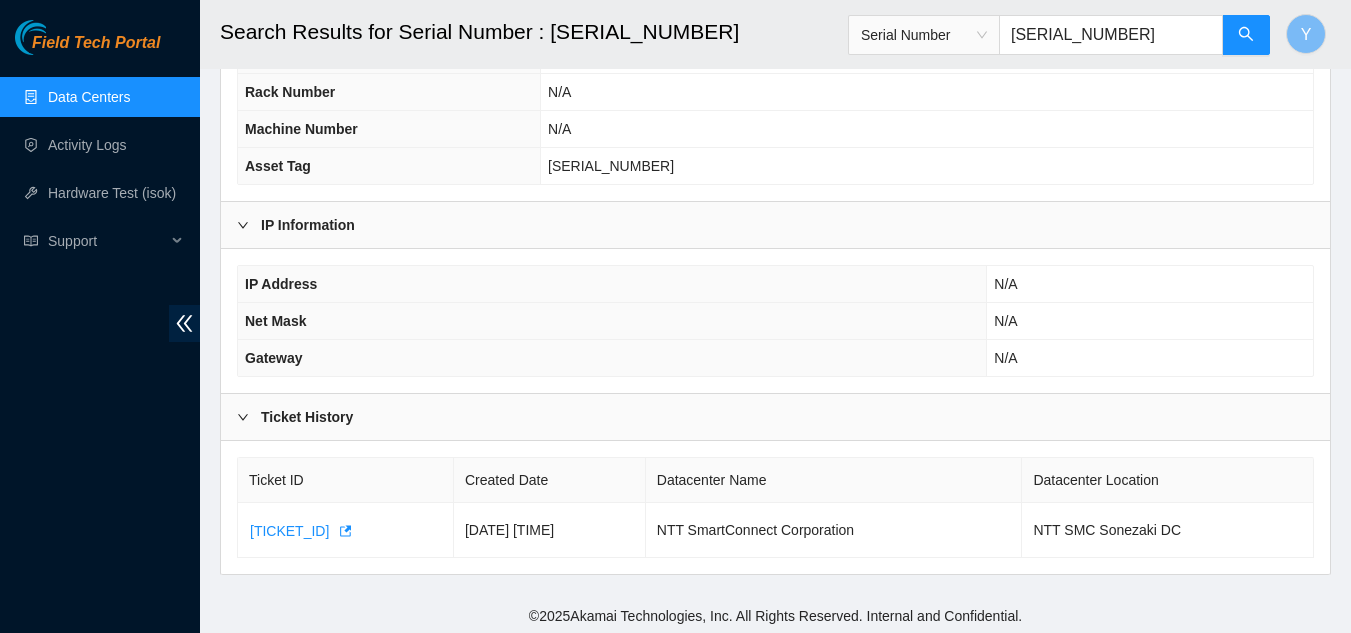 scroll, scrollTop: 304, scrollLeft: 0, axis: vertical 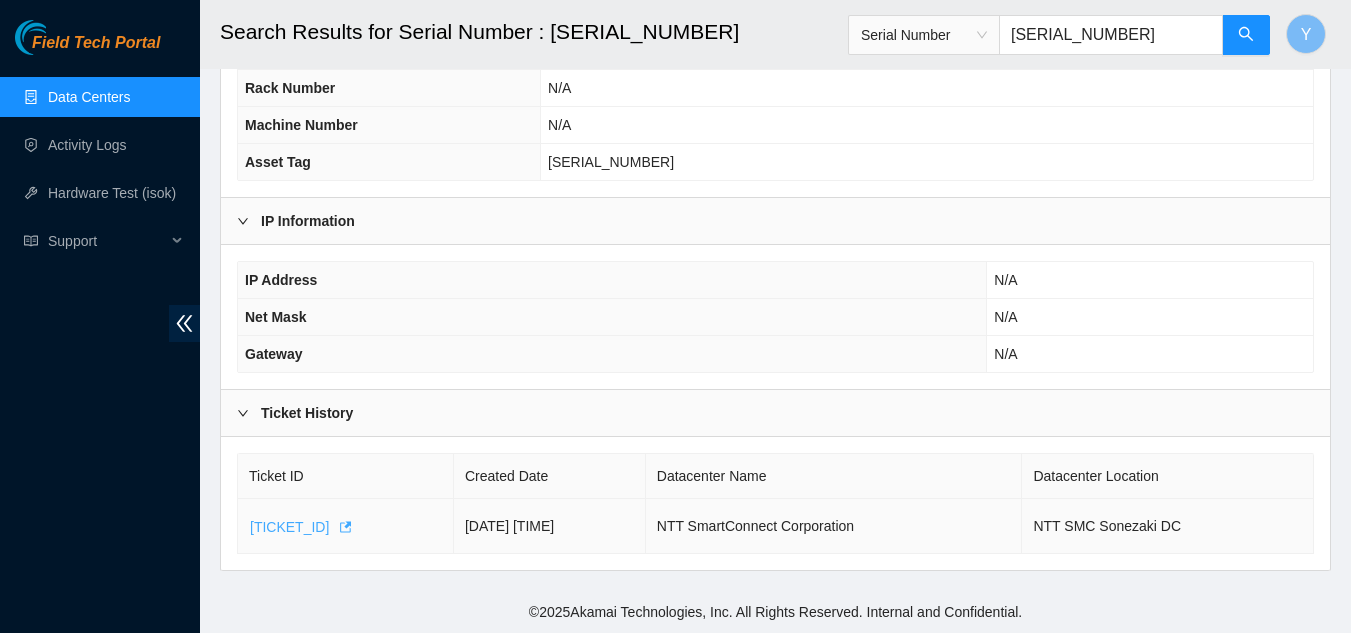 type on "MX-2416-0115" 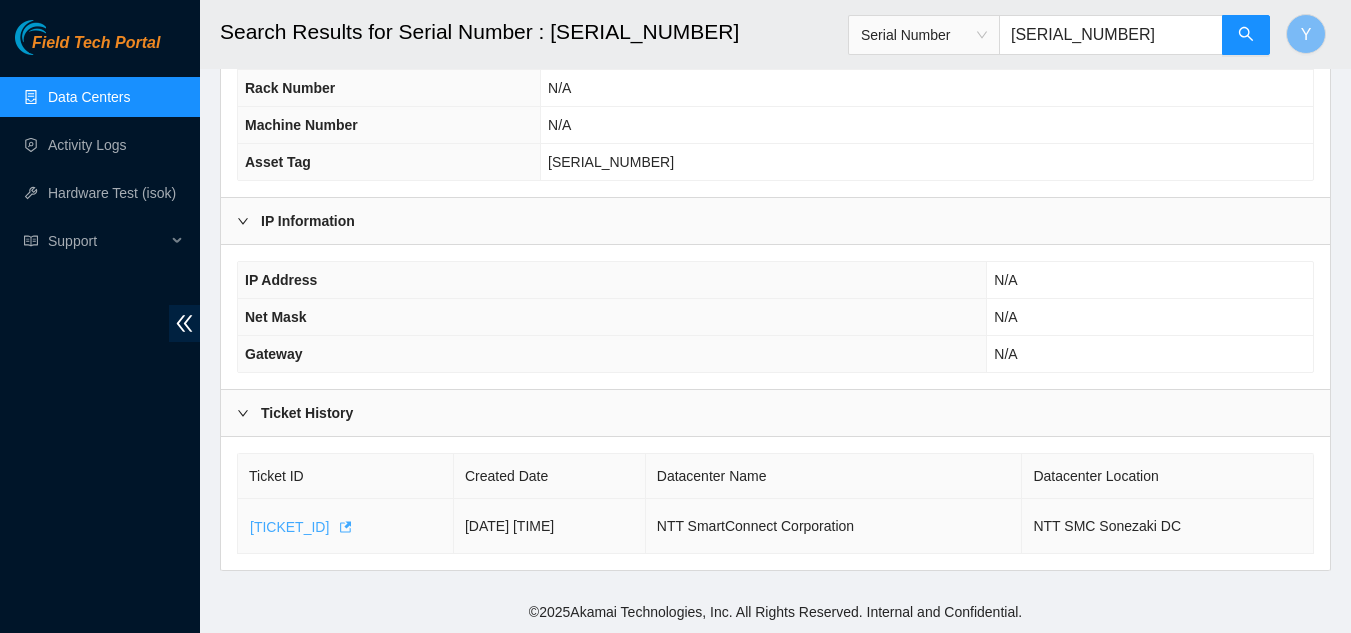 click on "B-V-54DFLHB" at bounding box center [289, 527] 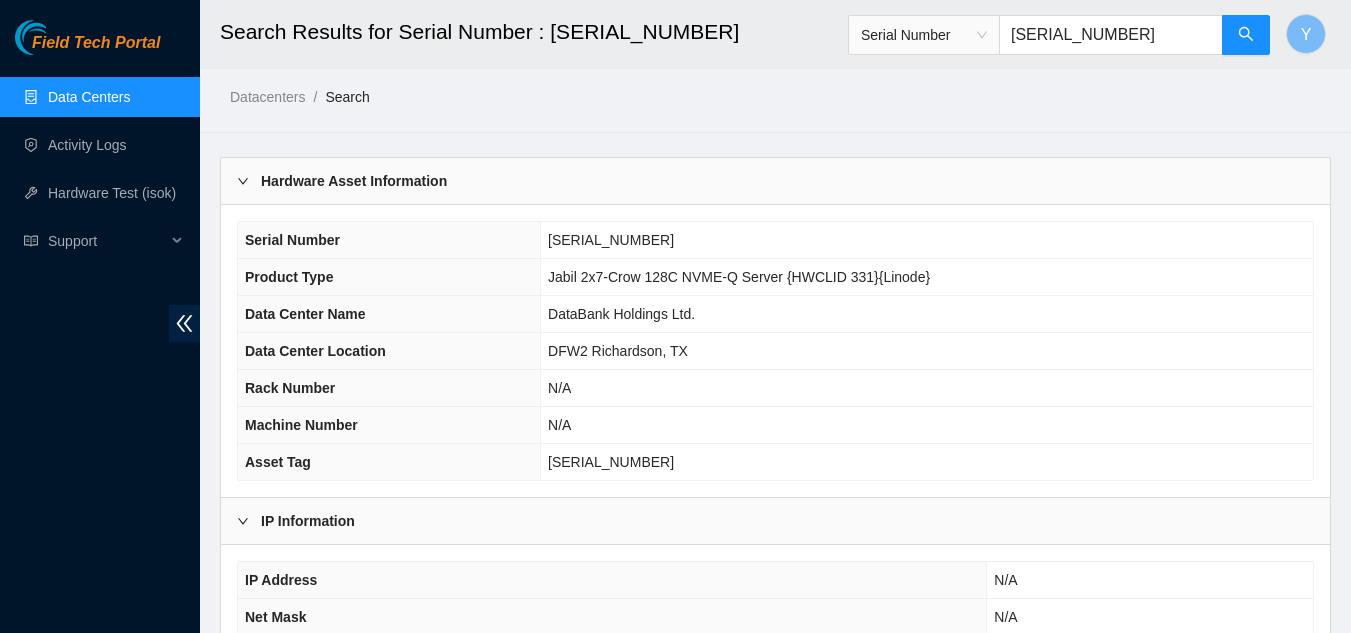 scroll, scrollTop: 0, scrollLeft: 0, axis: both 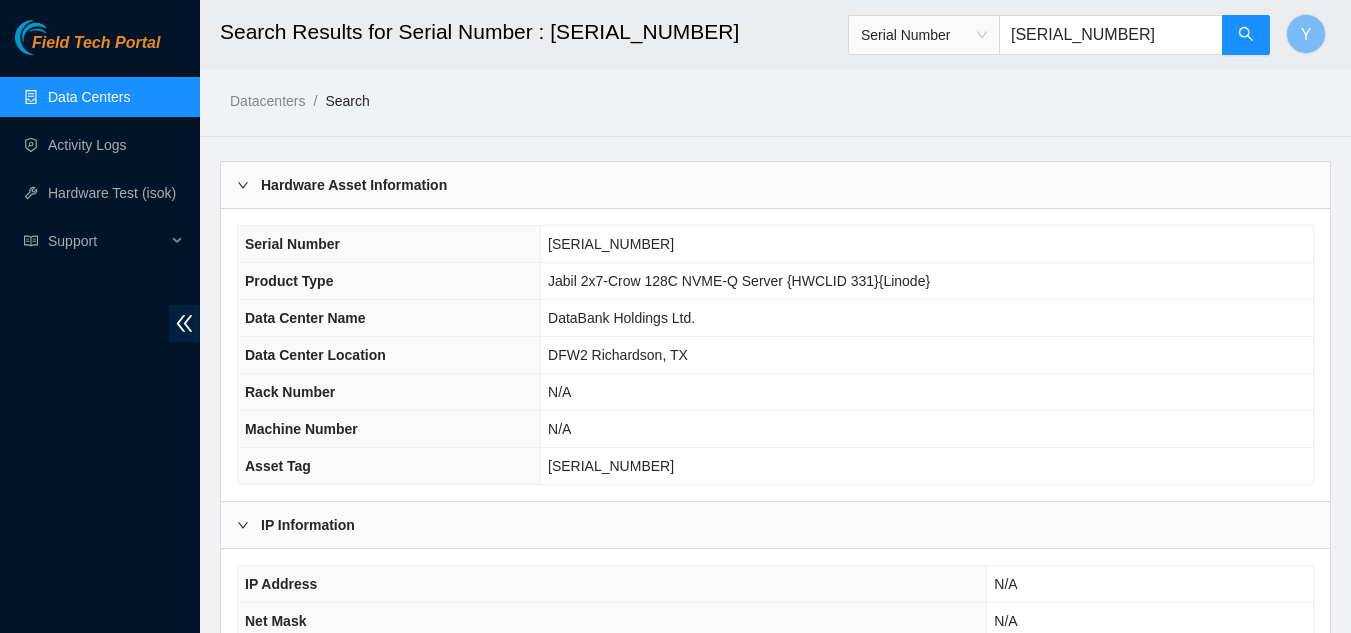 click at bounding box center [249, 185] 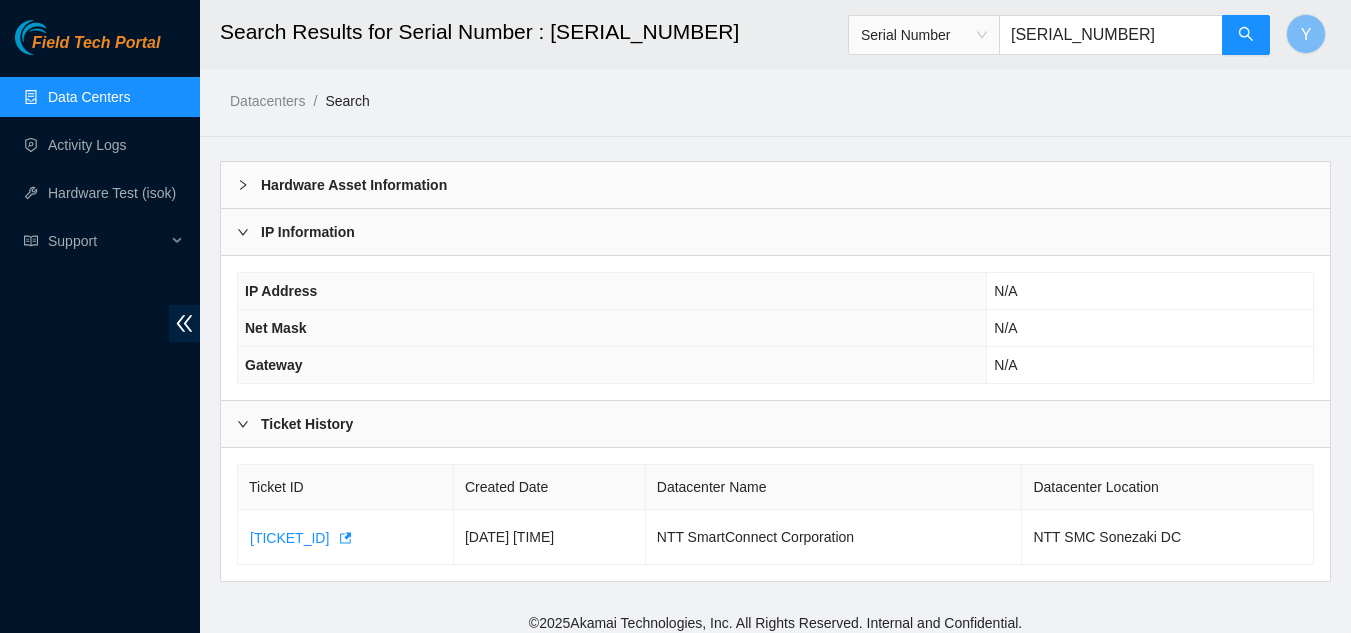 click 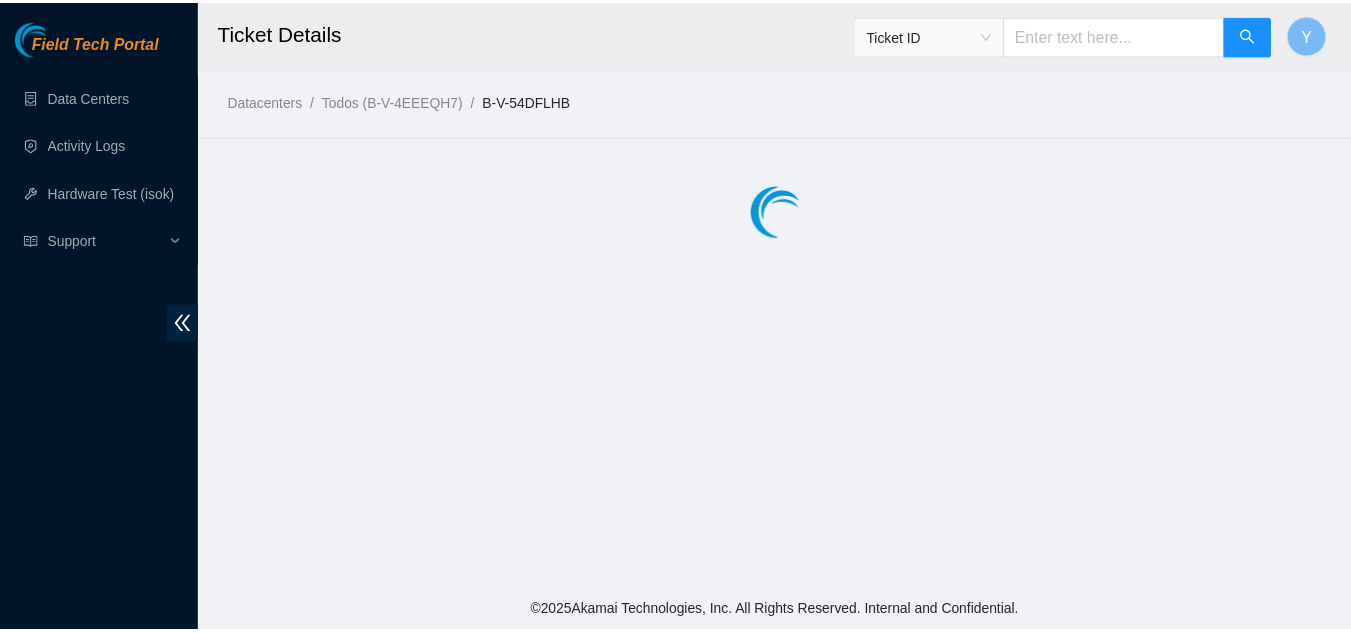 scroll, scrollTop: 0, scrollLeft: 0, axis: both 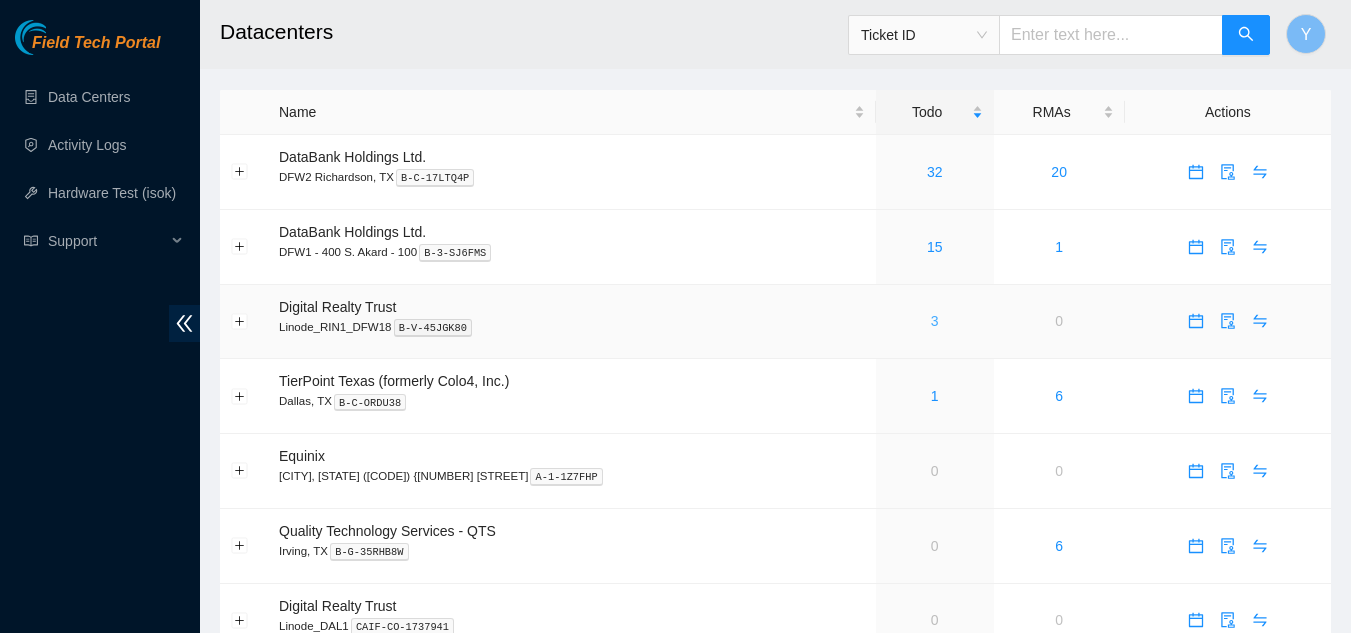 click on "3" at bounding box center [935, 321] 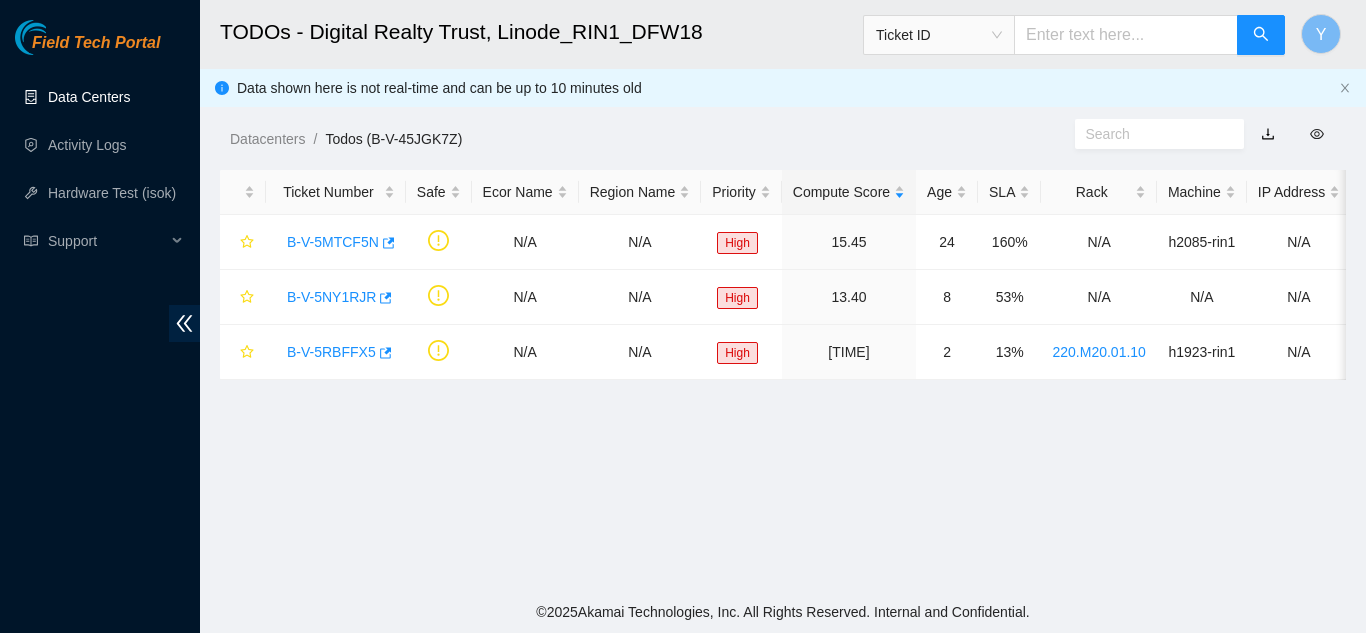 click on "Data Centers" at bounding box center [89, 97] 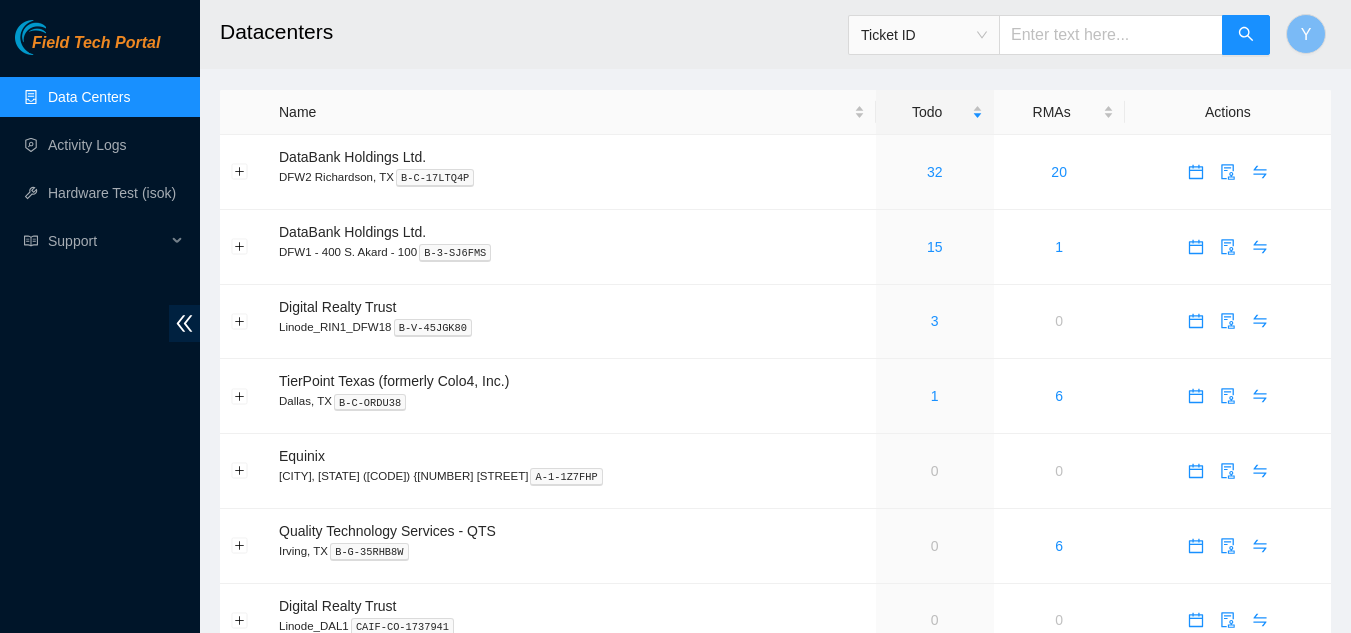 click on "Ticket ID" at bounding box center [924, 35] 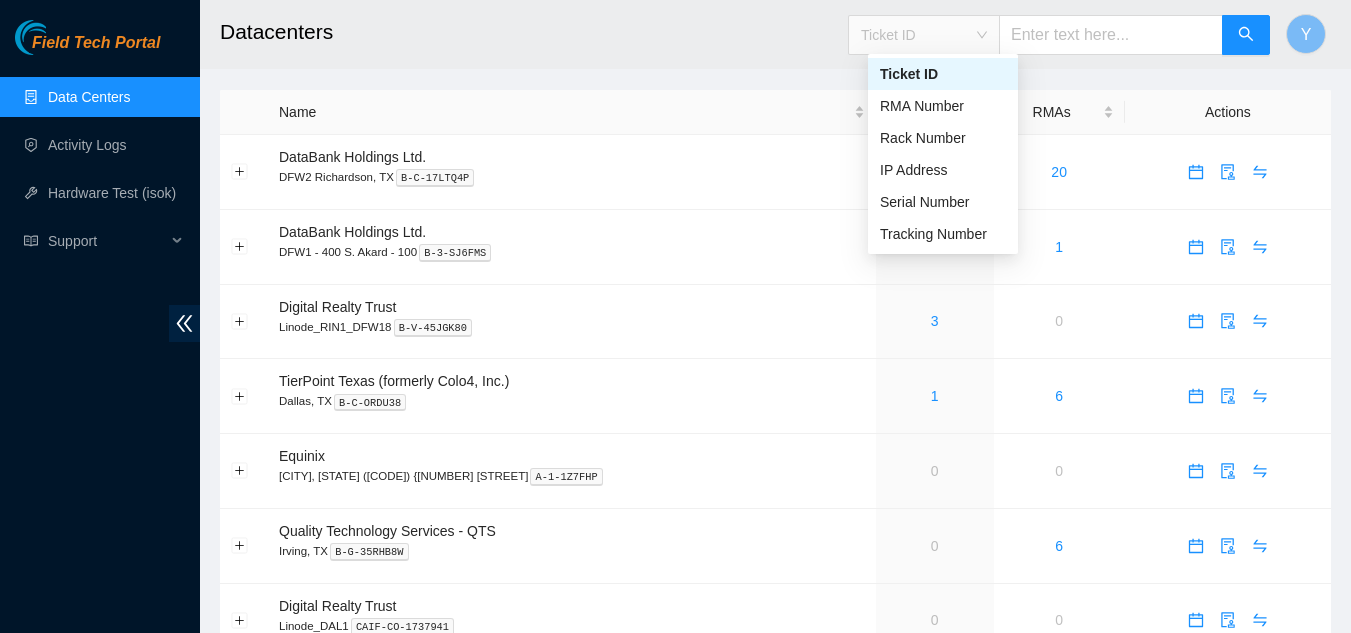 click at bounding box center (1111, 35) 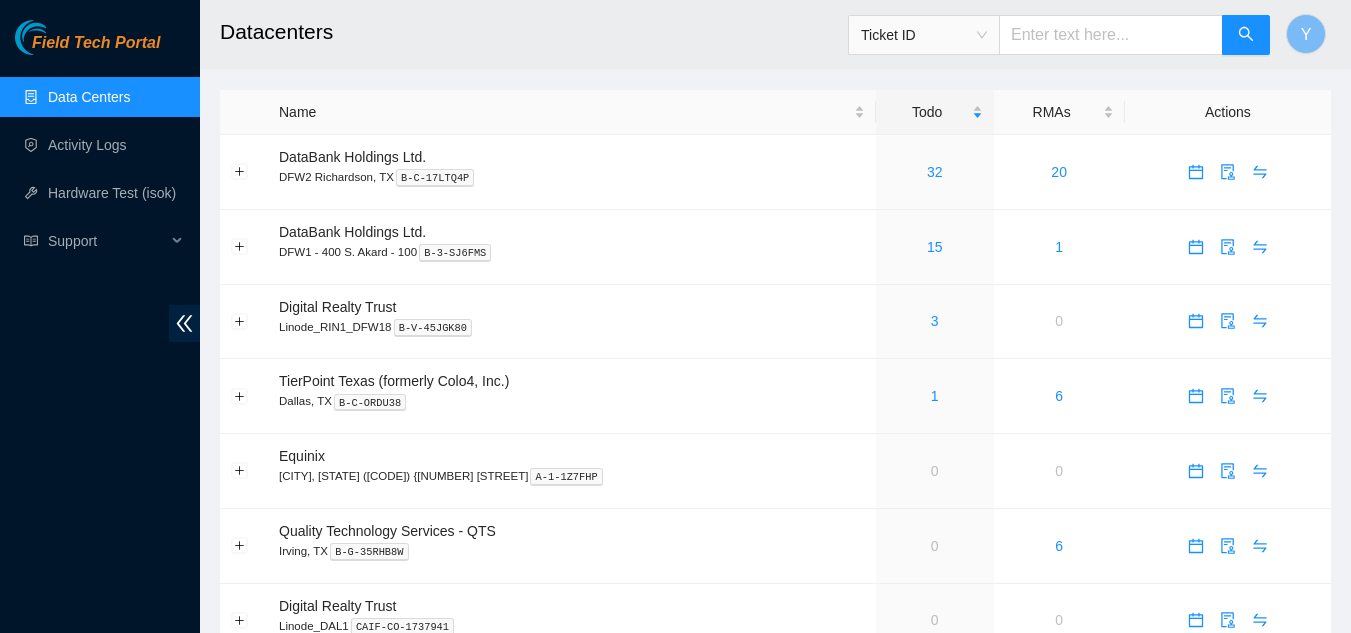 paste on "MX-2416-0115" 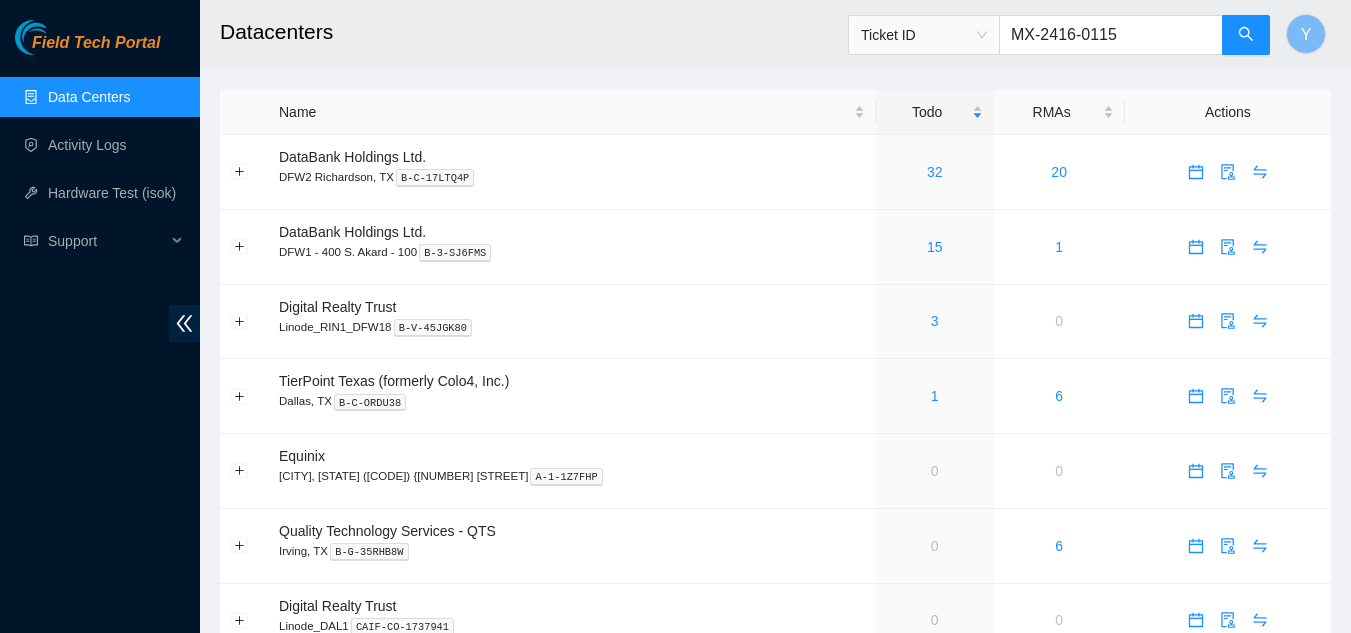 click on "MX-2416-0115" at bounding box center [1111, 35] 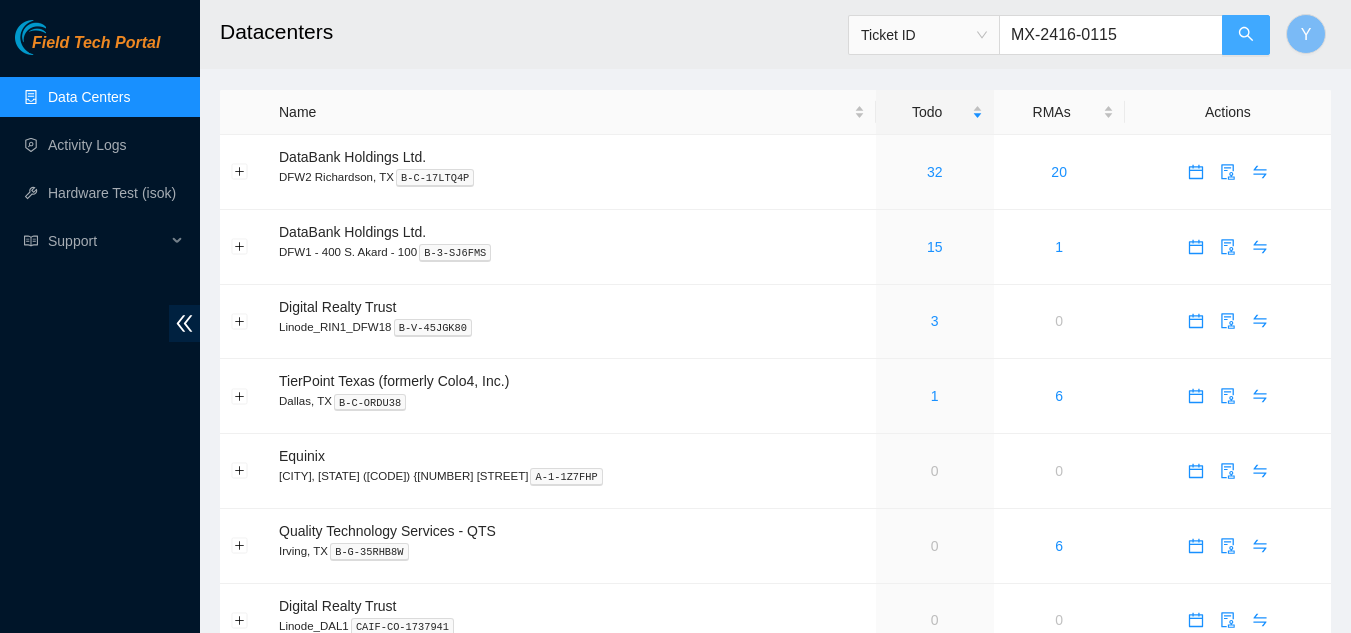 click at bounding box center (1246, 35) 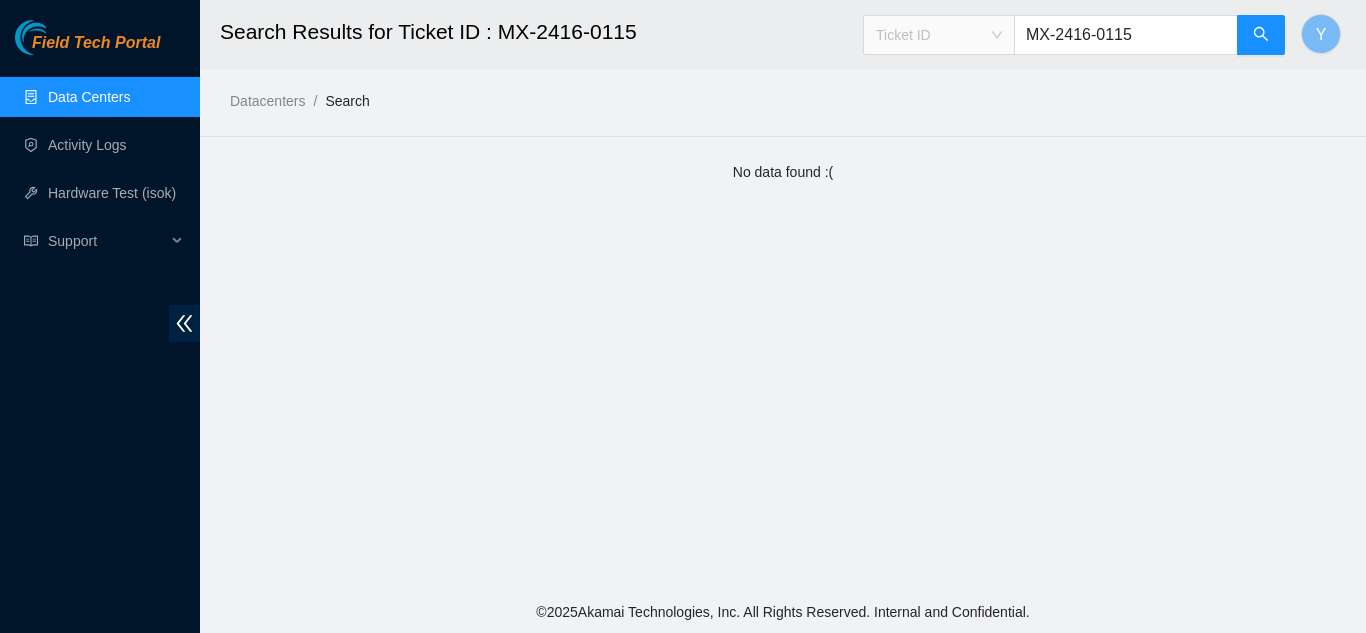 click on "Ticket ID" at bounding box center [939, 35] 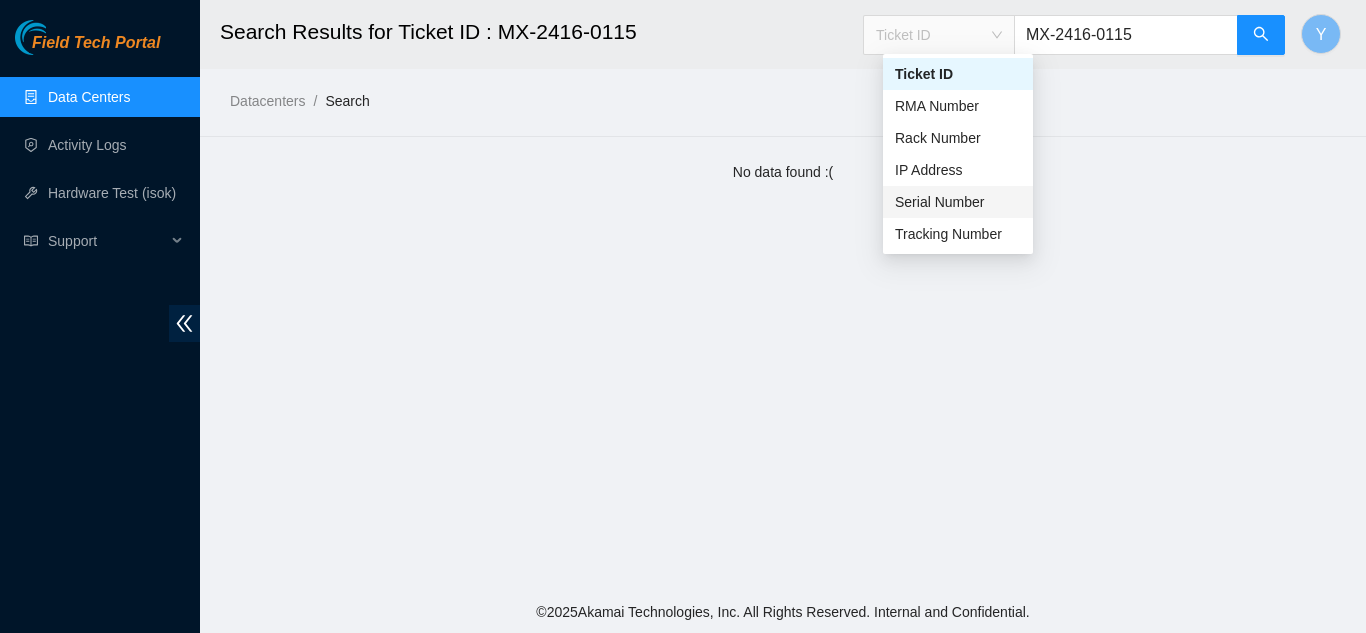 click on "Serial Number" at bounding box center (958, 202) 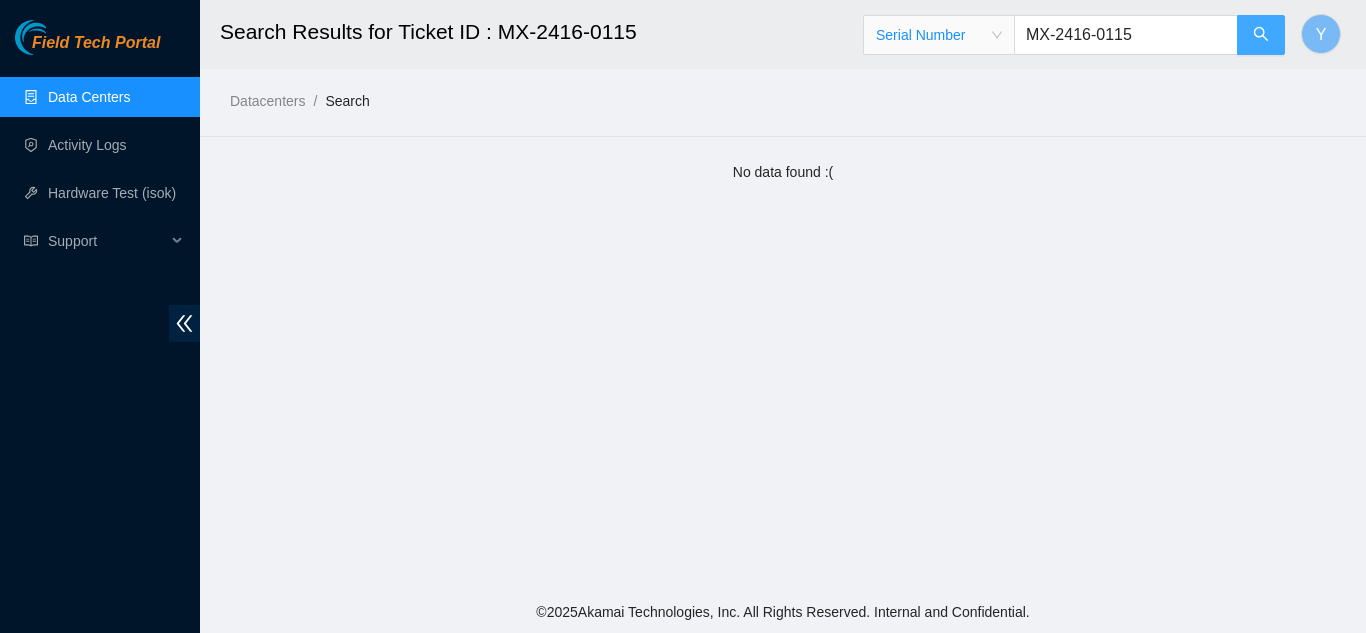 click 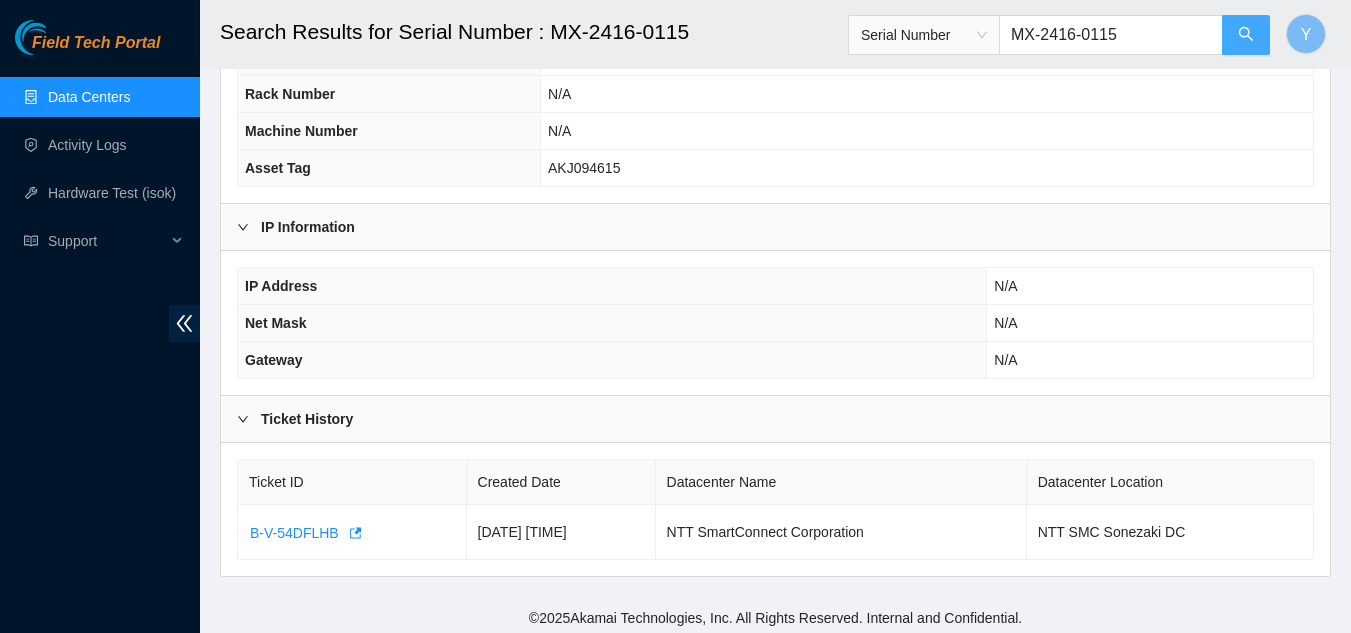 scroll, scrollTop: 204, scrollLeft: 0, axis: vertical 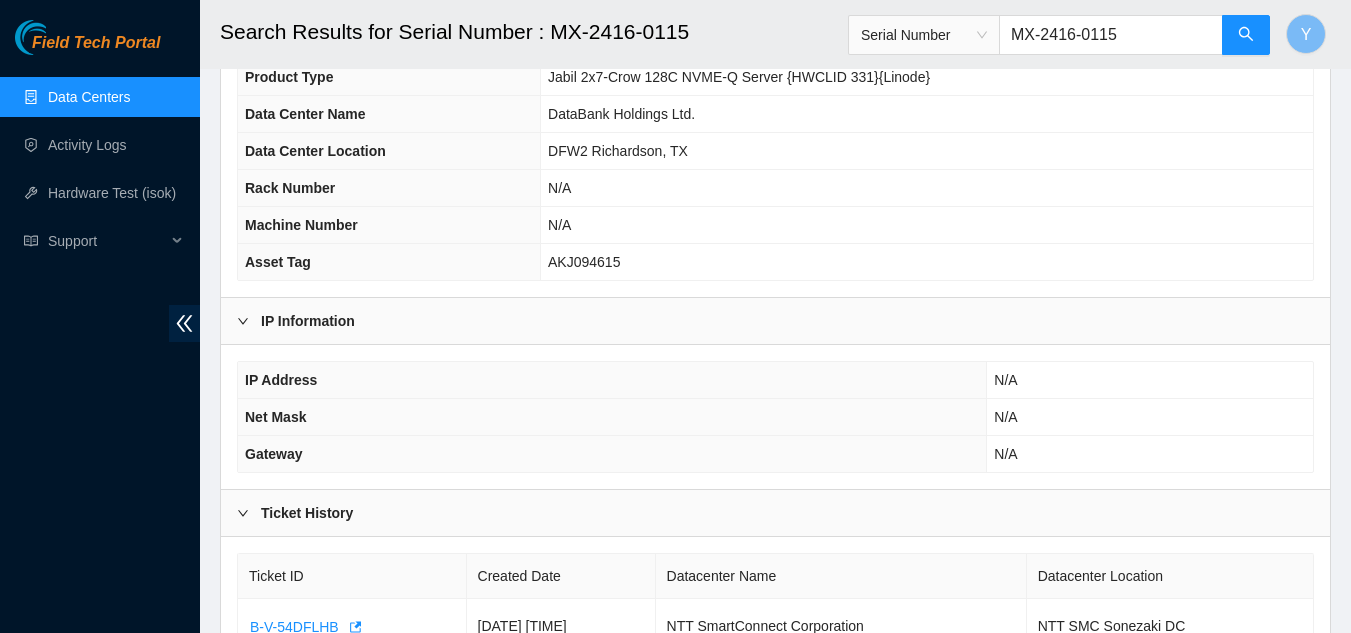 click 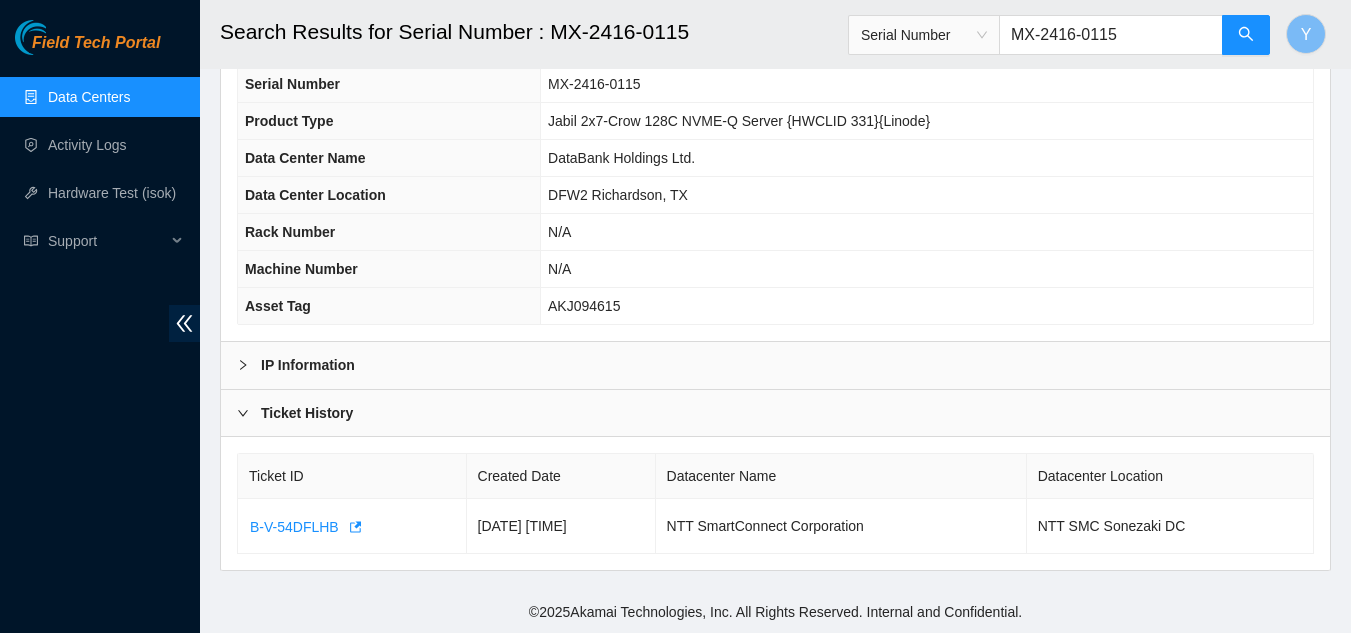 scroll, scrollTop: 159, scrollLeft: 0, axis: vertical 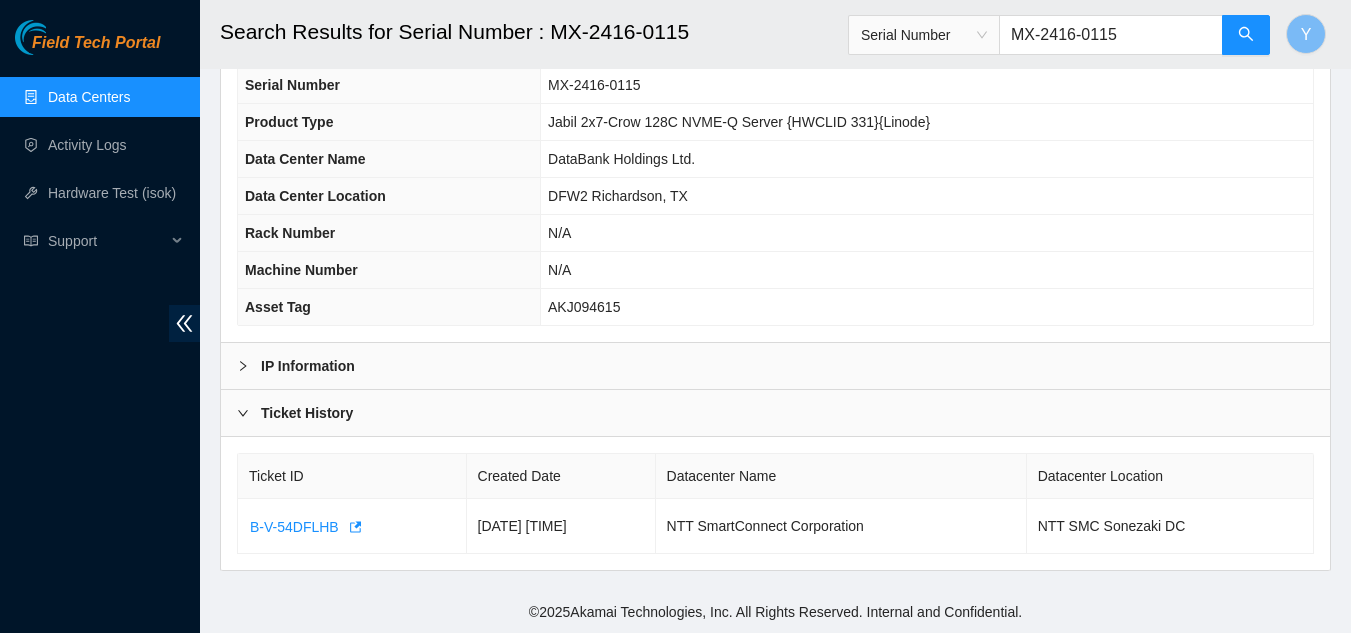click 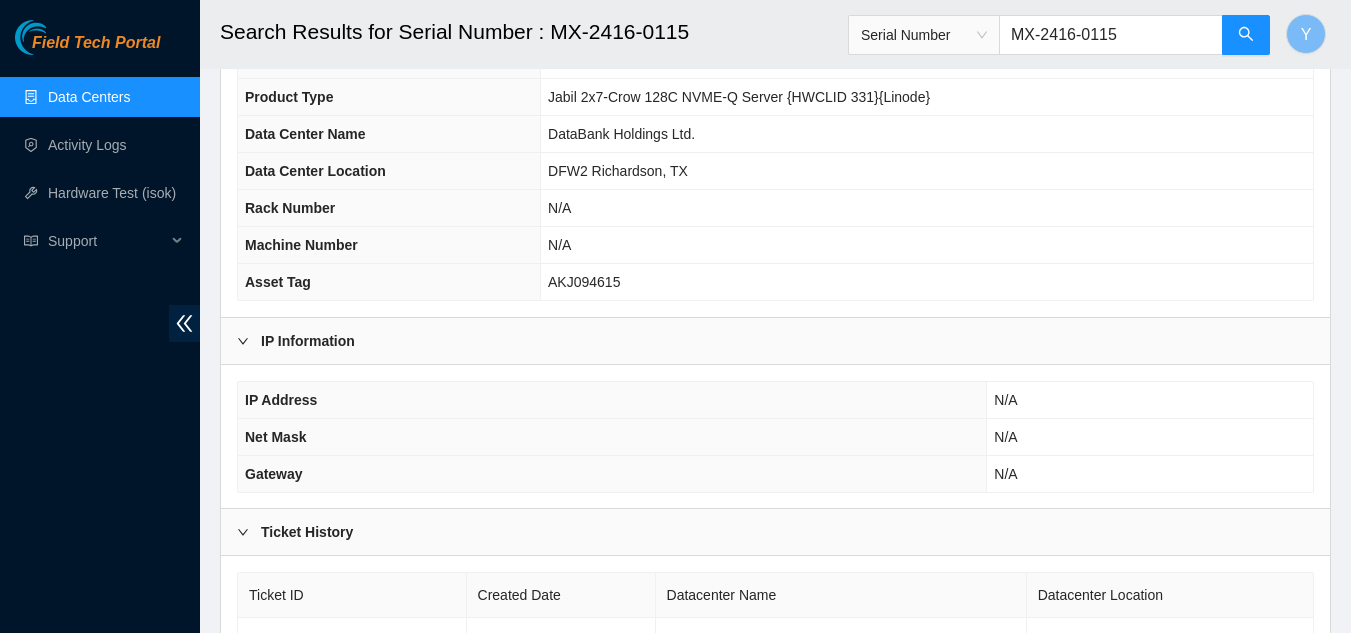 scroll, scrollTop: 204, scrollLeft: 0, axis: vertical 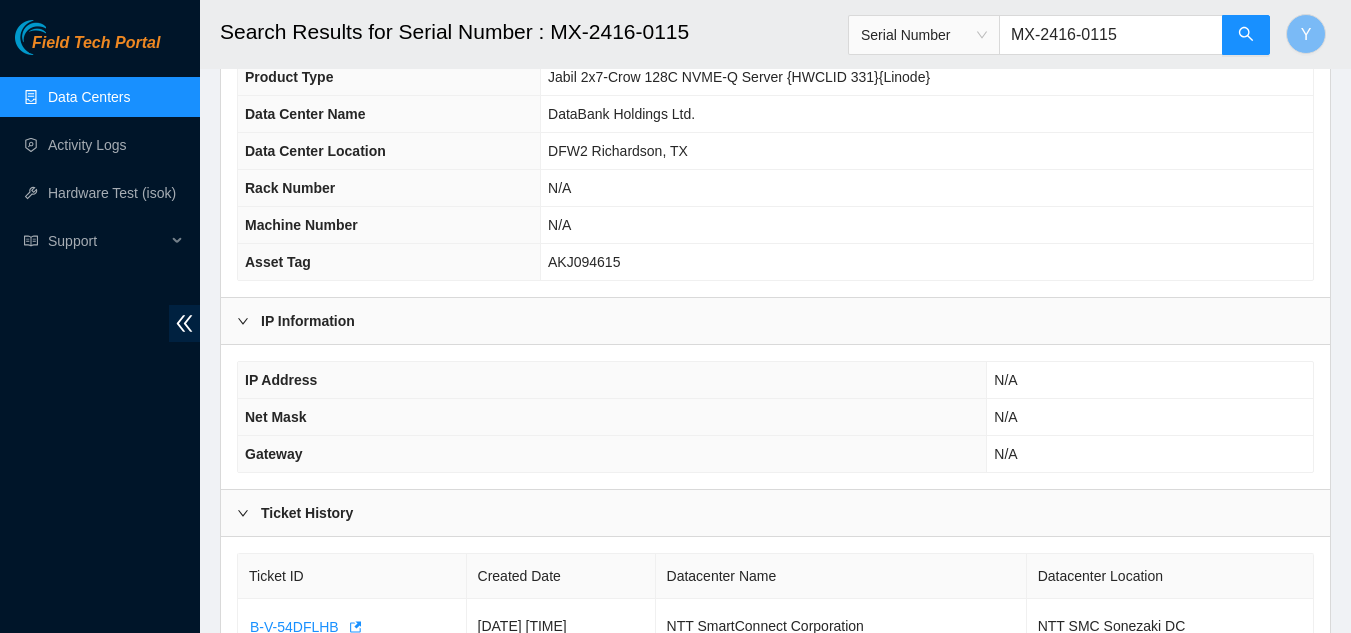 click 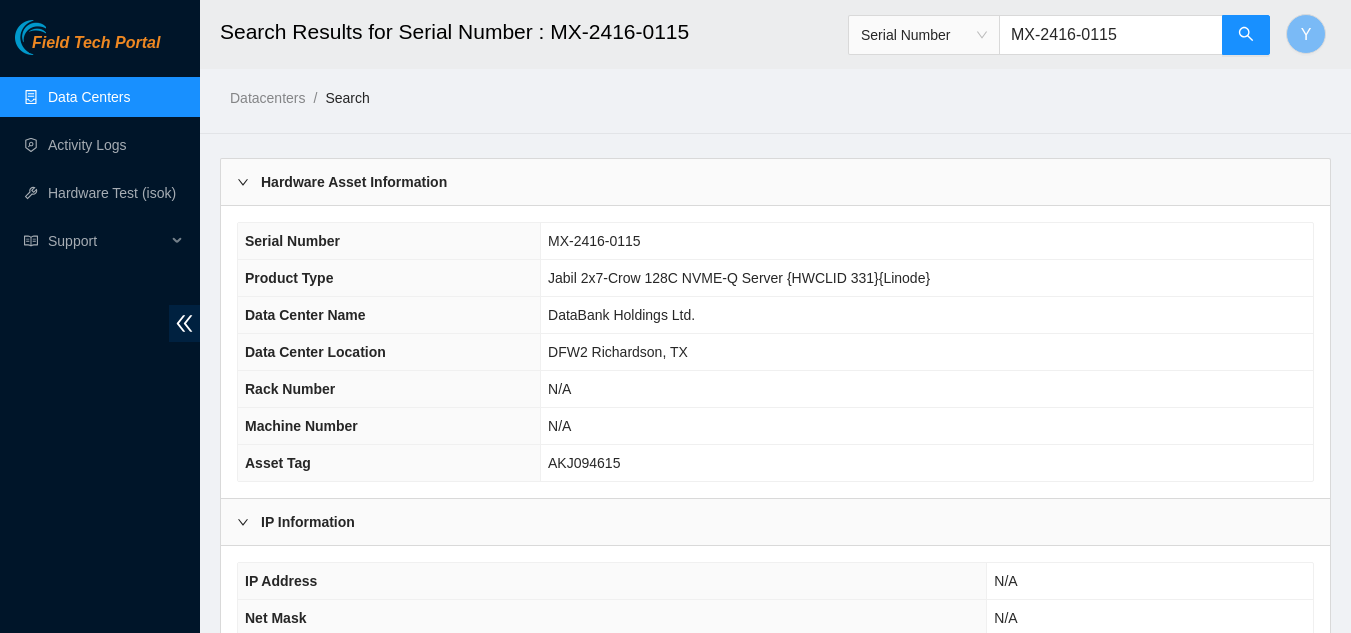 scroll, scrollTop: 0, scrollLeft: 0, axis: both 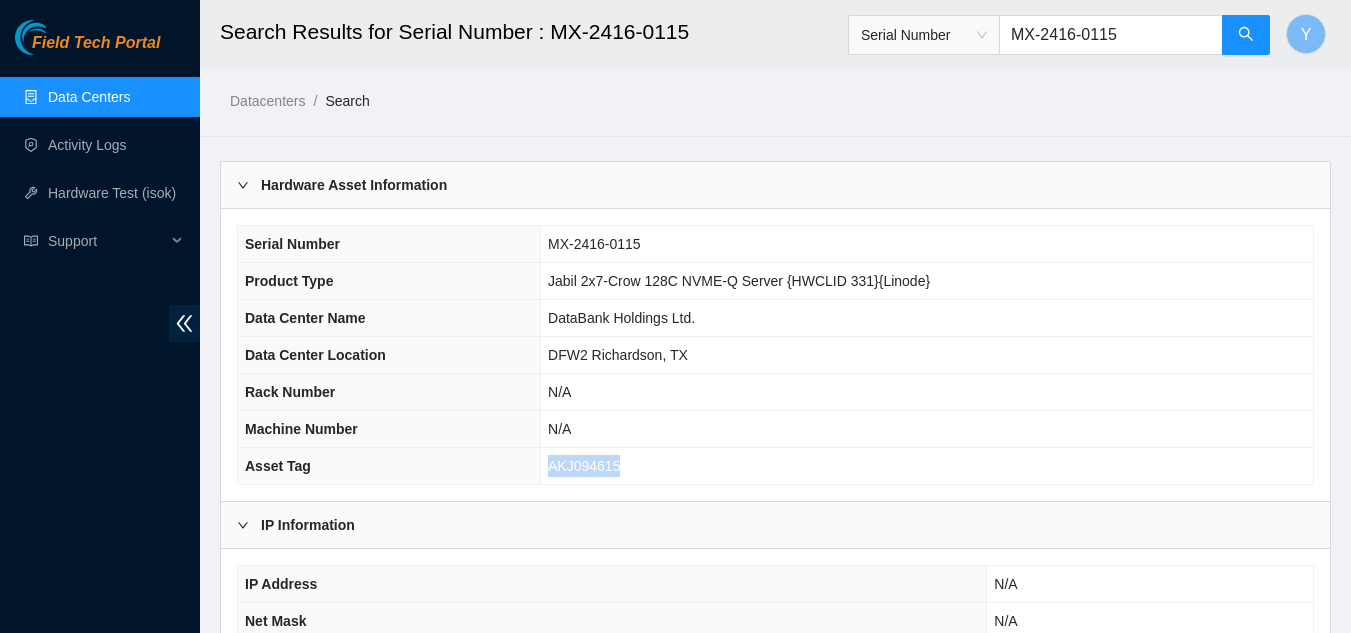 drag, startPoint x: 626, startPoint y: 466, endPoint x: 555, endPoint y: 467, distance: 71.00704 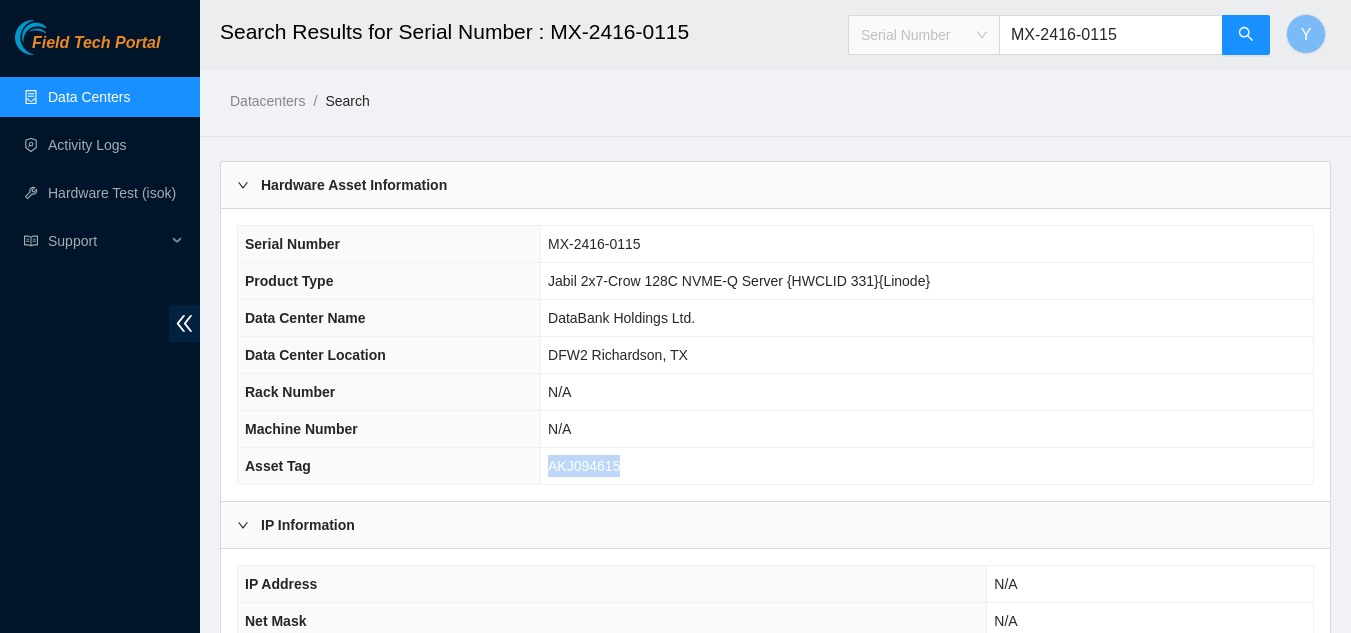 click on "Serial Number" at bounding box center [924, 35] 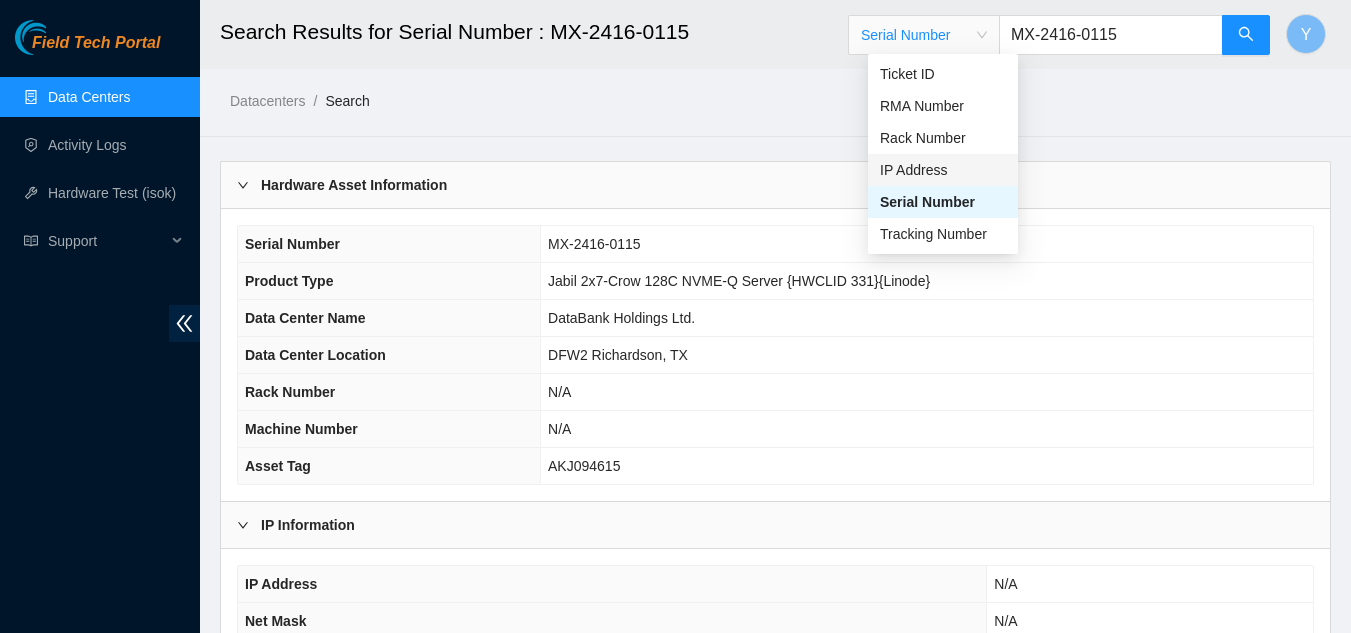 click on "MX-2416-0115" at bounding box center [1111, 35] 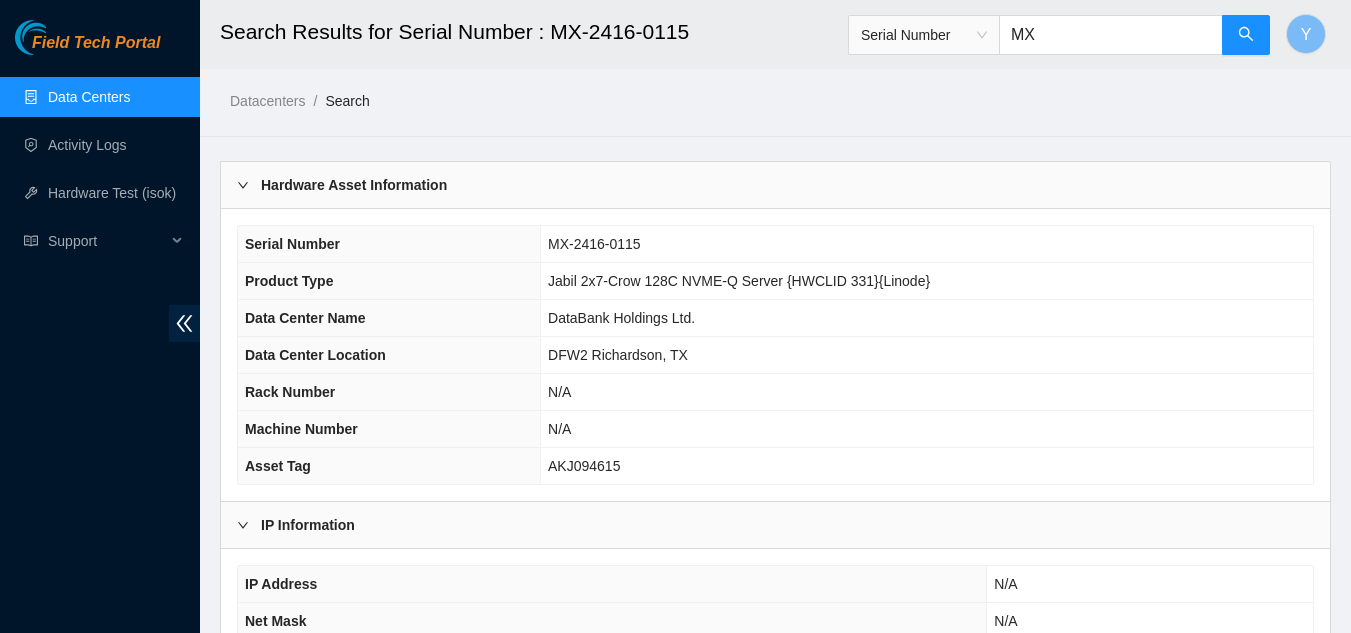 type on "M" 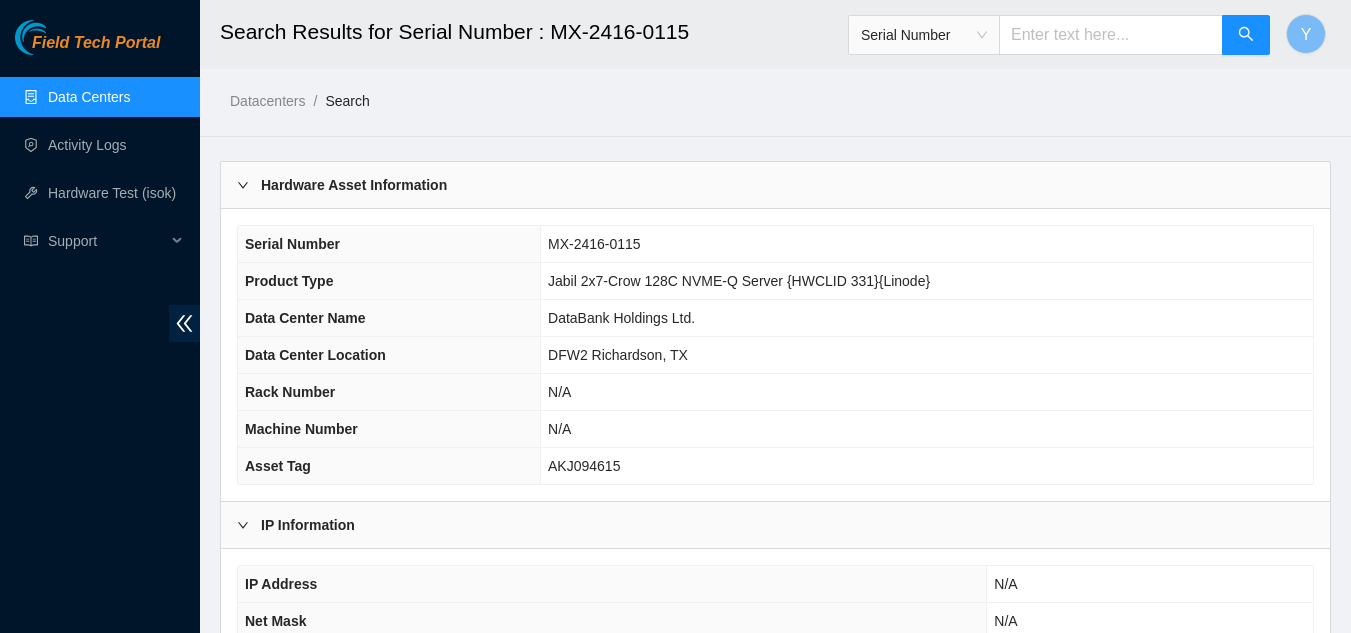 paste on "AKJ094615" 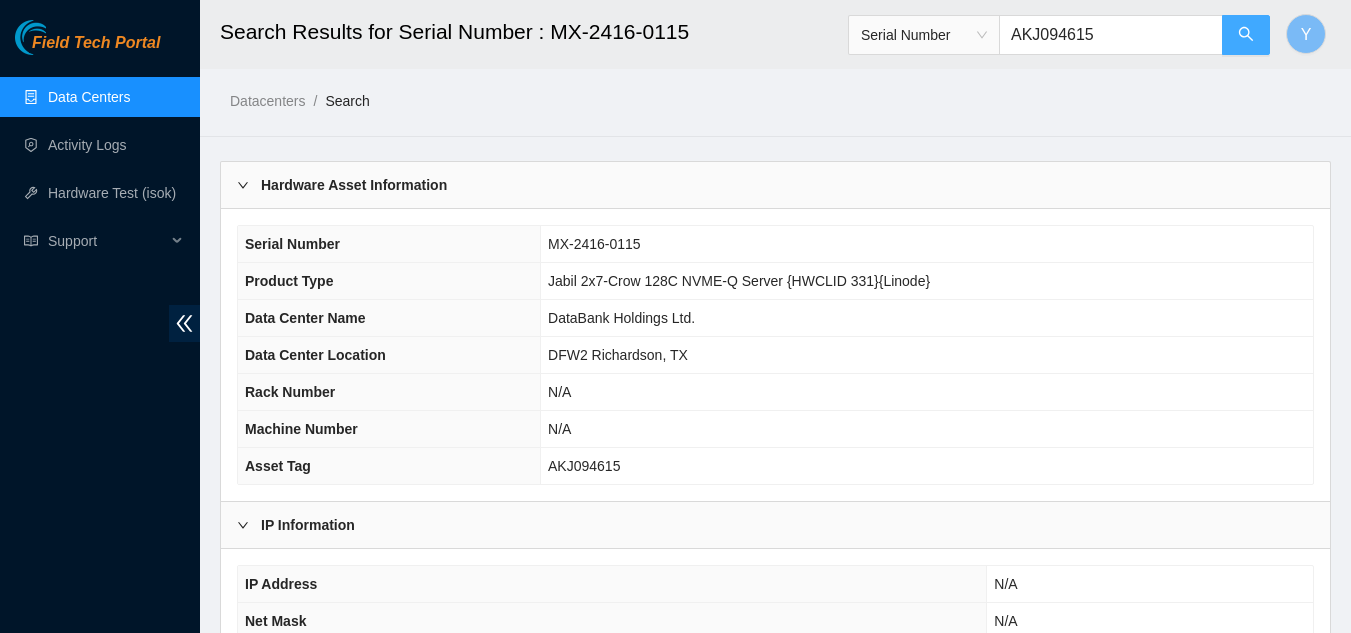 click 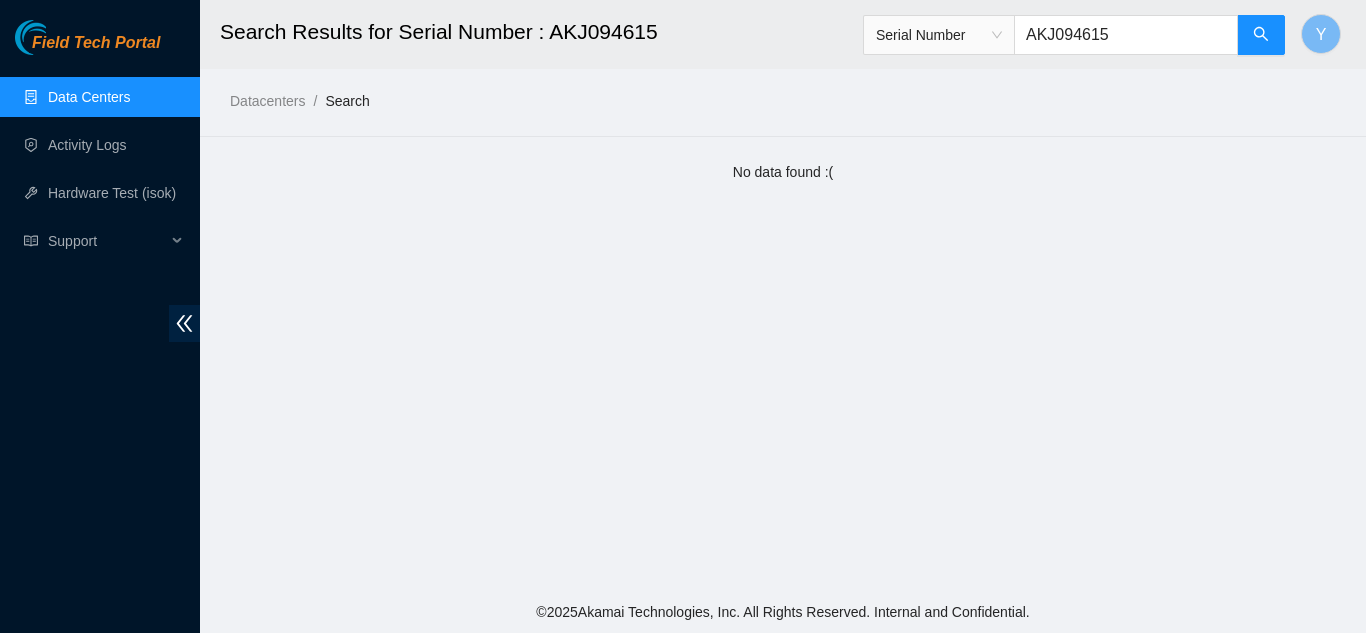 type on "AKJ094615" 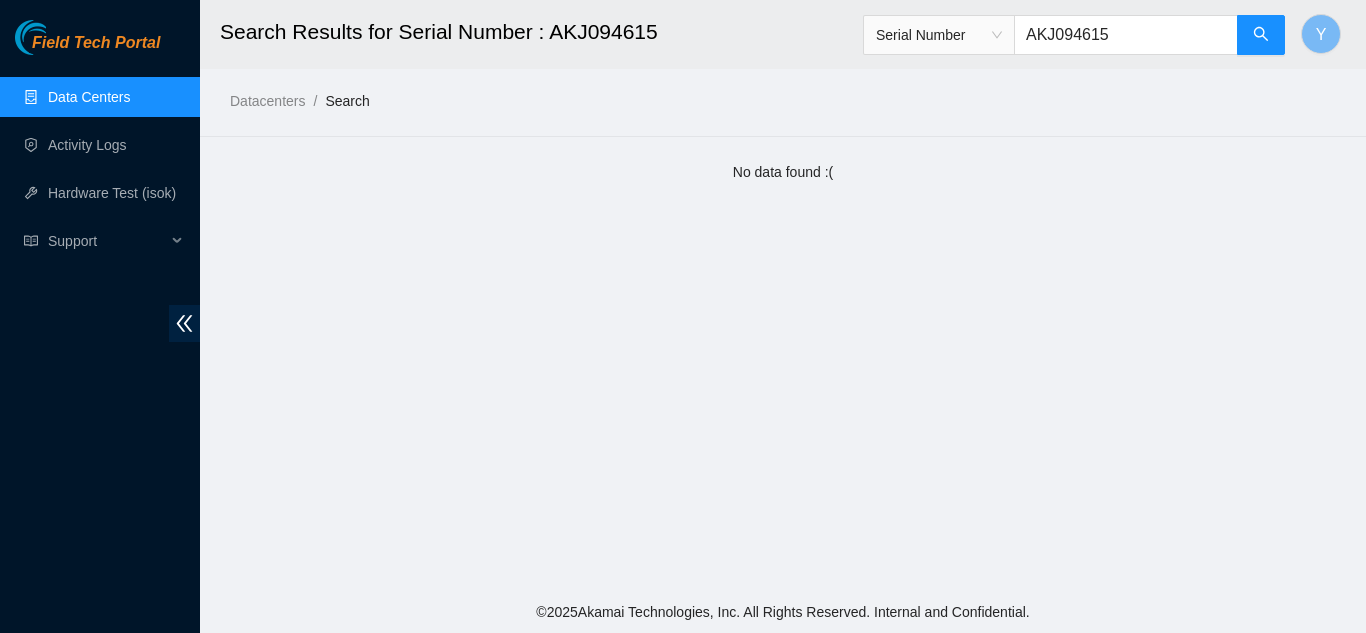 click on "Data Centers" at bounding box center (89, 97) 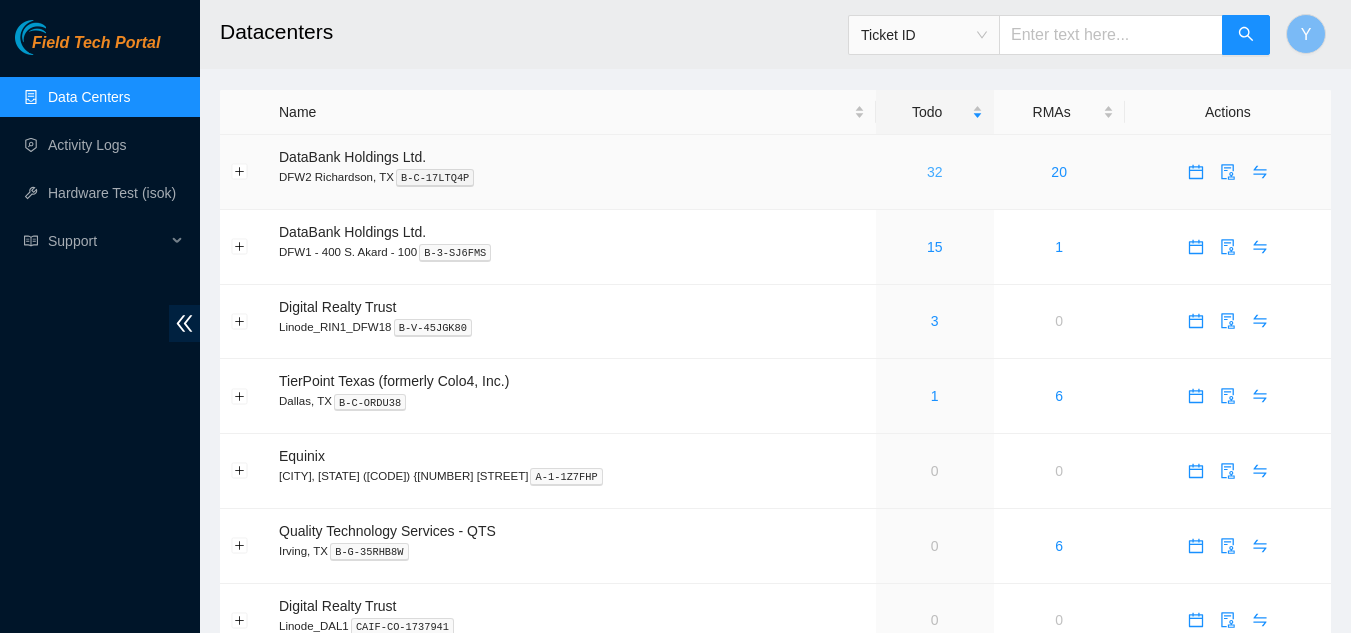 click on "32" at bounding box center [935, 172] 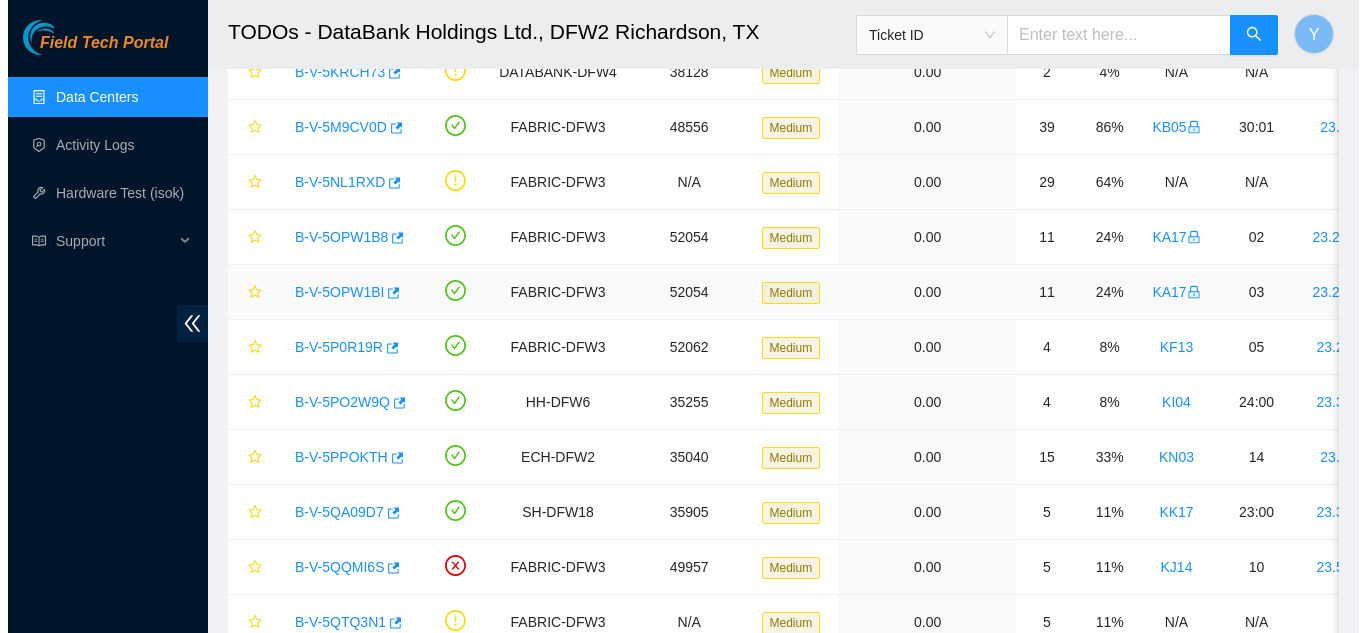 scroll, scrollTop: 700, scrollLeft: 0, axis: vertical 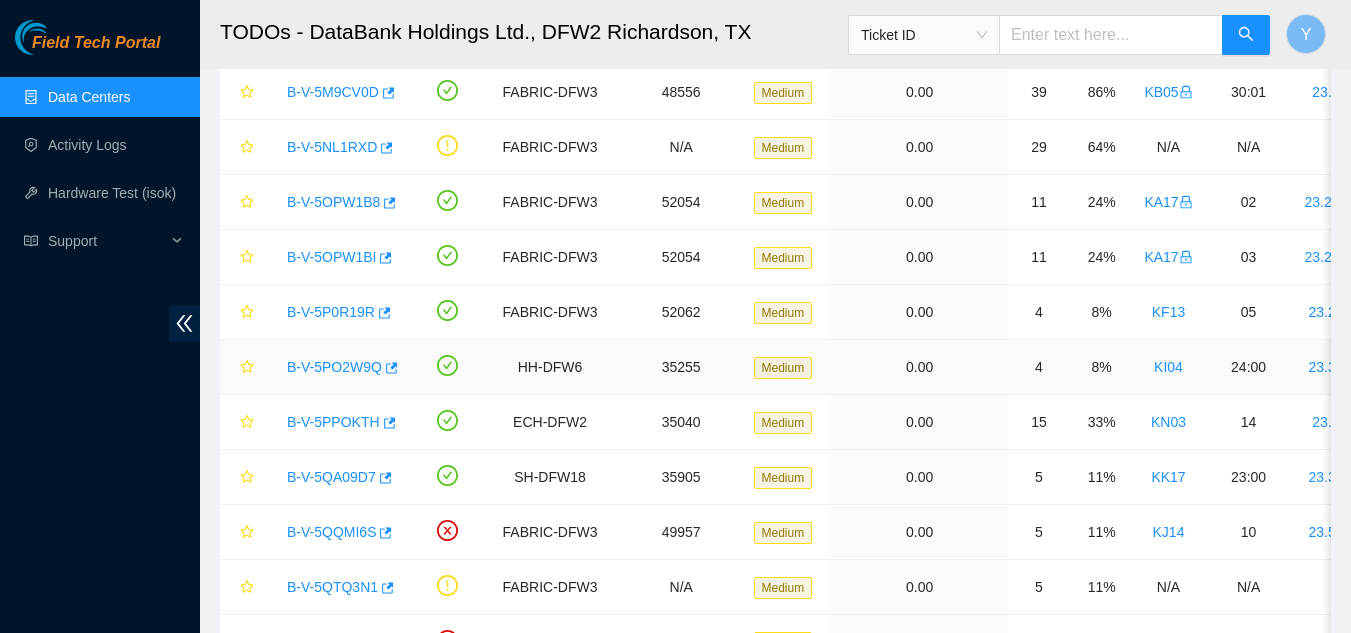 click on "B-V-5PO2W9Q" at bounding box center (334, 367) 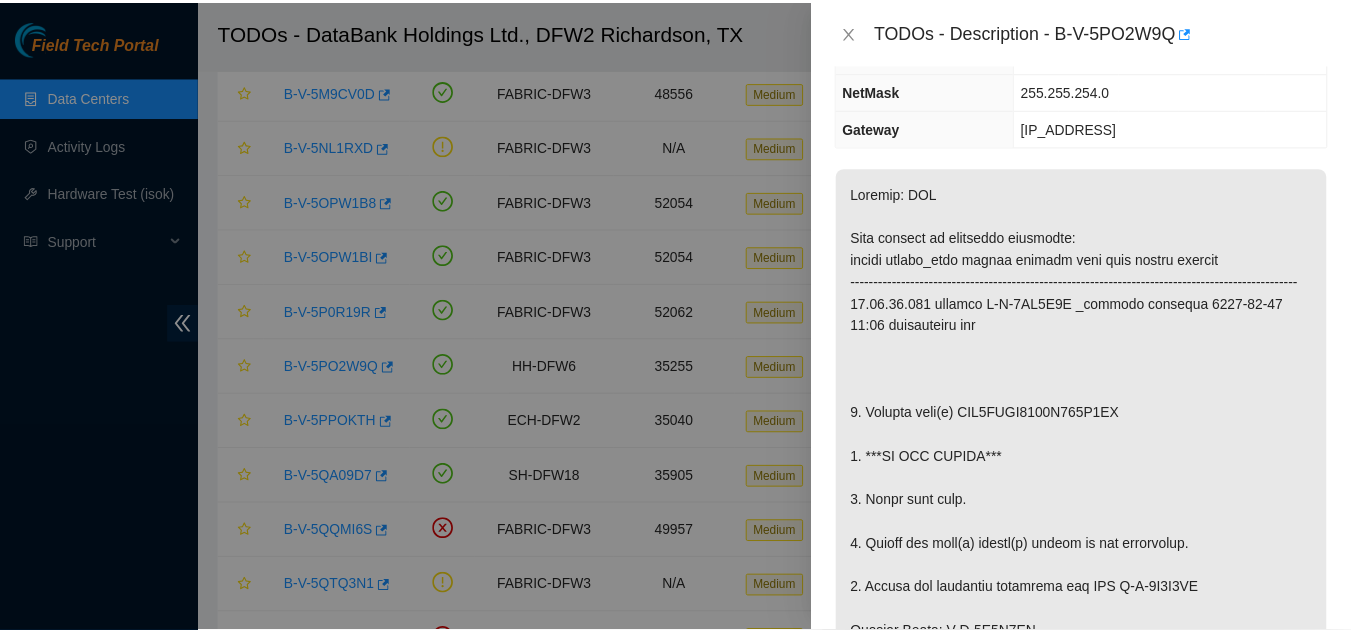 scroll, scrollTop: 206, scrollLeft: 0, axis: vertical 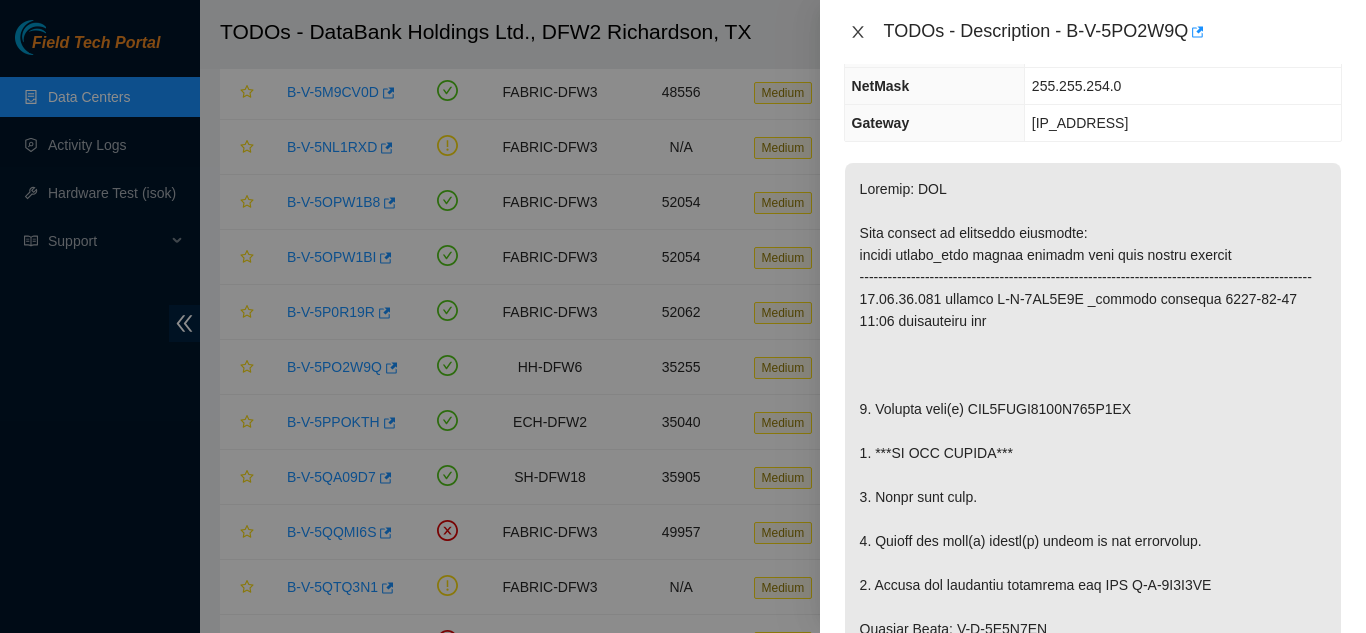 click 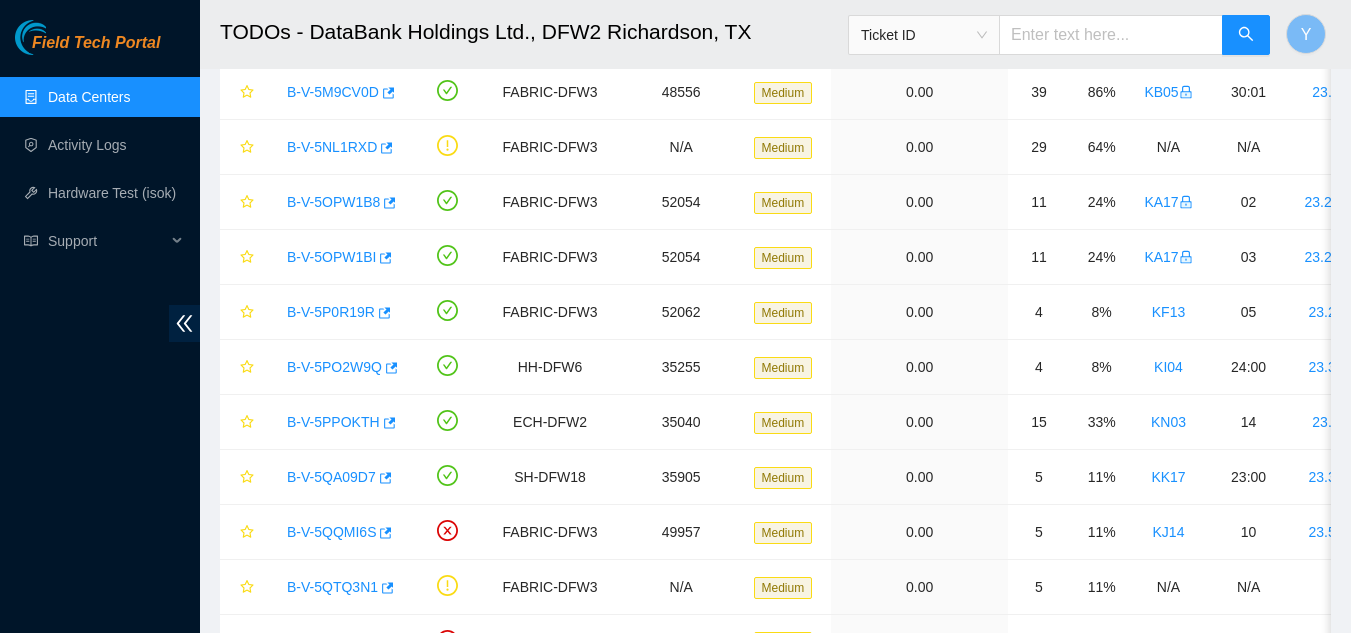 scroll, scrollTop: 272, scrollLeft: 0, axis: vertical 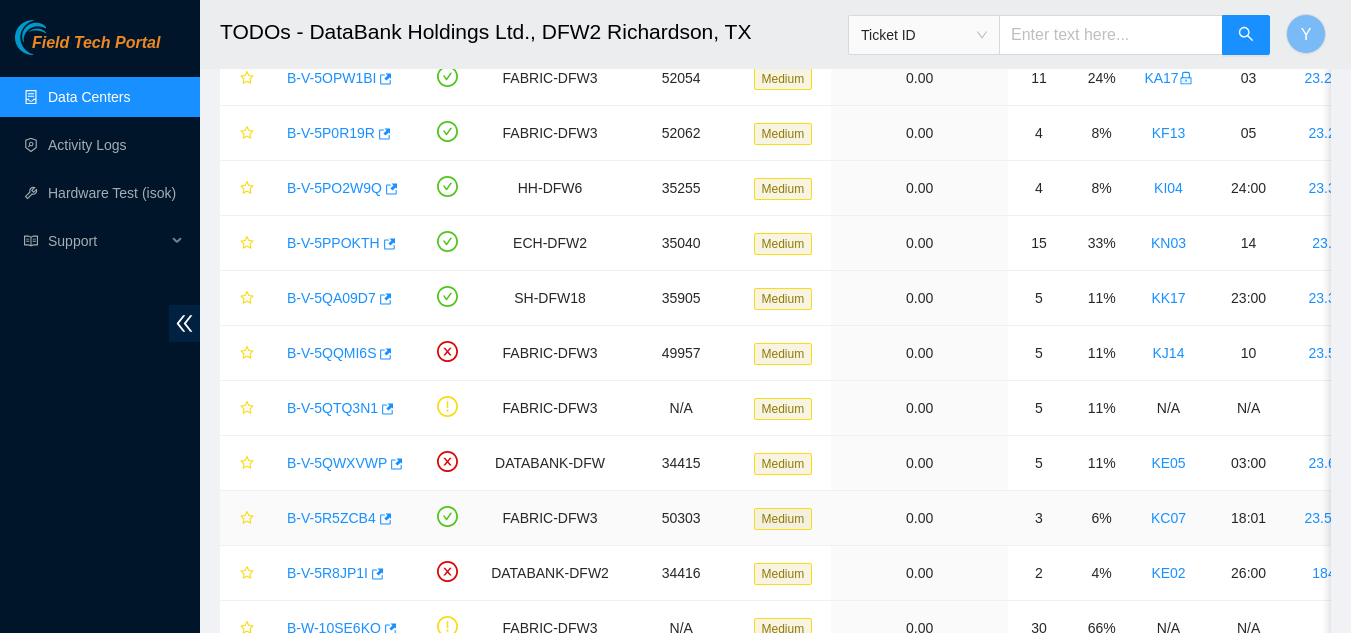 click on "B-V-5R5ZCB4" at bounding box center (331, 518) 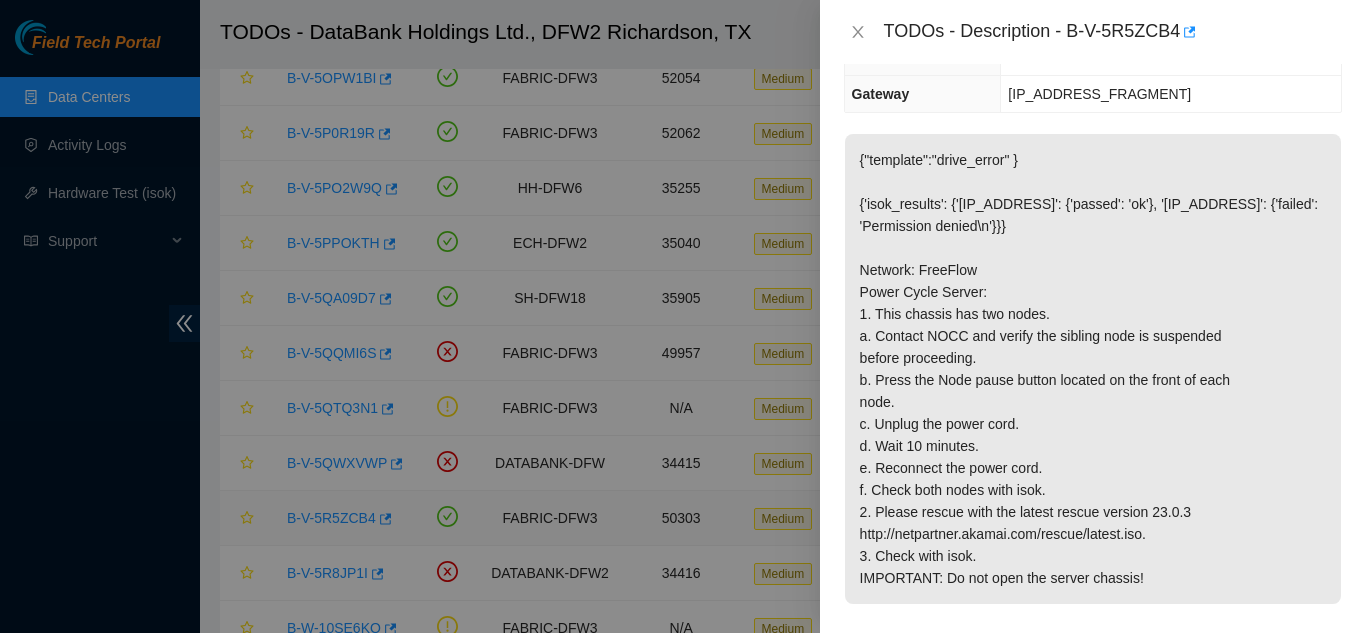 scroll, scrollTop: 206, scrollLeft: 0, axis: vertical 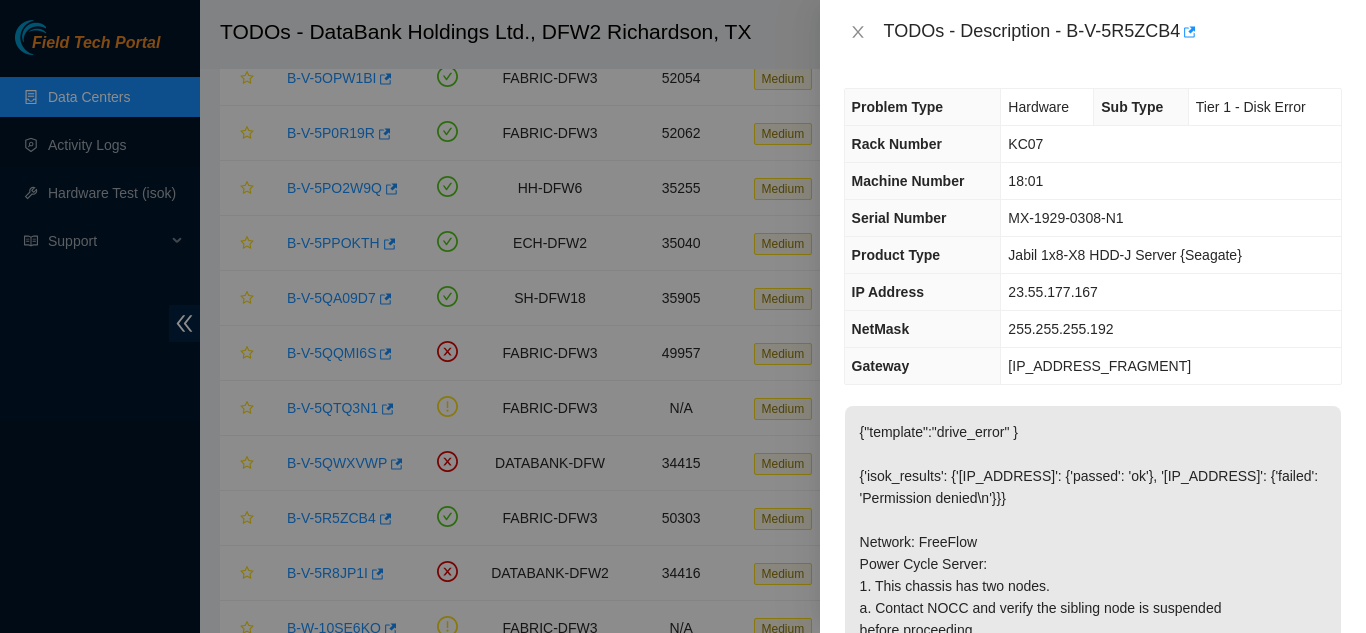 click on "TODOs - Description - B-V-5R5ZCB4" at bounding box center [1093, 32] 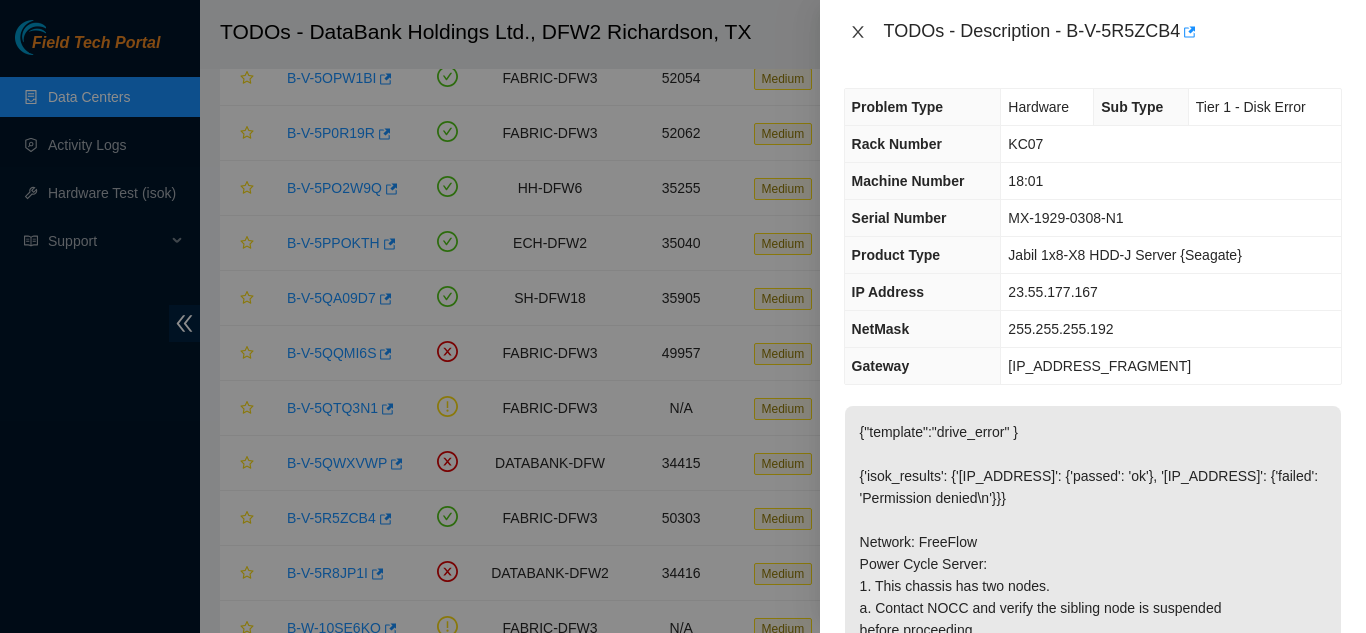 drag, startPoint x: 858, startPoint y: 26, endPoint x: 855, endPoint y: 65, distance: 39.115215 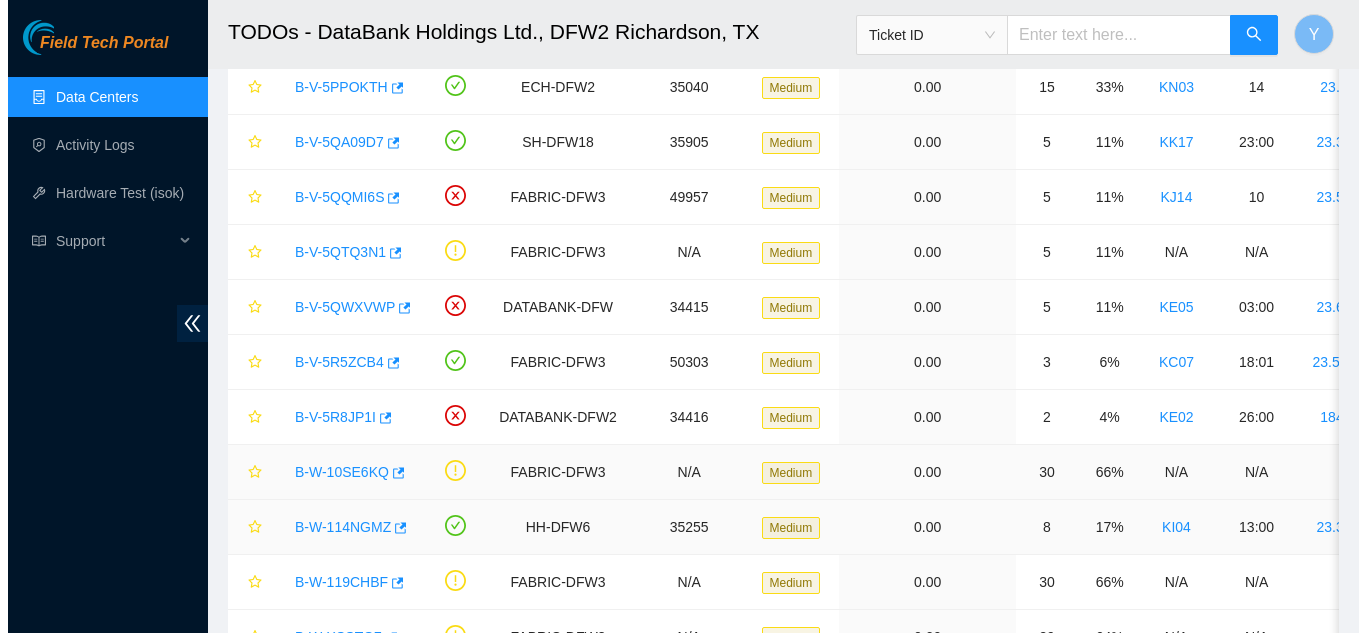 scroll, scrollTop: 1079, scrollLeft: 0, axis: vertical 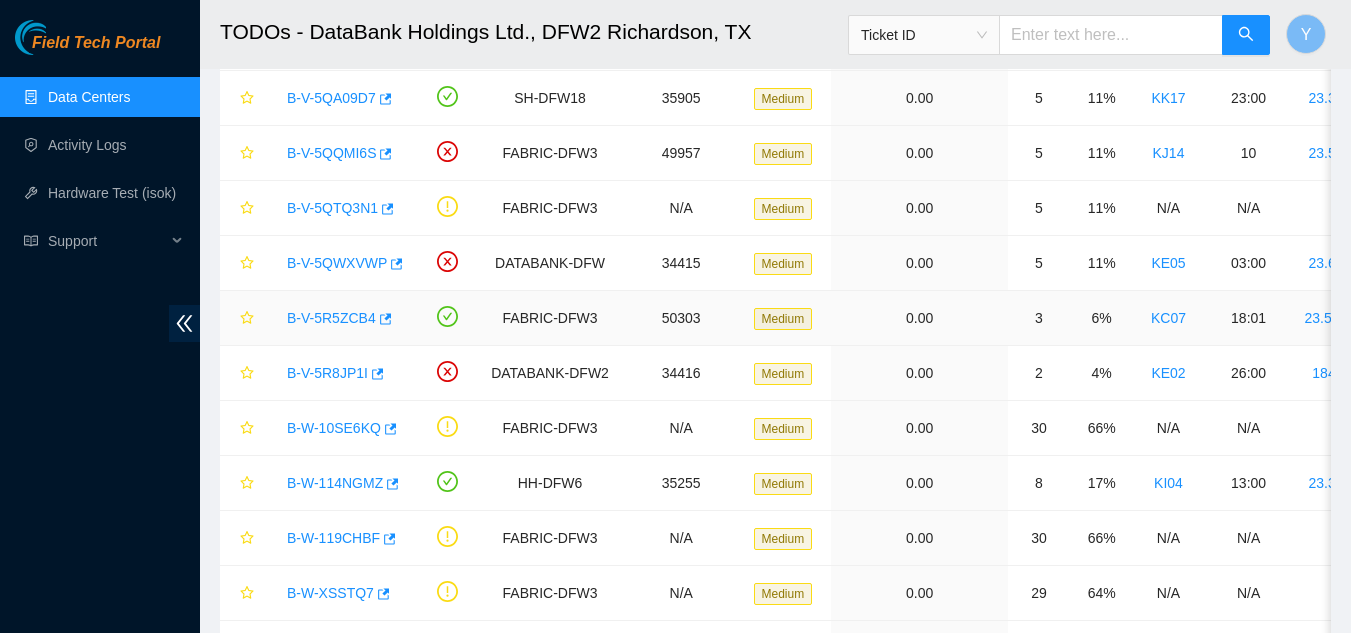 click on "B-V-5R5ZCB4" at bounding box center (331, 318) 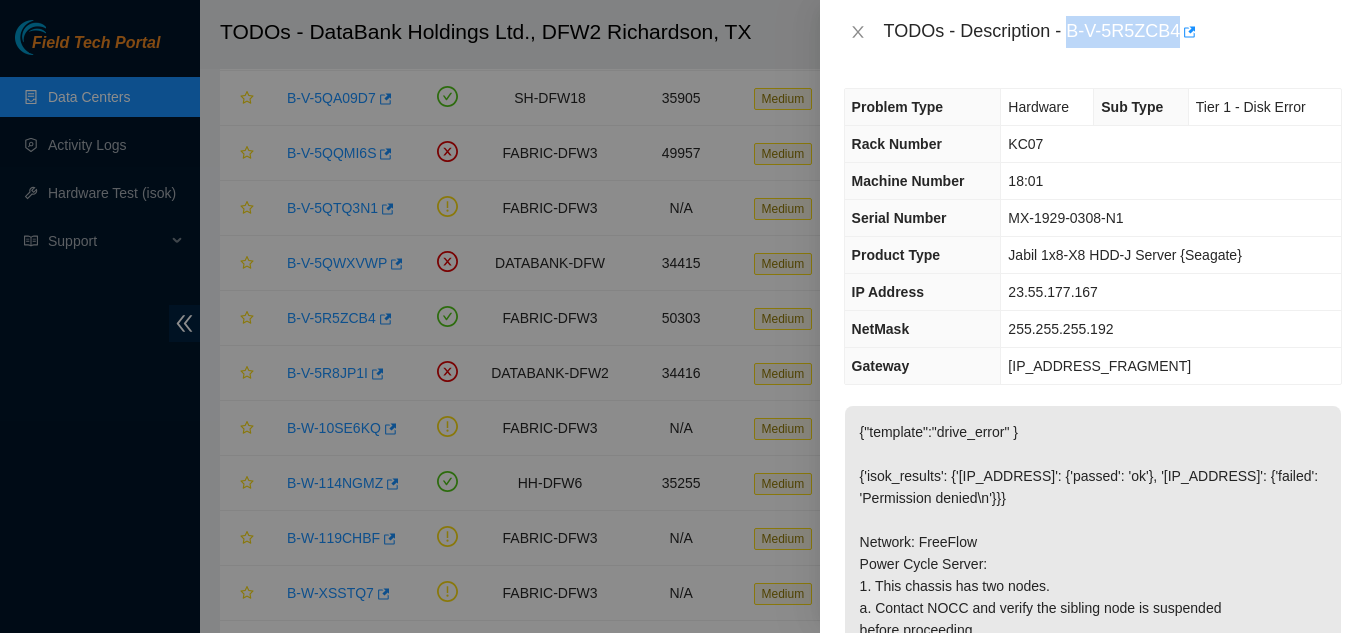 drag, startPoint x: 1069, startPoint y: 31, endPoint x: 1177, endPoint y: 32, distance: 108.00463 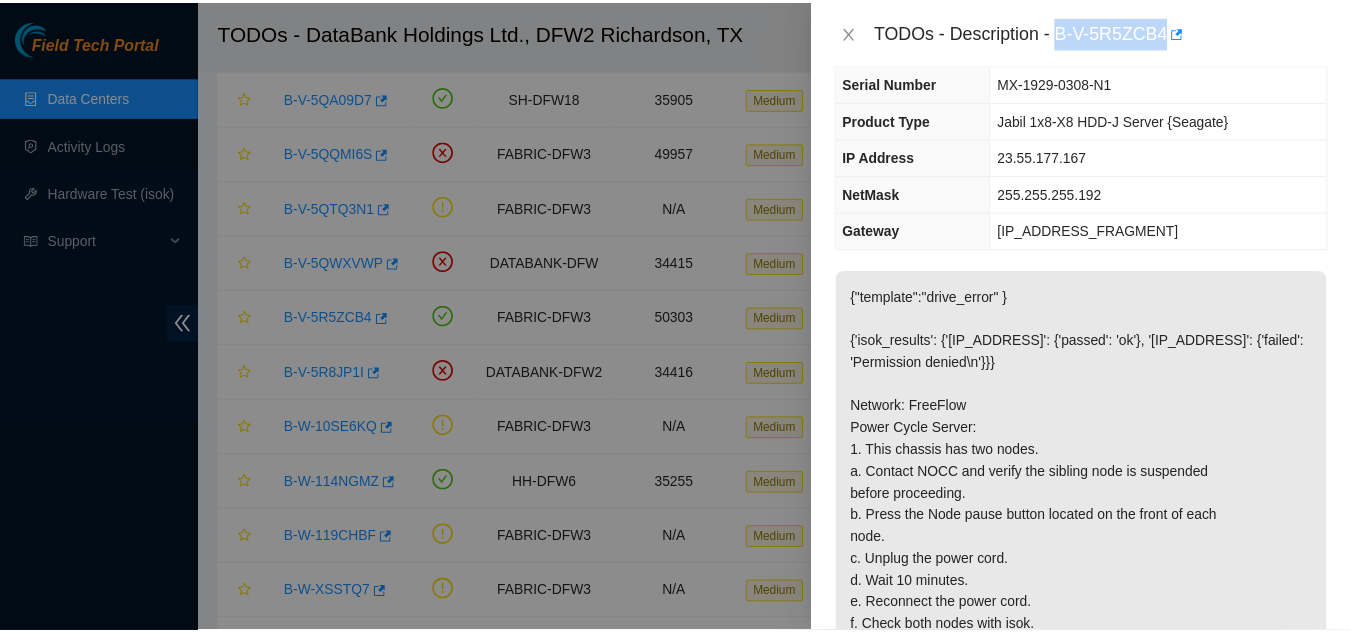 scroll, scrollTop: 100, scrollLeft: 0, axis: vertical 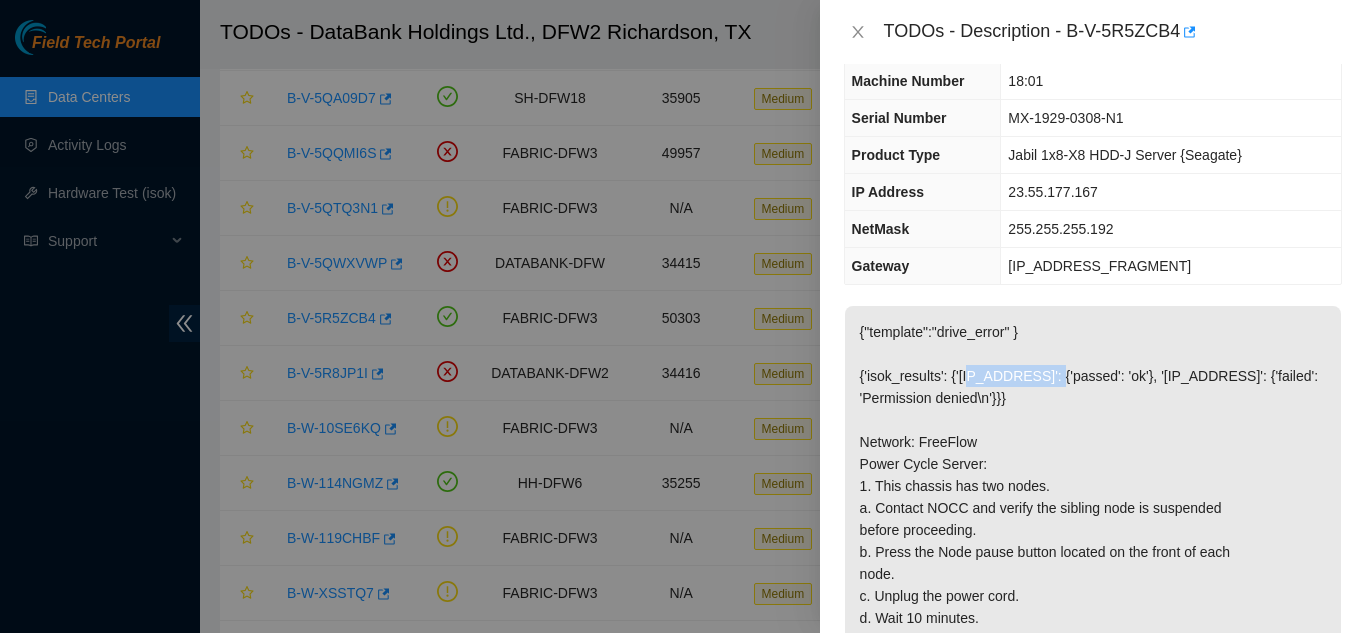 drag, startPoint x: 957, startPoint y: 396, endPoint x: 1038, endPoint y: 398, distance: 81.02469 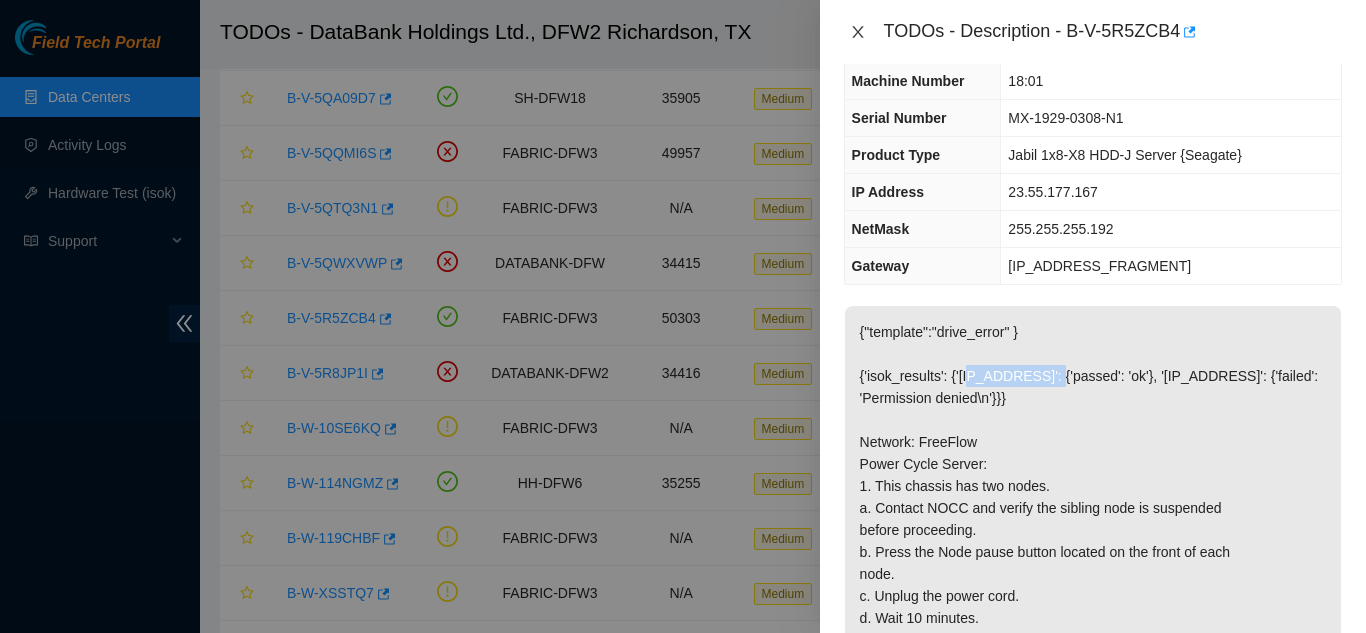 click 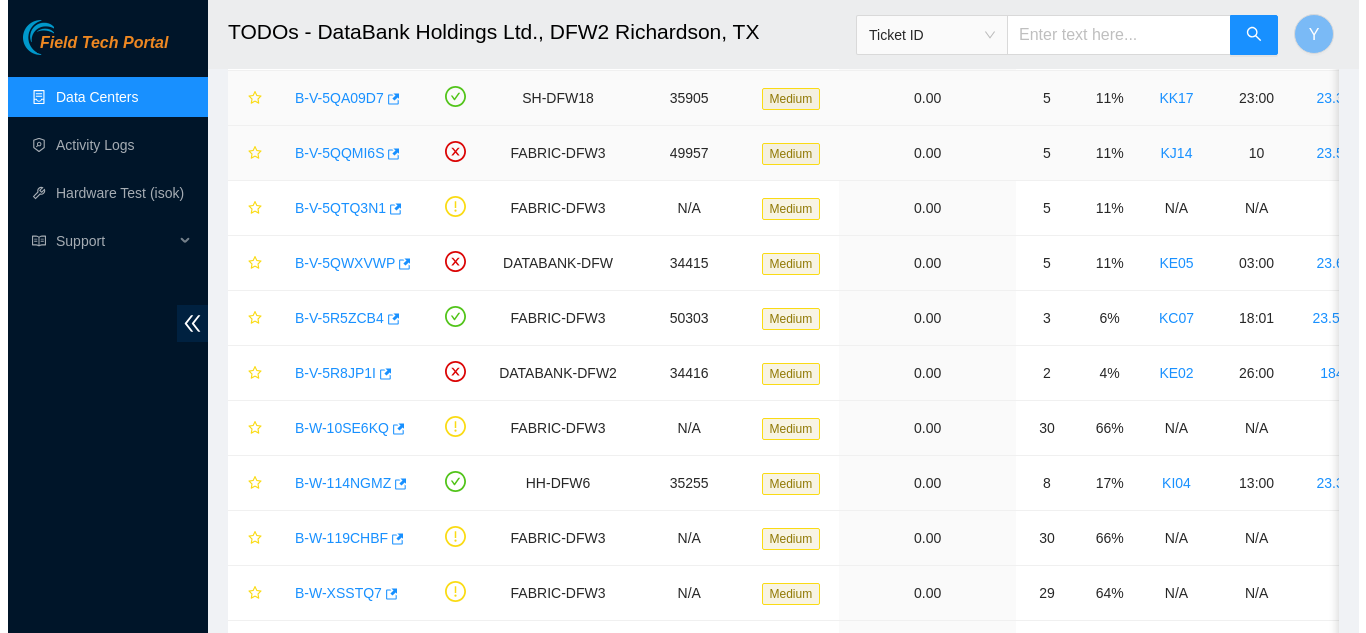 scroll, scrollTop: 144, scrollLeft: 0, axis: vertical 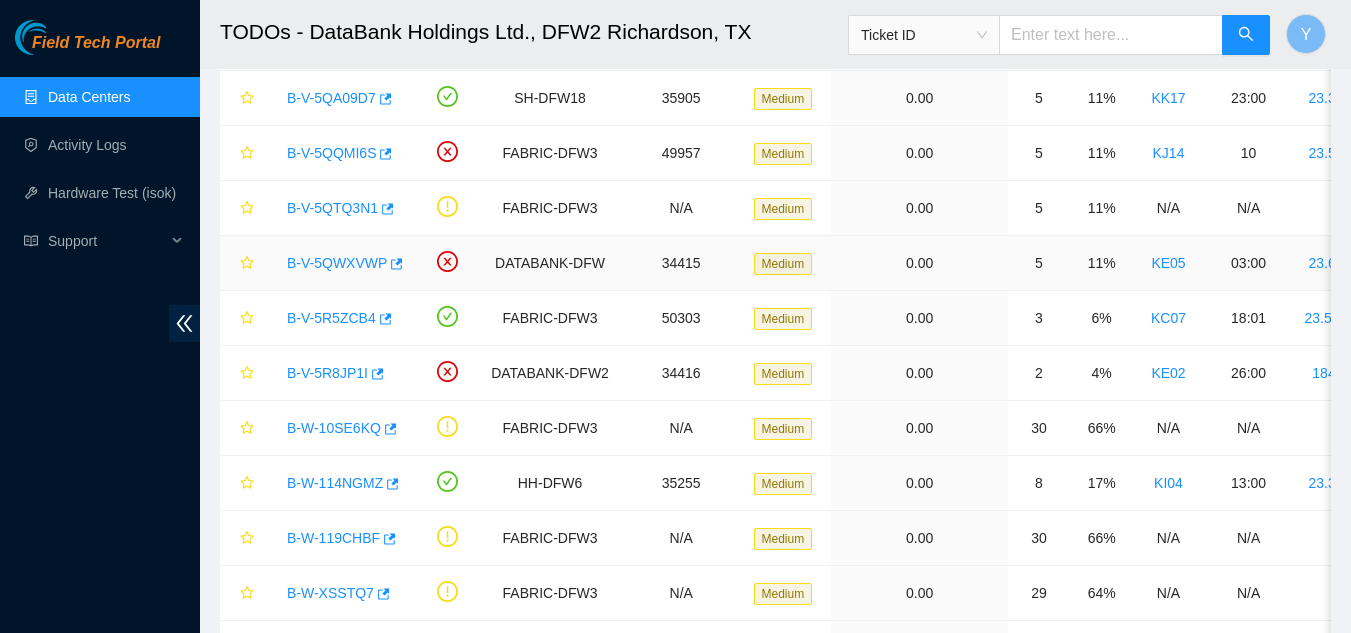 click on "B-V-5QWXVWP" at bounding box center (337, 263) 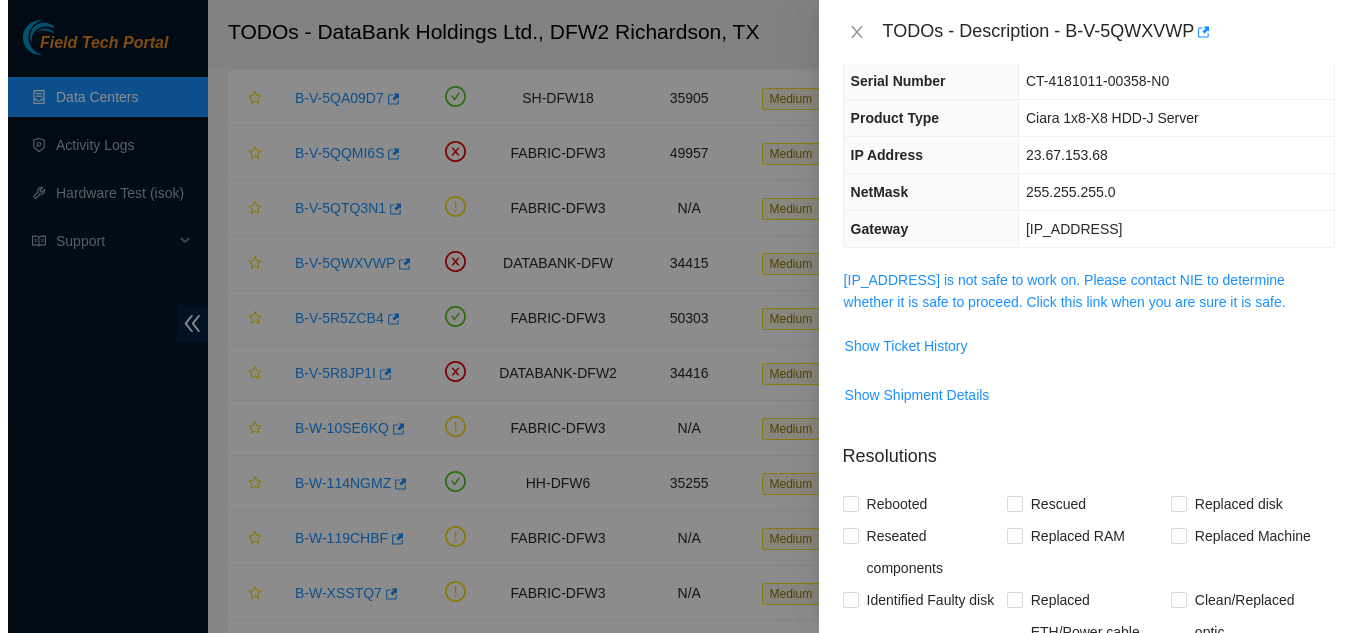 scroll, scrollTop: 100, scrollLeft: 0, axis: vertical 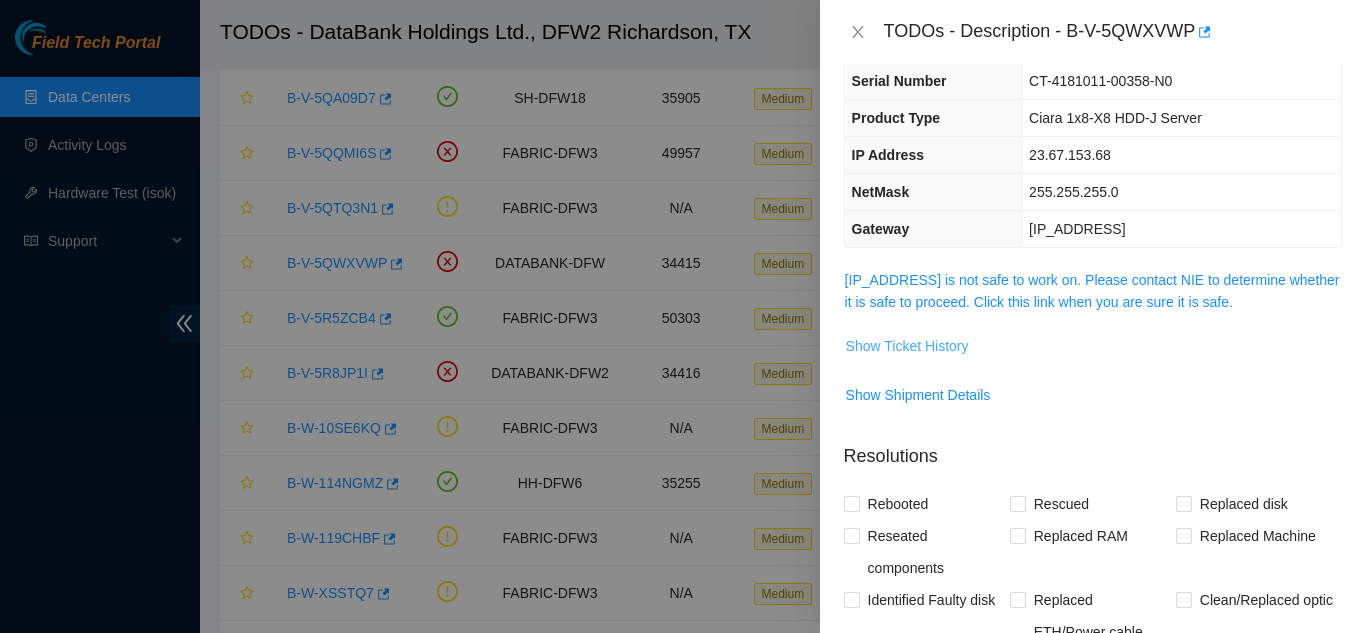 click on "Show Ticket History" at bounding box center [907, 346] 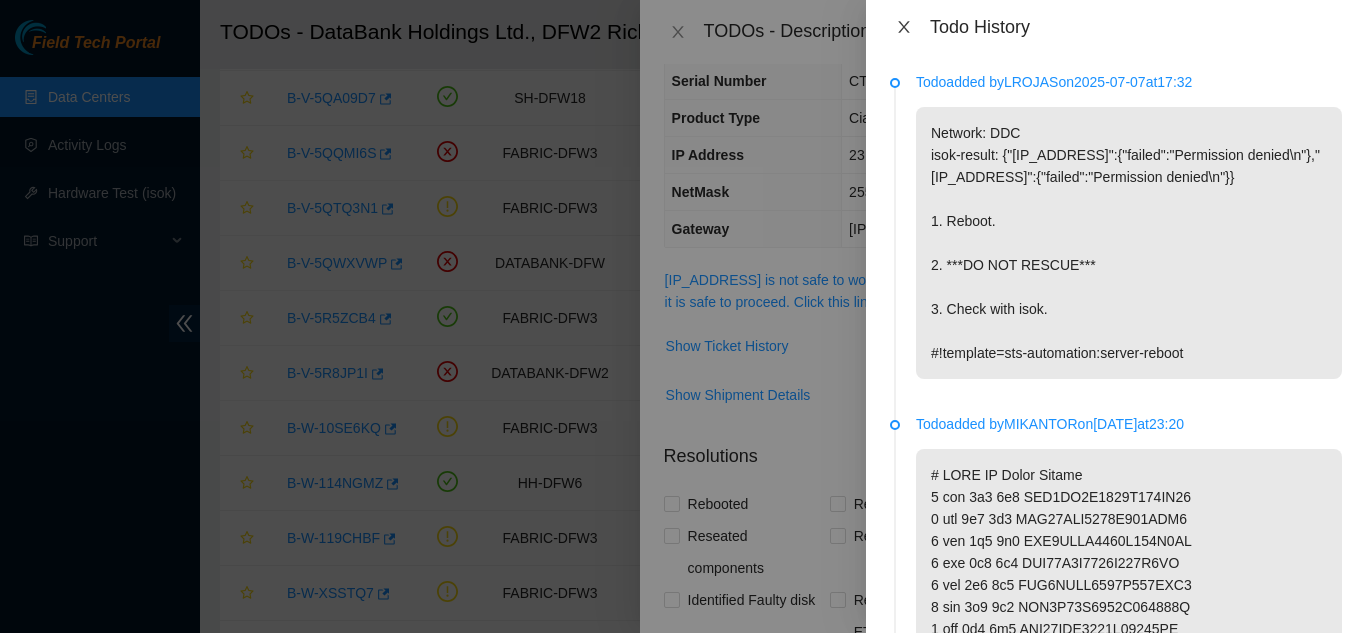 click 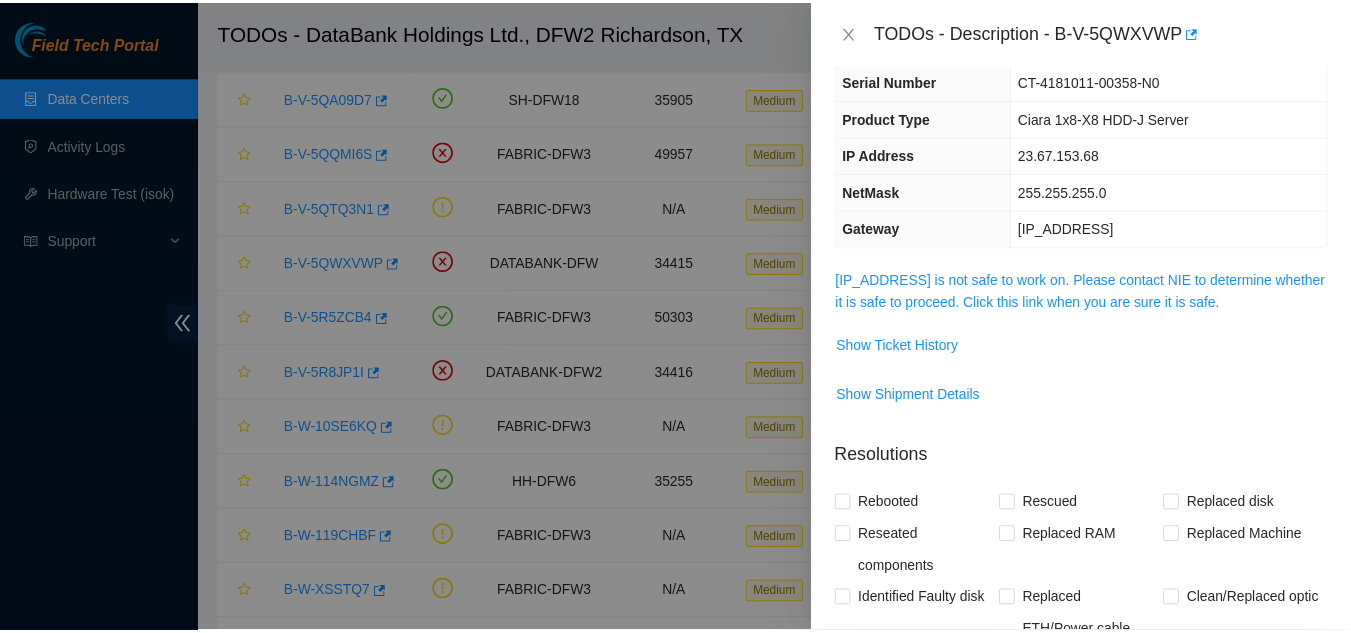 scroll, scrollTop: 0, scrollLeft: 0, axis: both 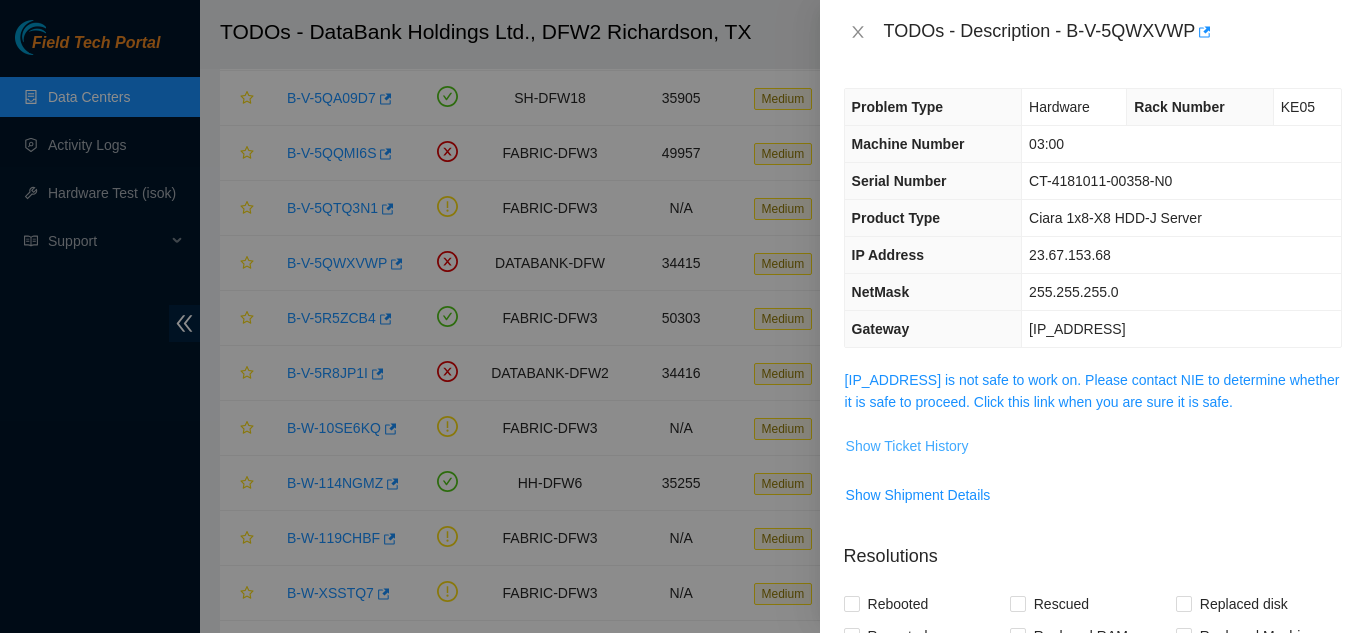 click on "Show Ticket History" at bounding box center [907, 446] 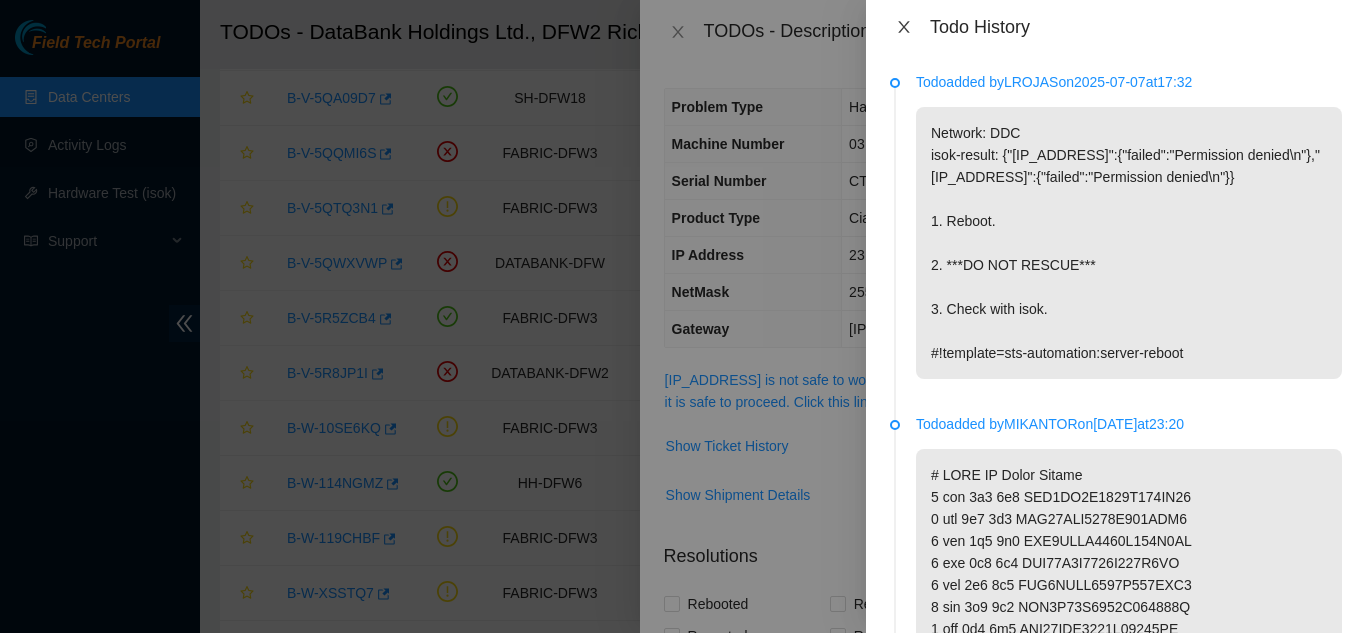 click 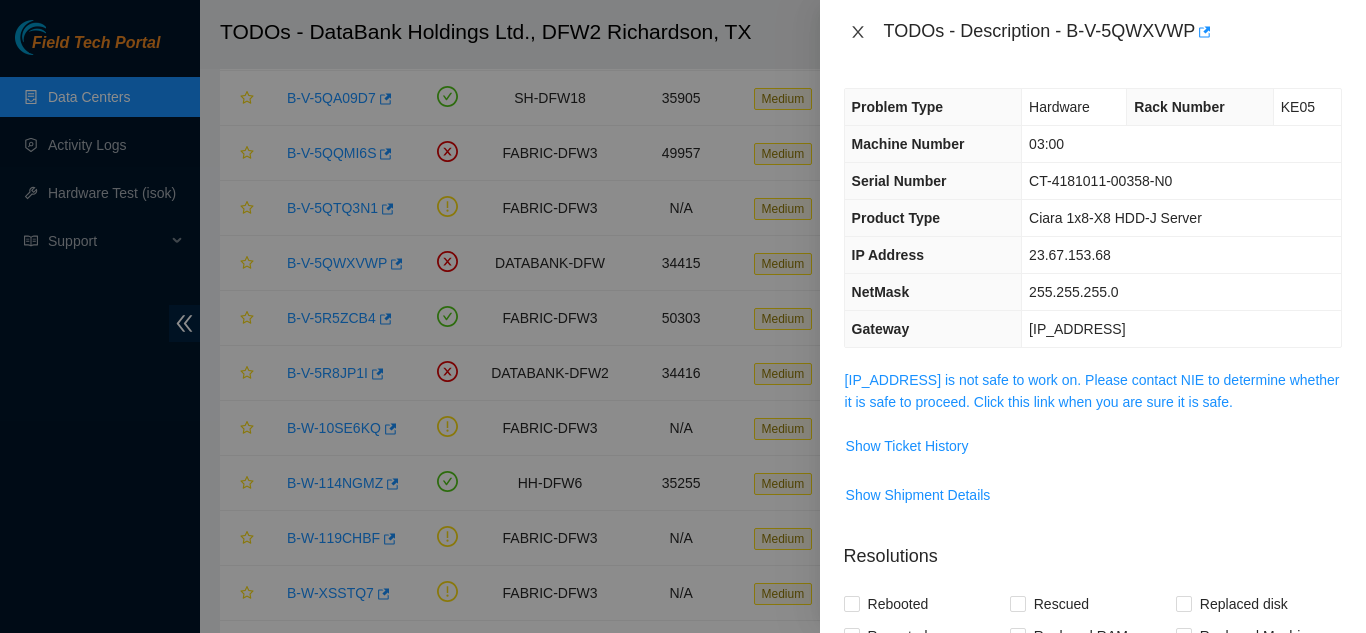 click 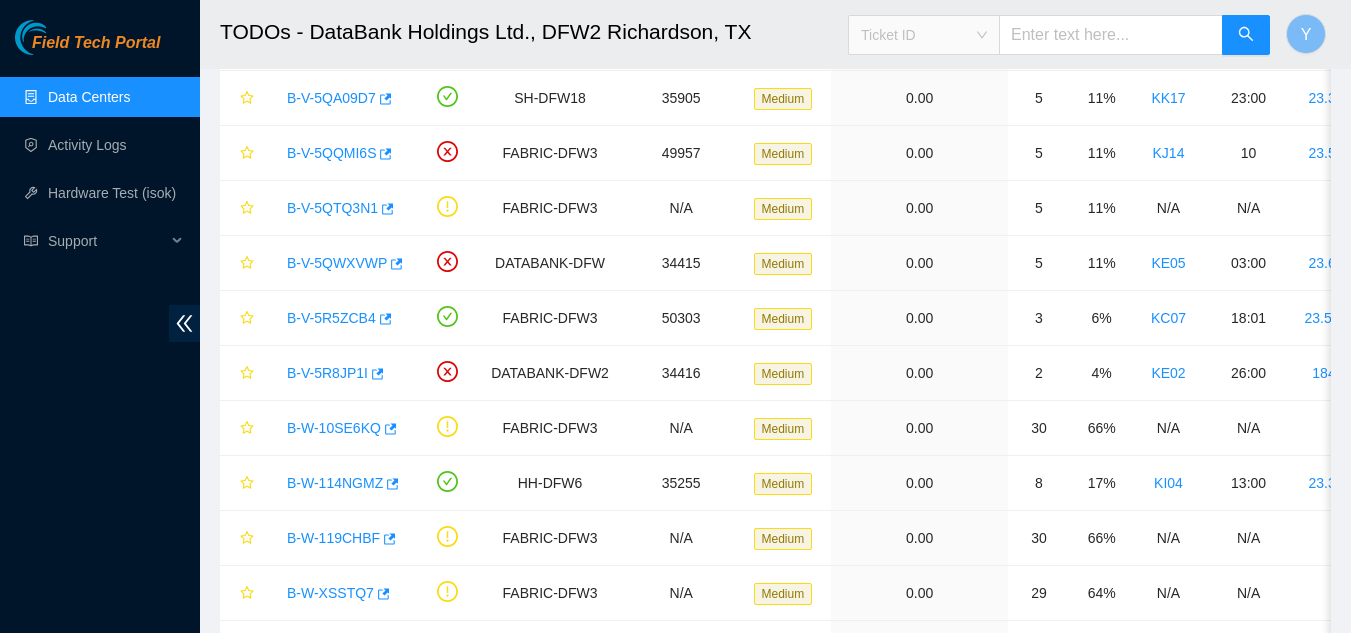 click on "Ticket ID" at bounding box center (924, 35) 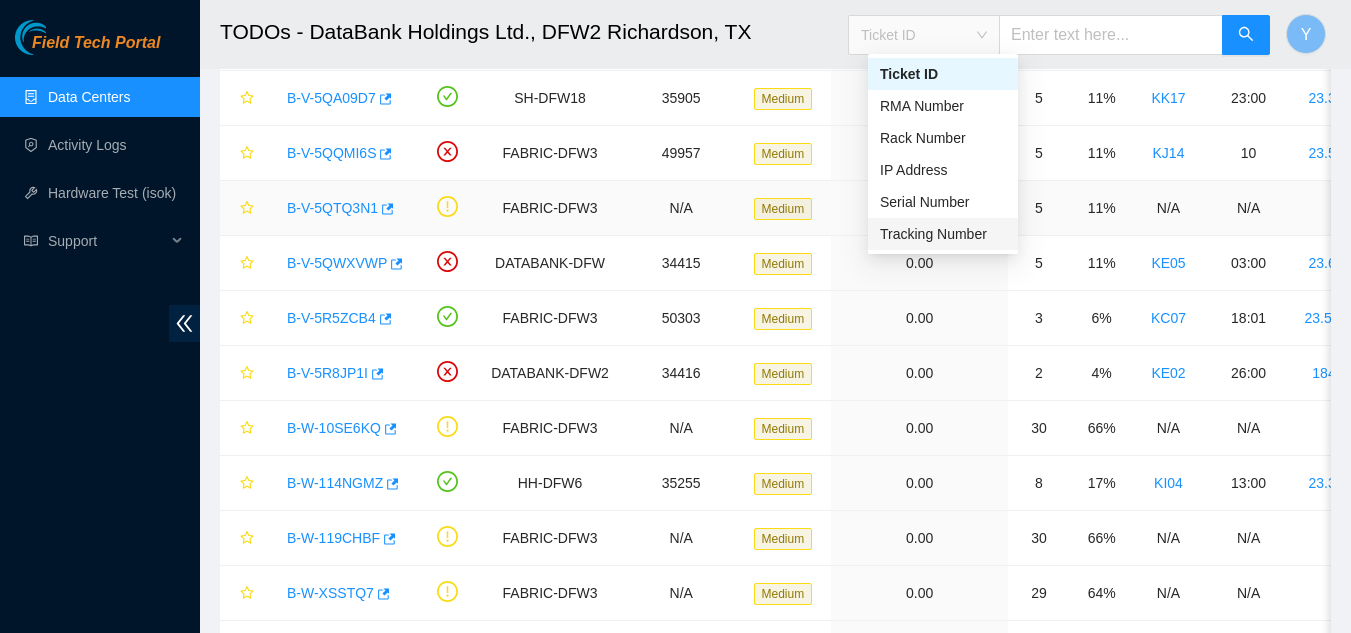 drag, startPoint x: 956, startPoint y: 231, endPoint x: 950, endPoint y: 220, distance: 12.529964 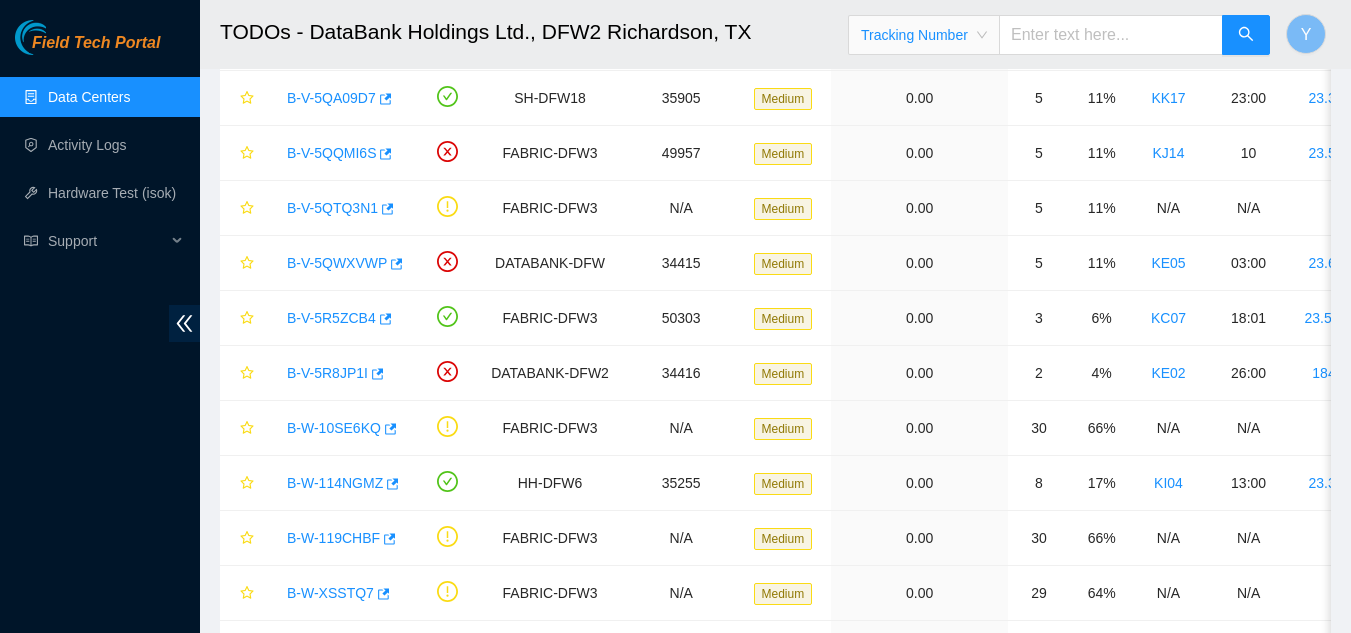 click at bounding box center (1111, 35) 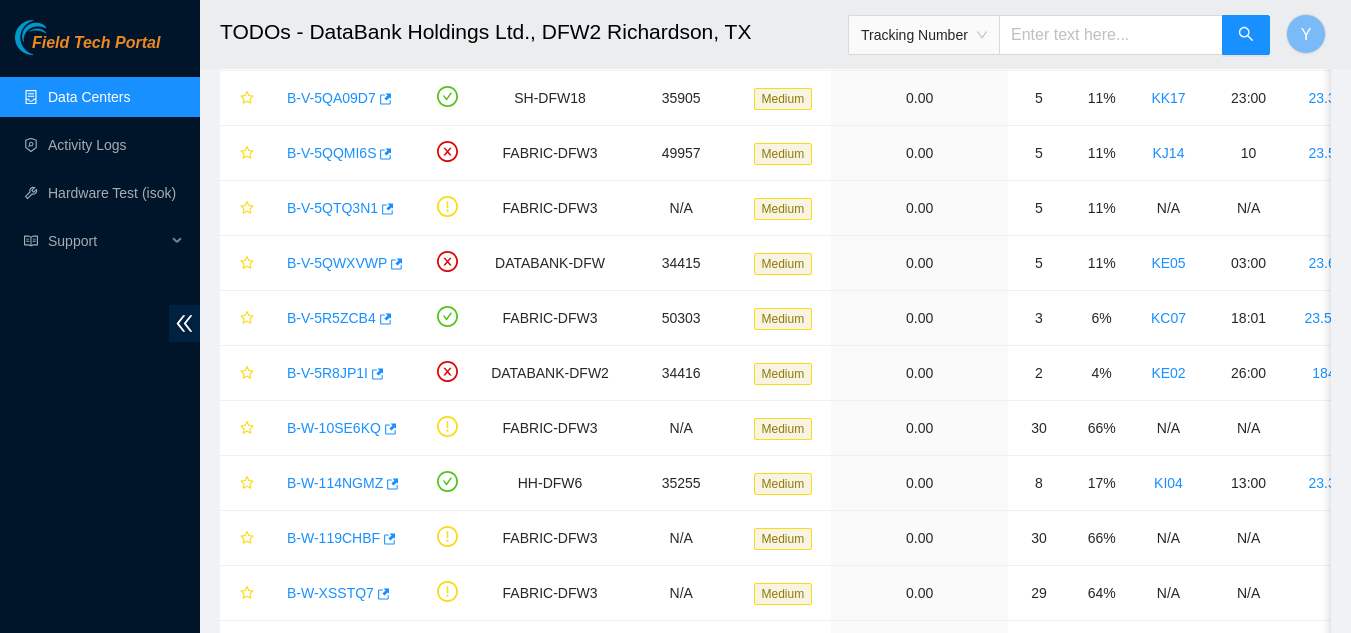 paste on "[NUMBER]" 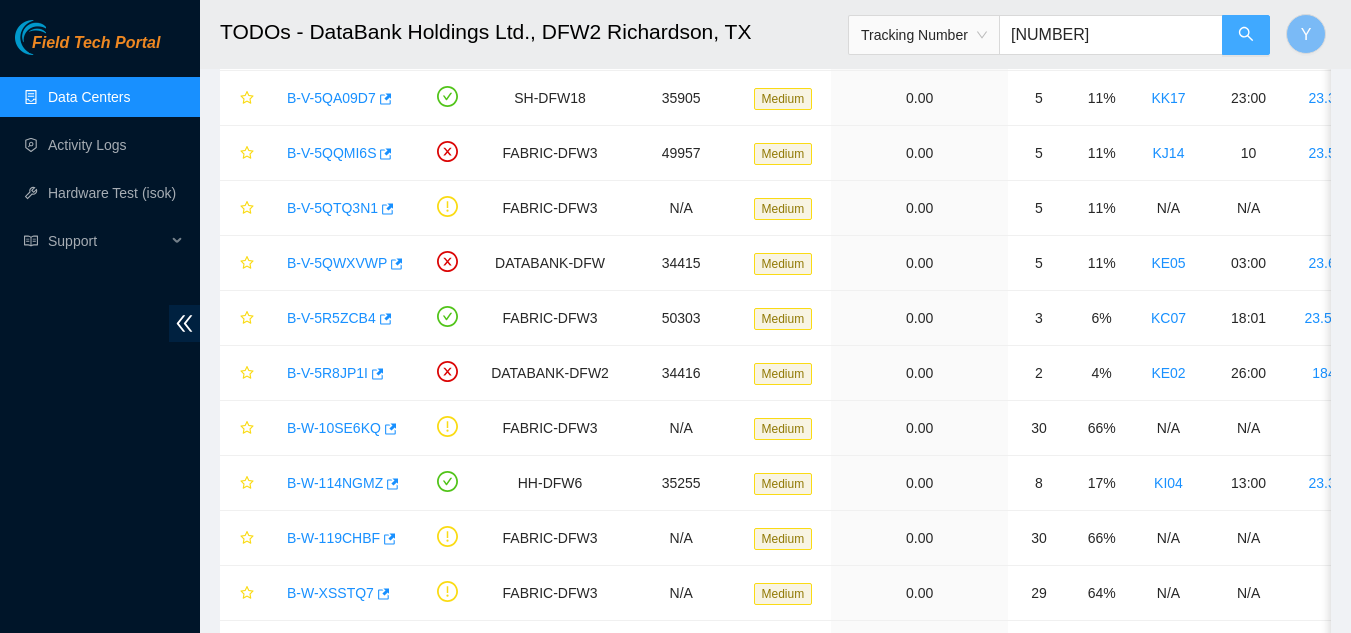 click at bounding box center (1246, 35) 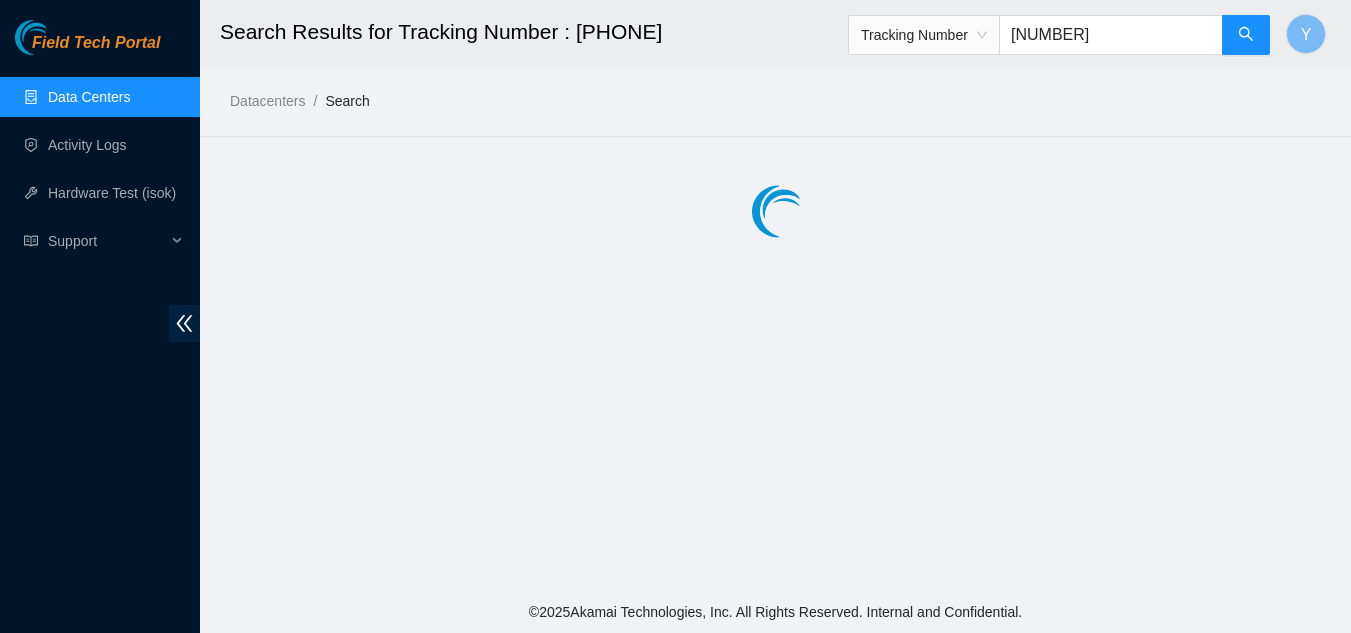 scroll, scrollTop: 0, scrollLeft: 0, axis: both 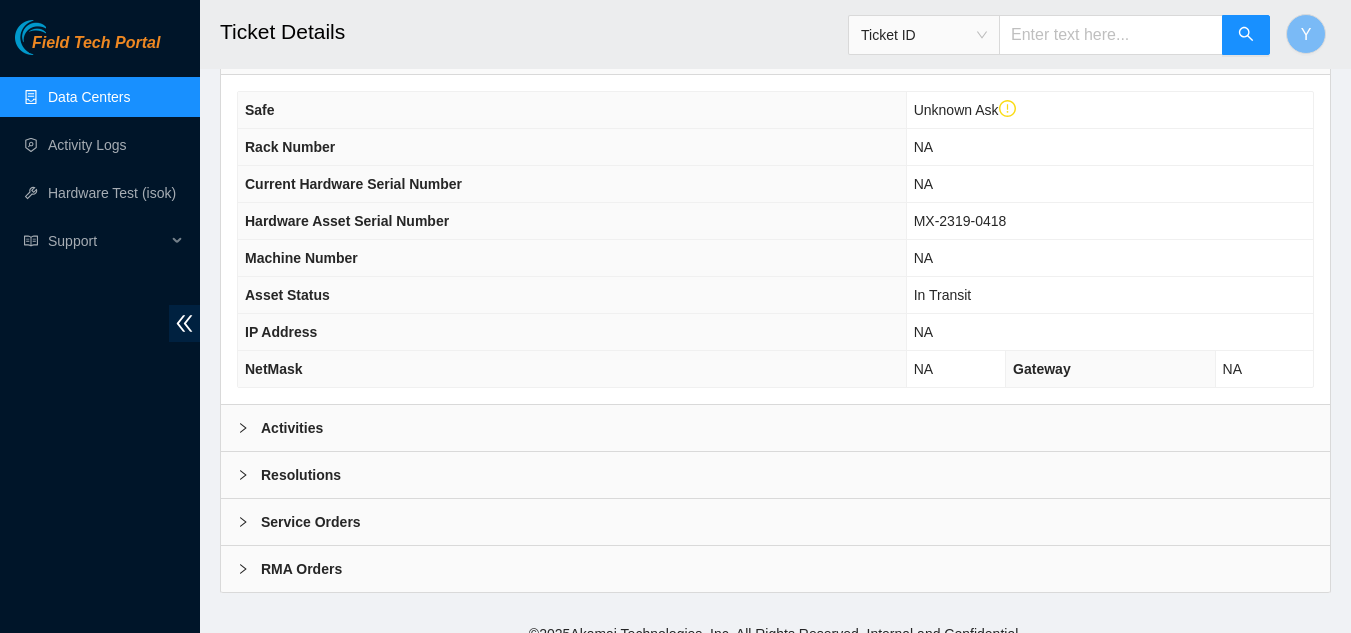 click on "Resolutions" at bounding box center (301, 475) 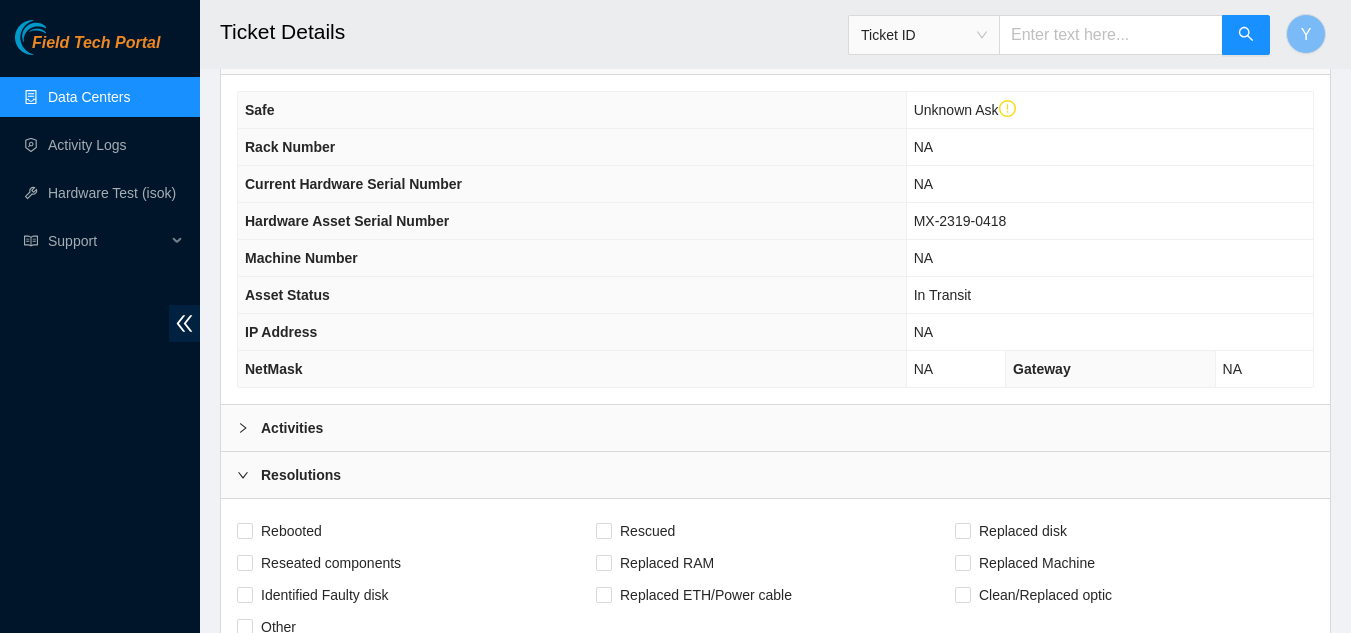 click 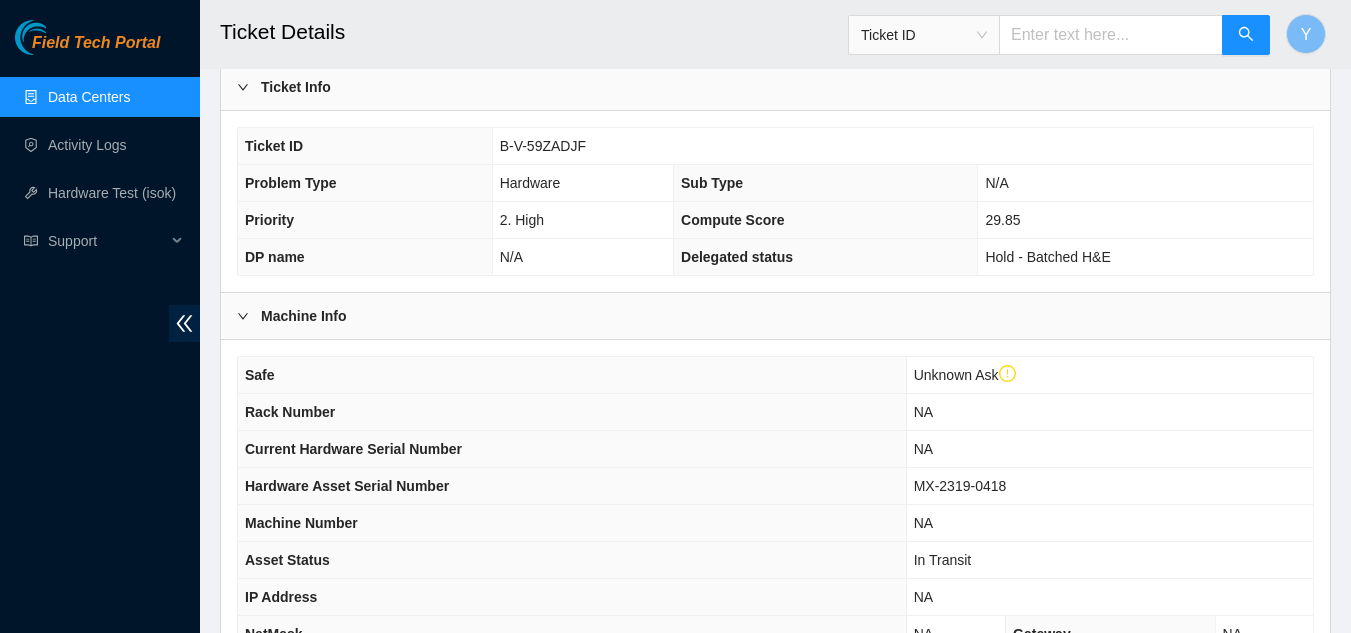 scroll, scrollTop: 352, scrollLeft: 0, axis: vertical 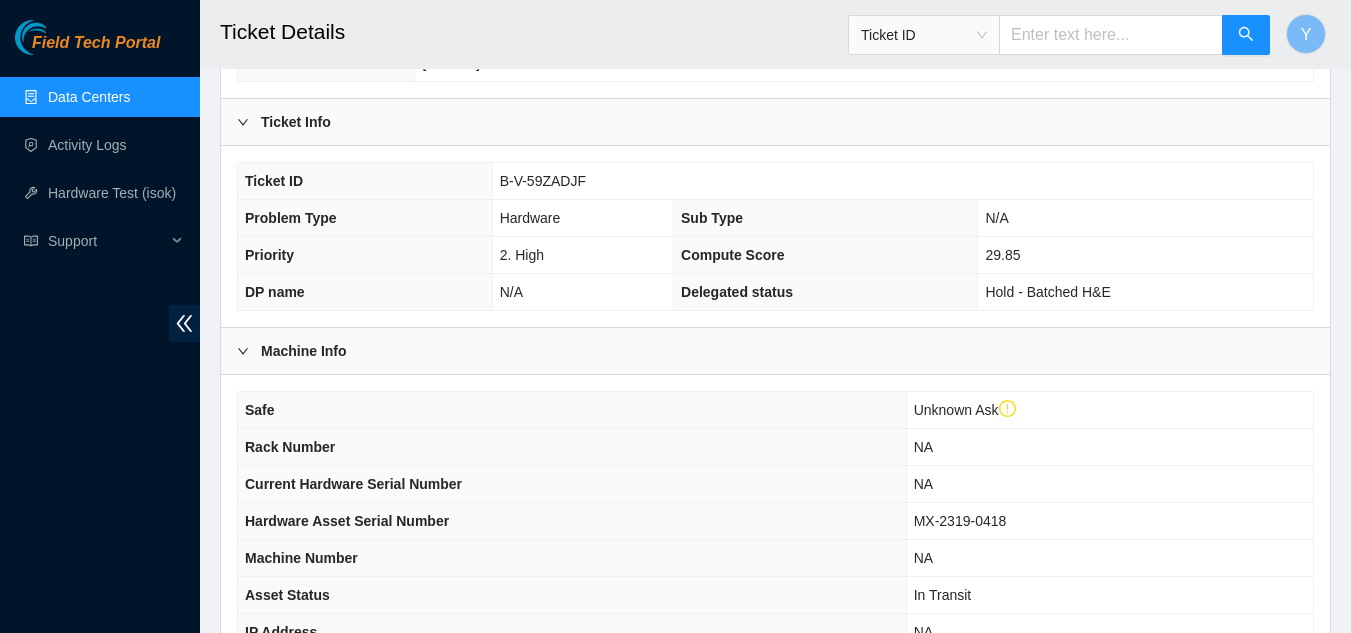 click 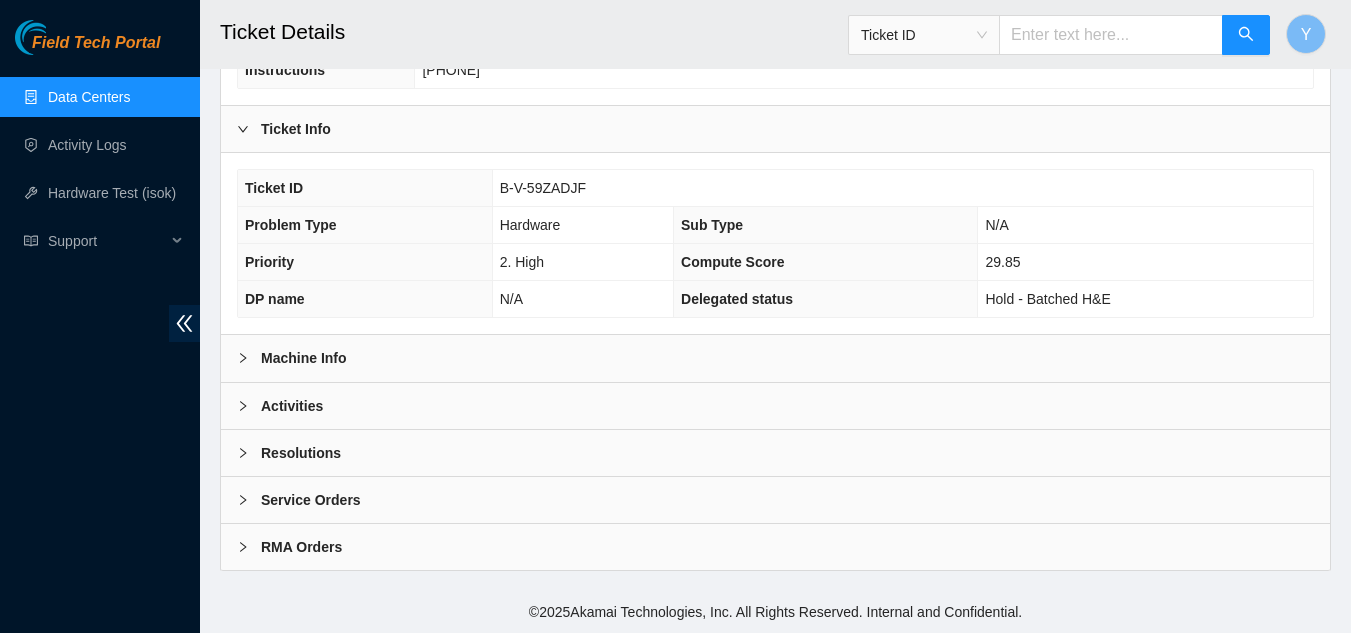 scroll, scrollTop: 322, scrollLeft: 0, axis: vertical 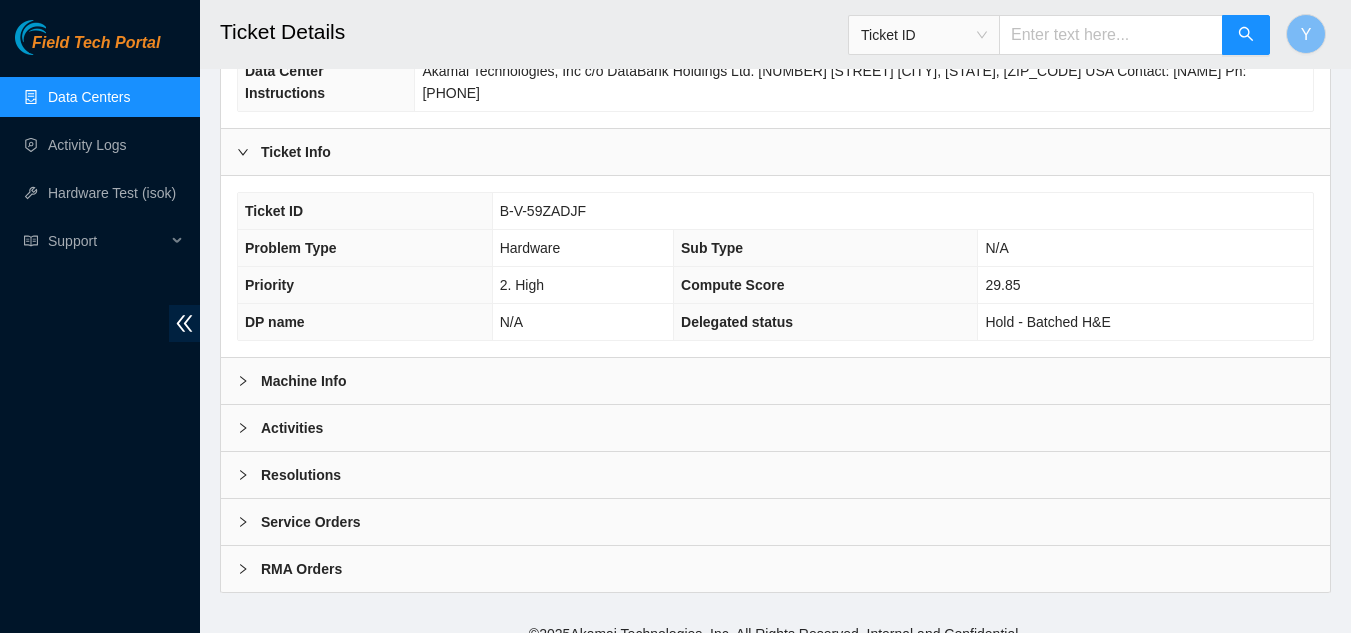 click 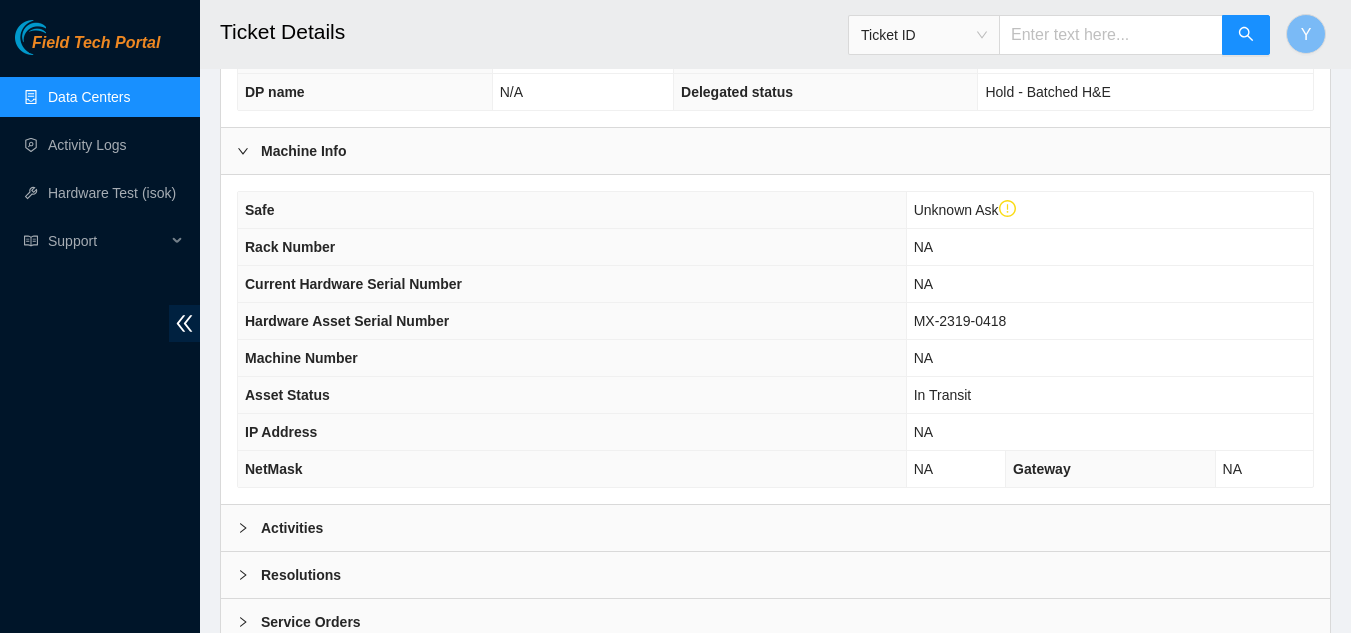 scroll, scrollTop: 652, scrollLeft: 0, axis: vertical 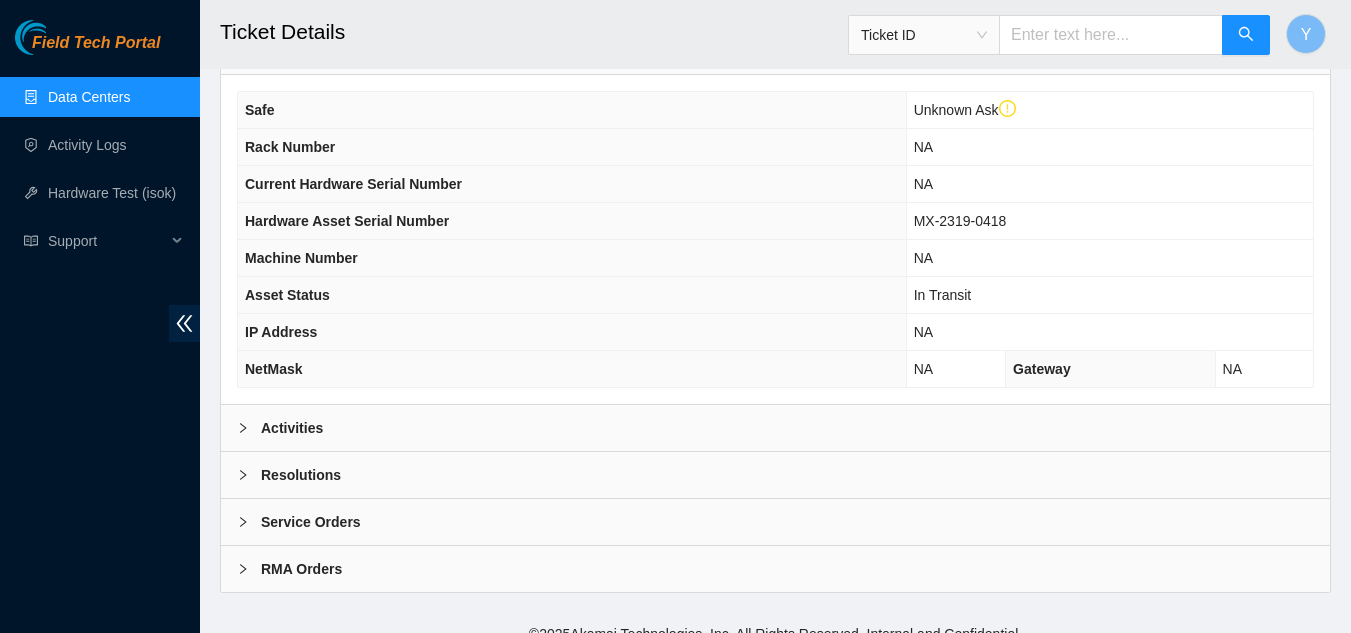 click on "Data Centers" at bounding box center [89, 97] 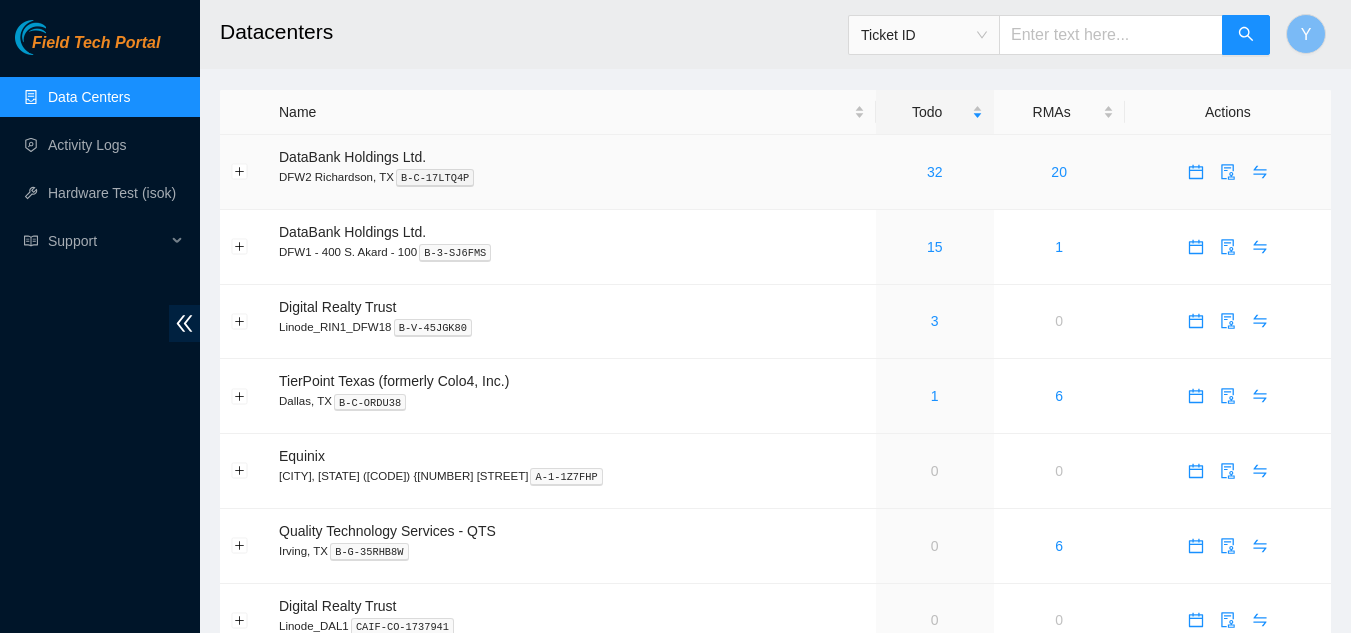 click on "32" at bounding box center (935, 172) 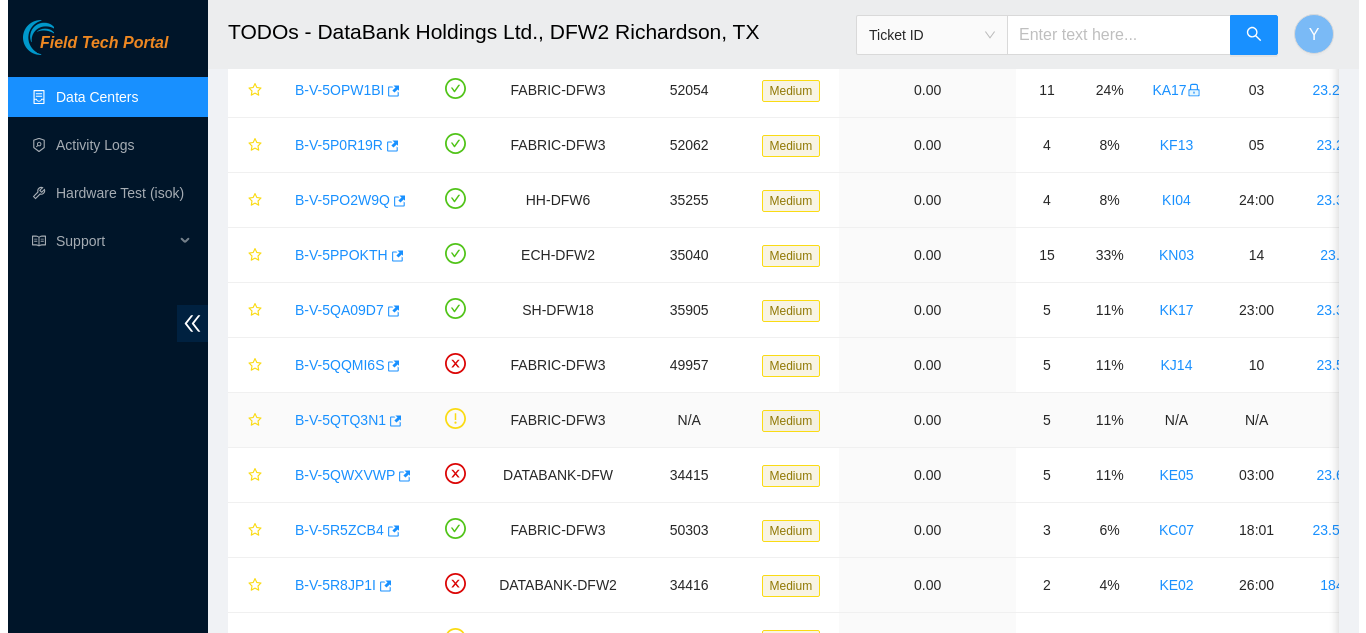 scroll, scrollTop: 900, scrollLeft: 0, axis: vertical 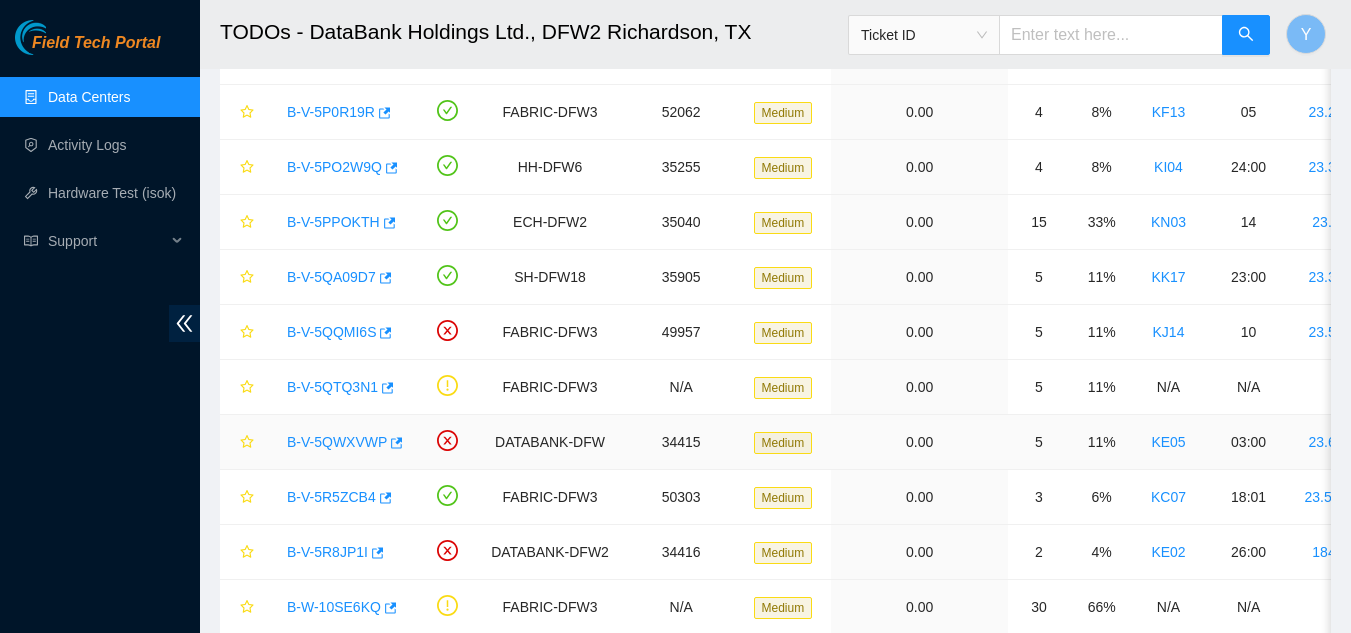 click on "B-V-5QWXVWP" at bounding box center (337, 442) 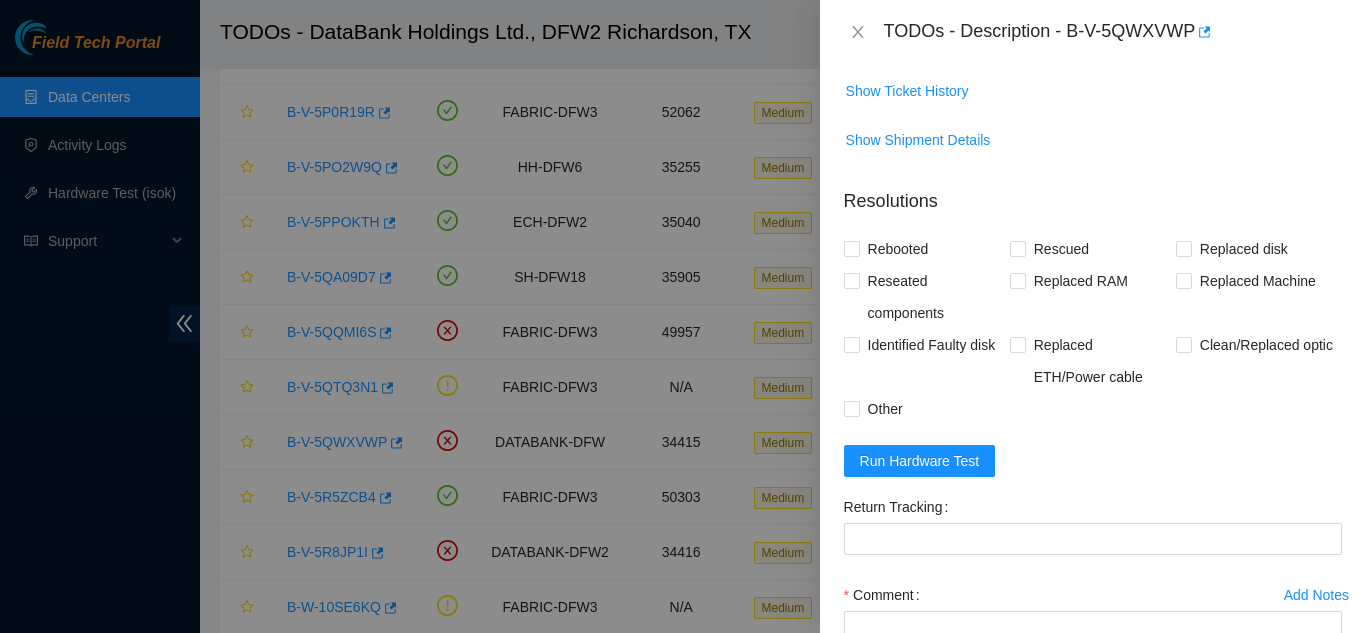 scroll, scrollTop: 400, scrollLeft: 0, axis: vertical 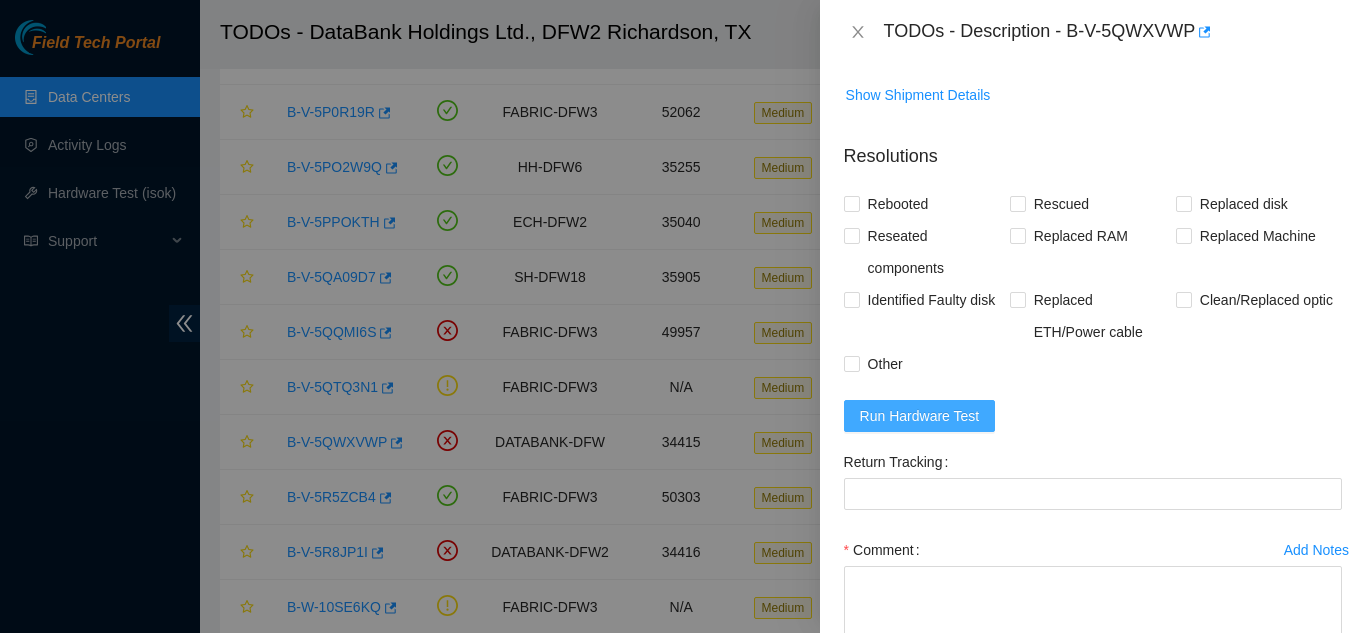 click on "Run Hardware Test" at bounding box center (920, 416) 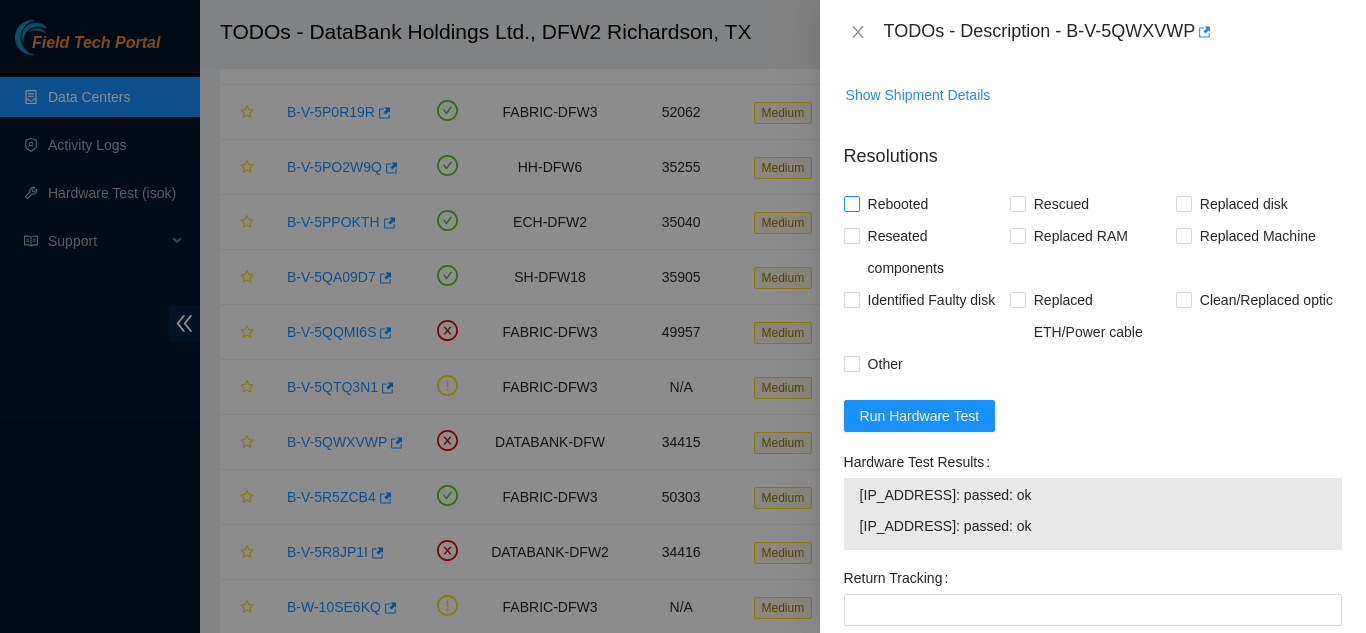 click on "Rebooted" at bounding box center [851, 203] 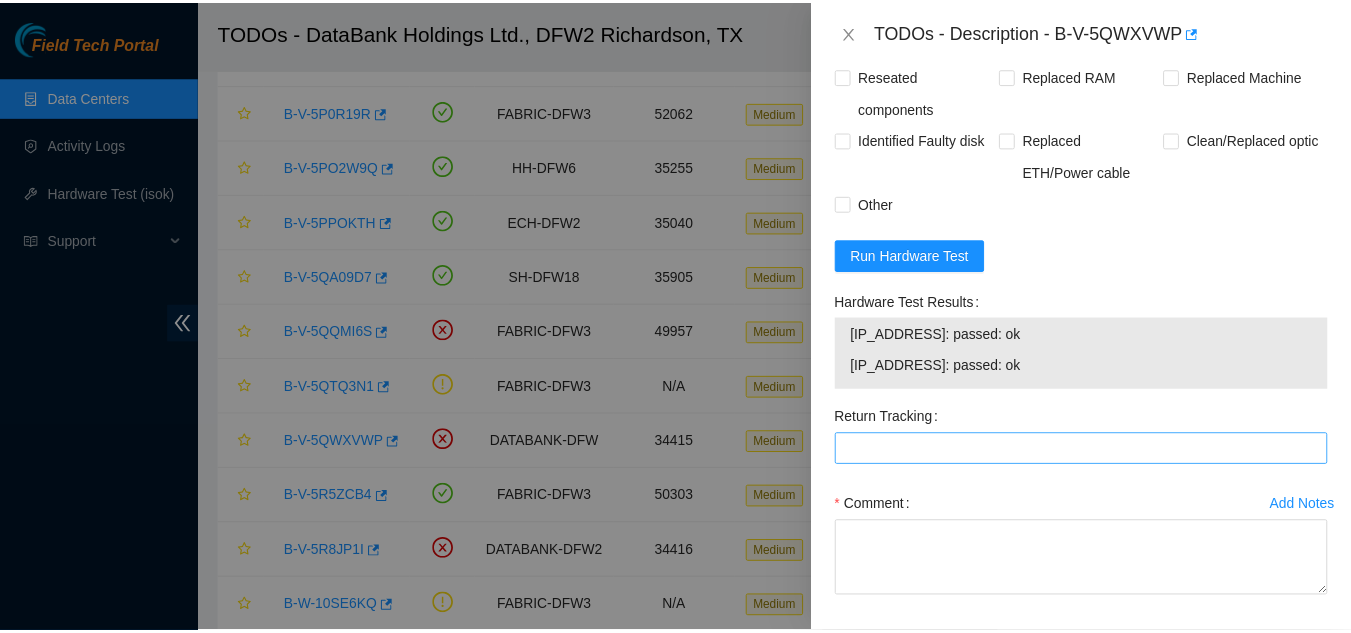 scroll, scrollTop: 641, scrollLeft: 0, axis: vertical 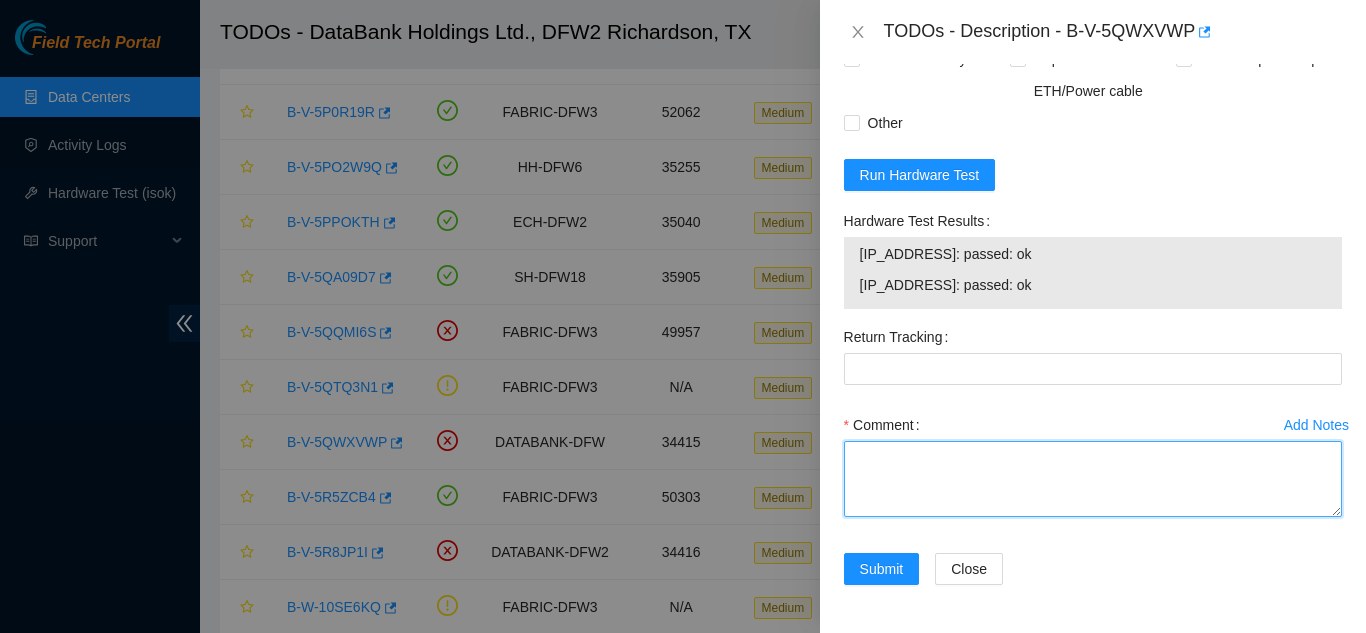 click on "Comment" at bounding box center (1093, 479) 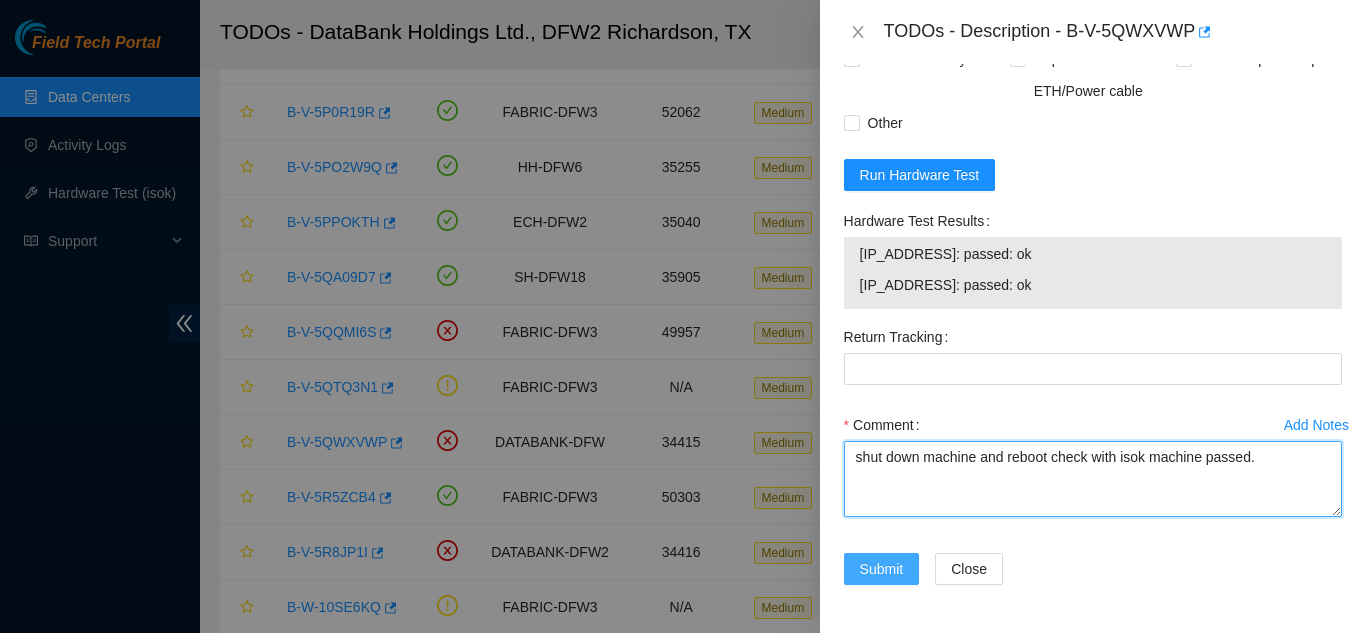 type on "shut down machine and reboot check with isok machine passed." 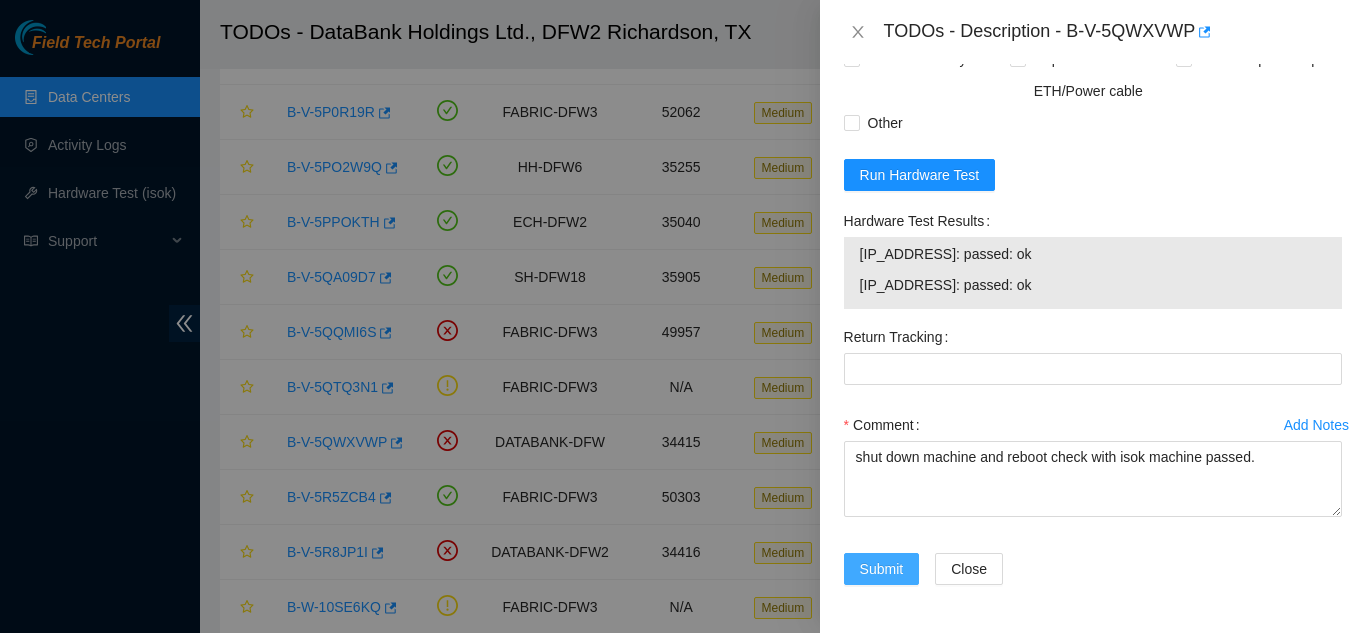 click on "Submit" at bounding box center (882, 569) 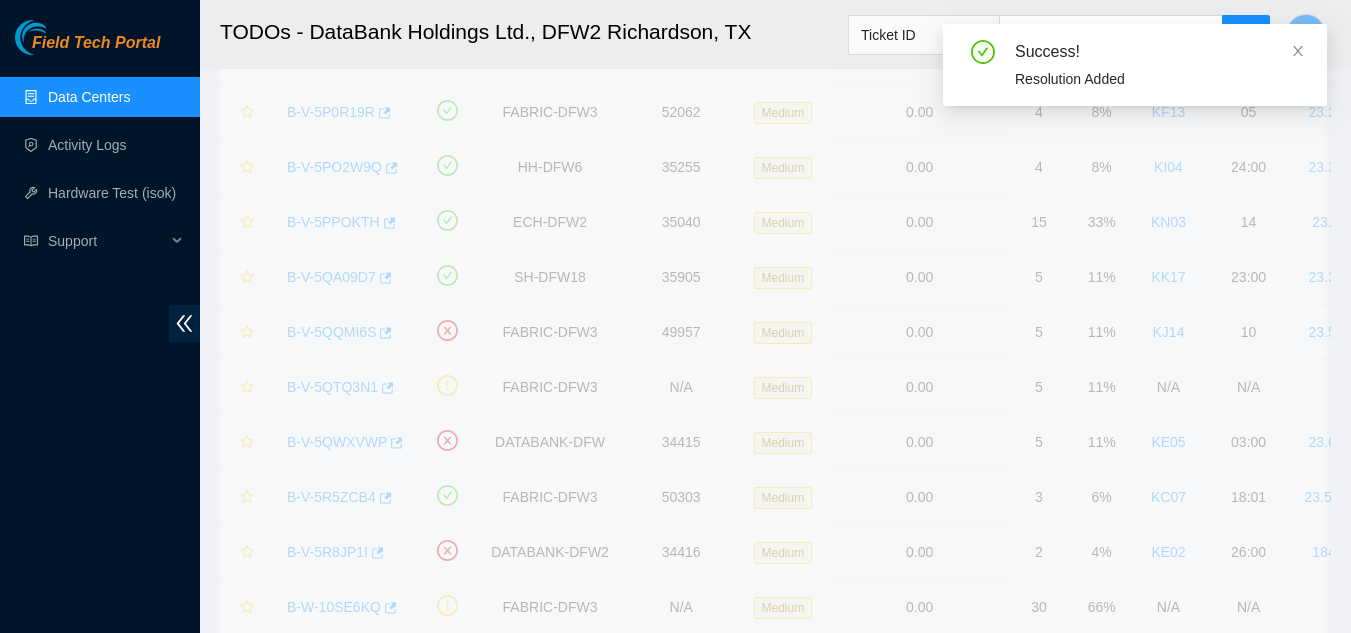 scroll, scrollTop: 613, scrollLeft: 0, axis: vertical 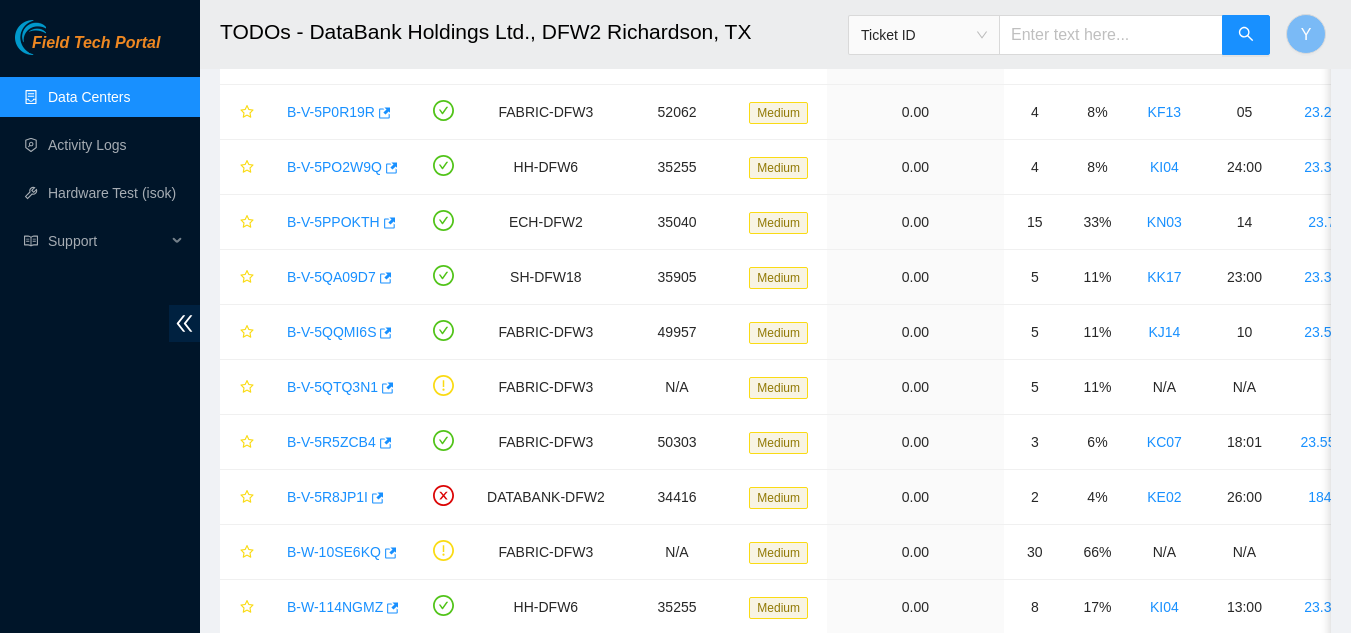 click on "Data Centers" at bounding box center (89, 97) 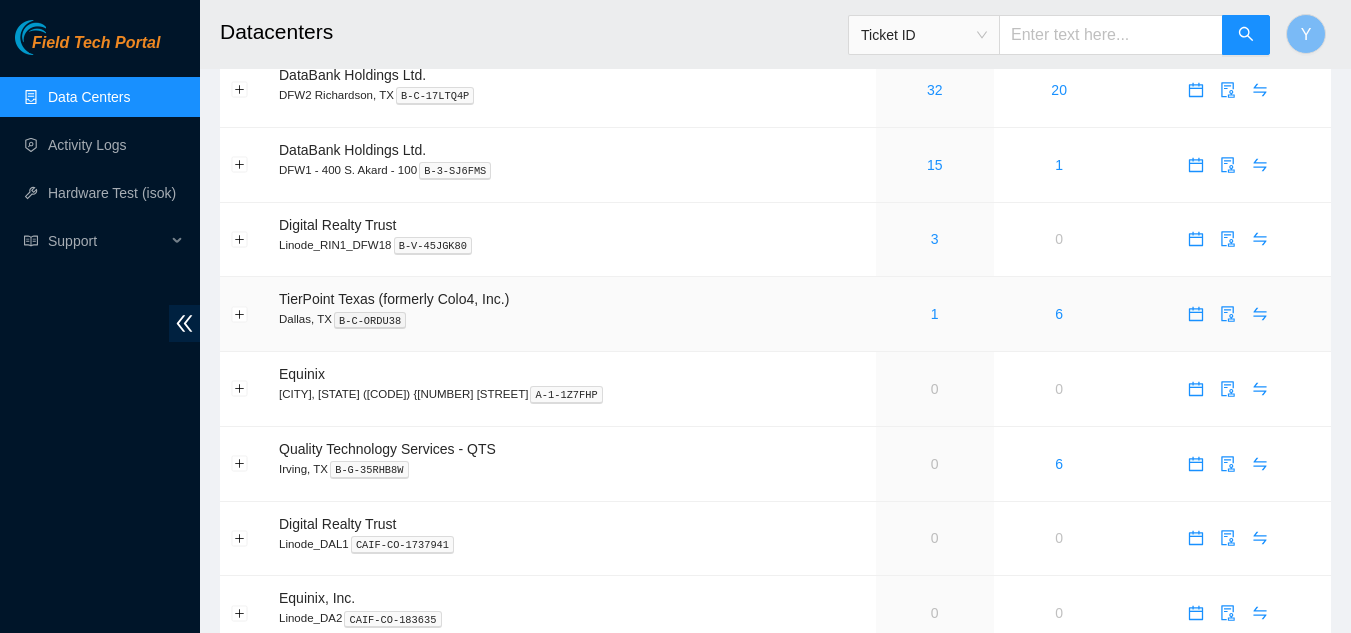 scroll, scrollTop: 0, scrollLeft: 0, axis: both 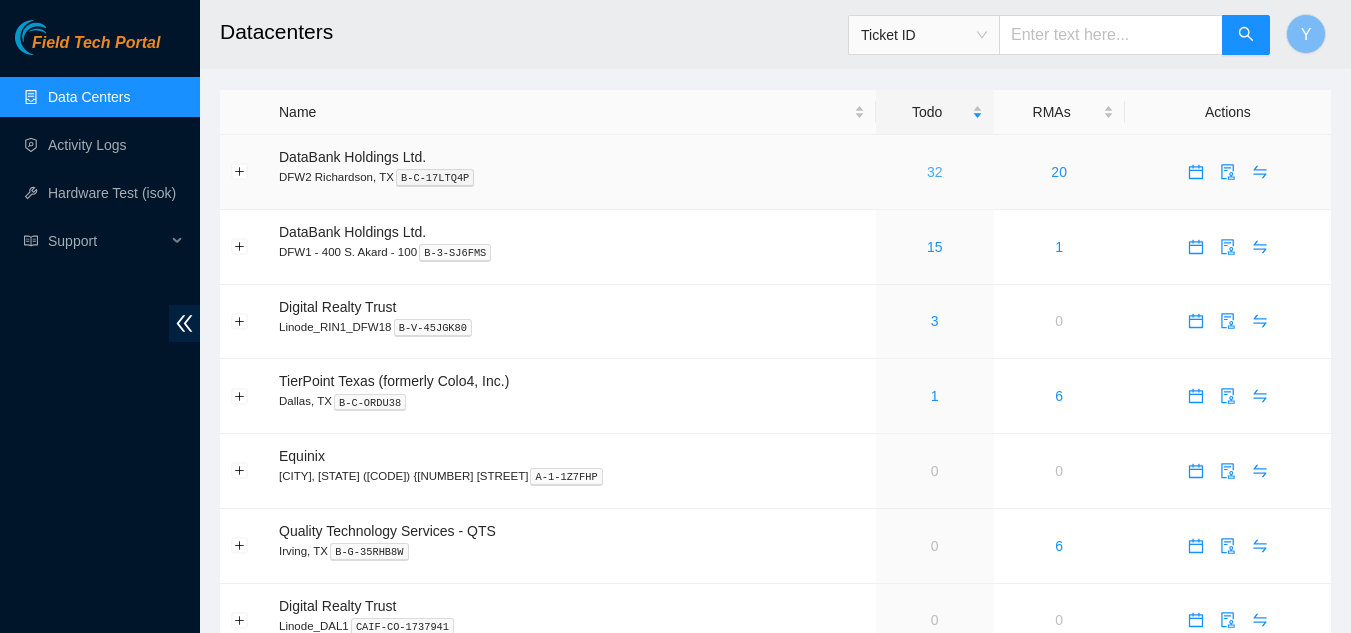click on "32" at bounding box center (935, 172) 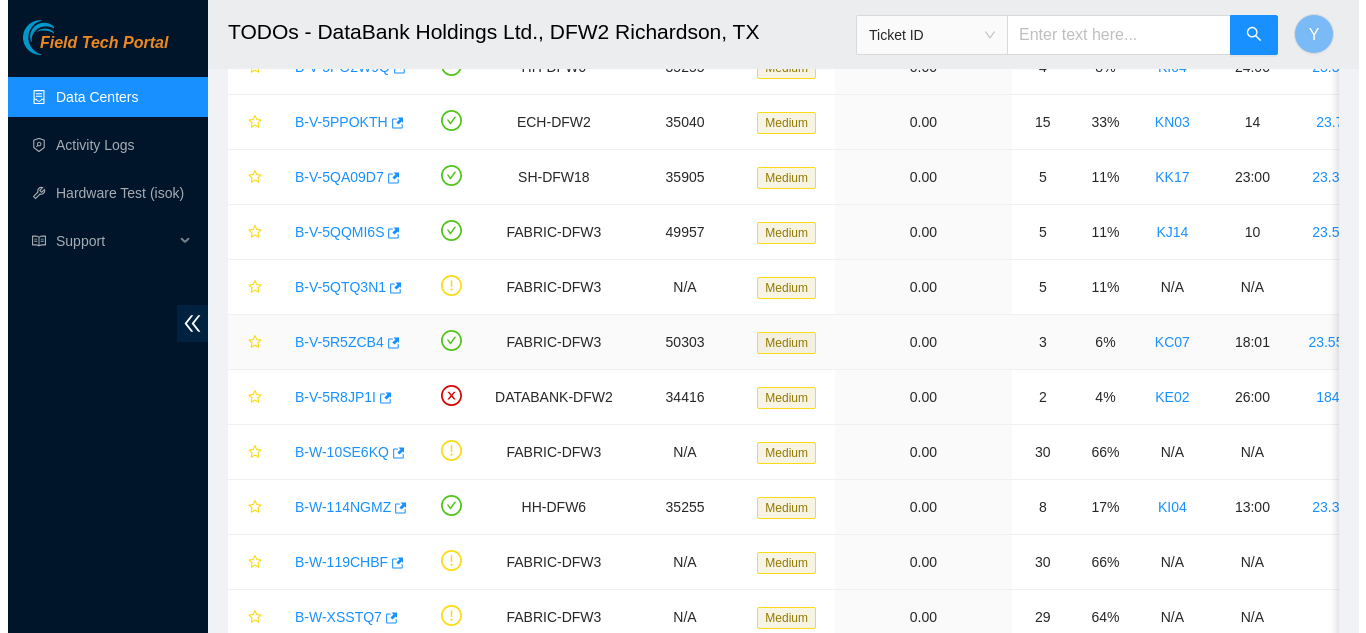scroll, scrollTop: 1100, scrollLeft: 0, axis: vertical 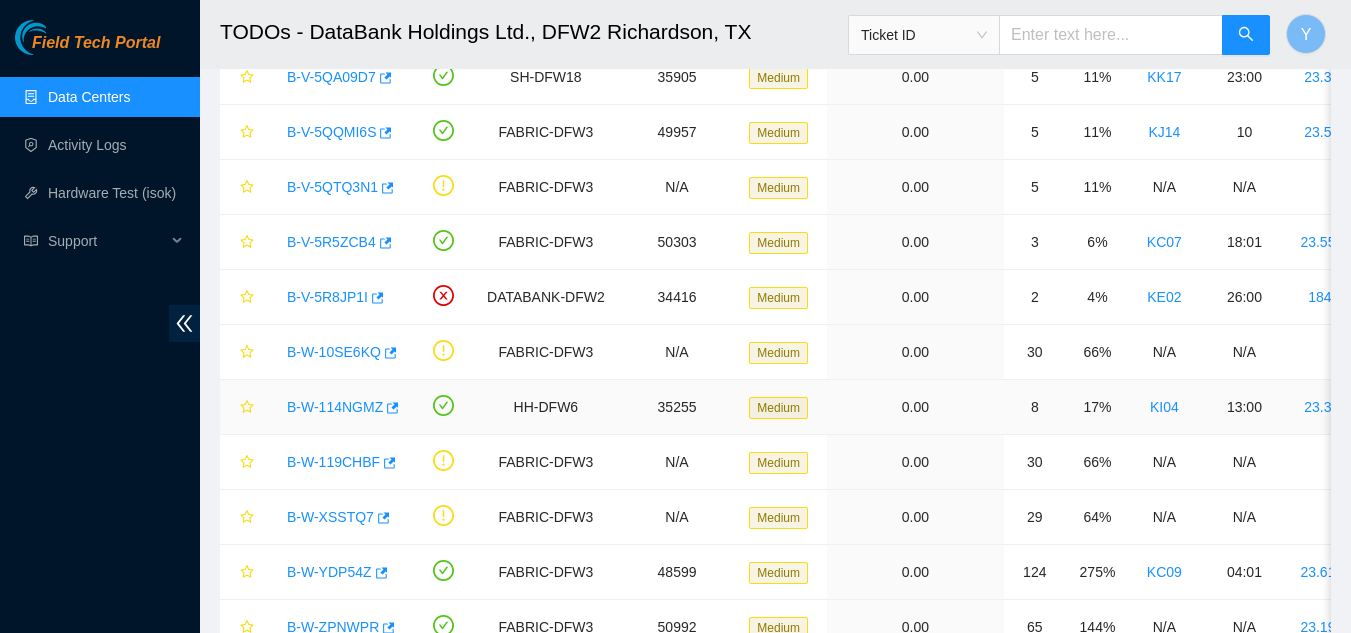 click on "B-W-114NGMZ" at bounding box center [335, 407] 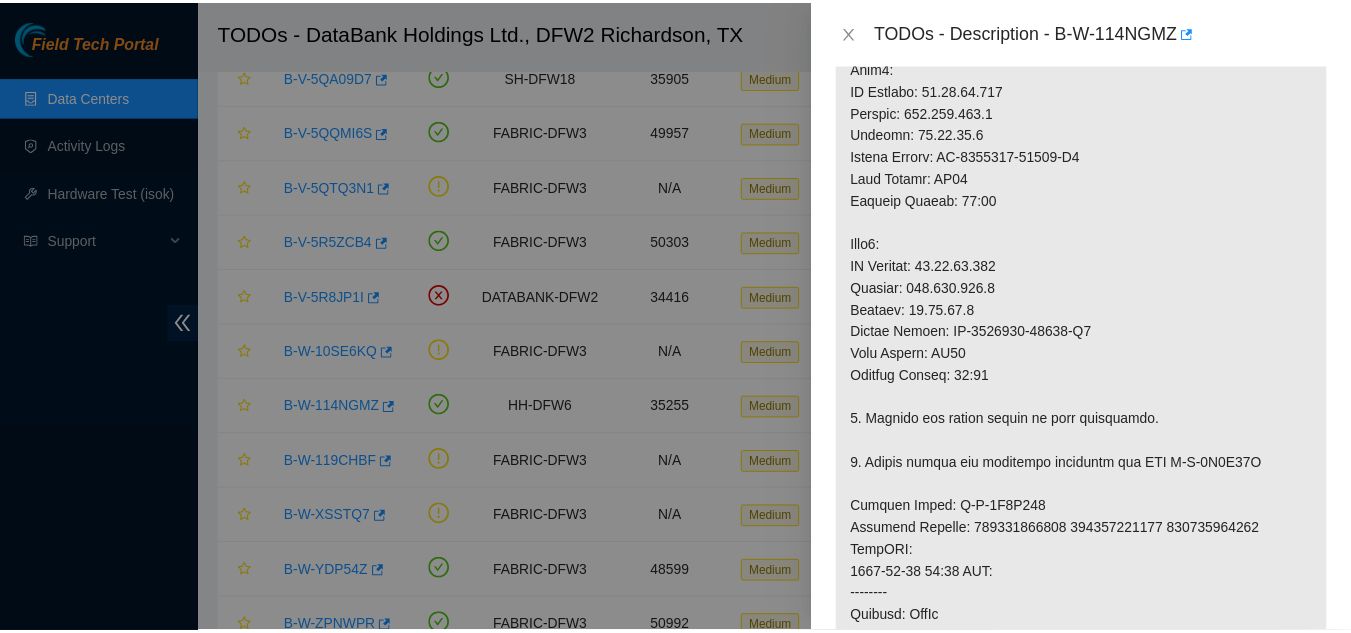 scroll, scrollTop: 800, scrollLeft: 0, axis: vertical 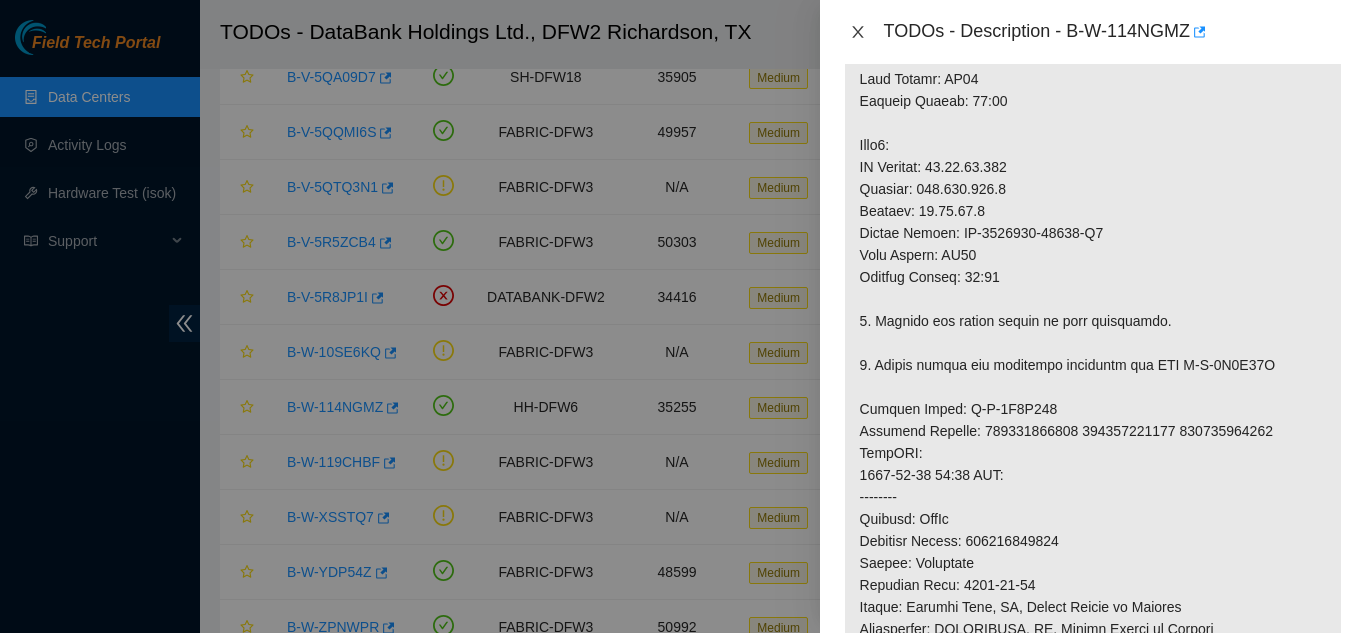 click 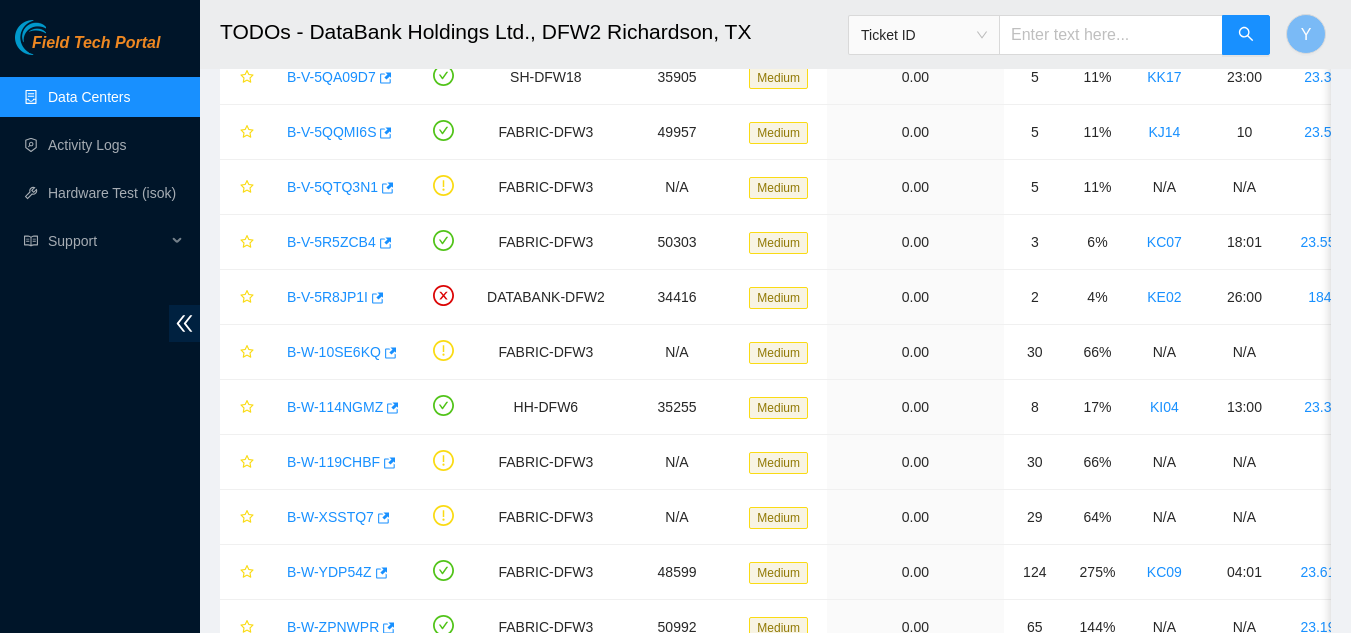 scroll, scrollTop: 687, scrollLeft: 0, axis: vertical 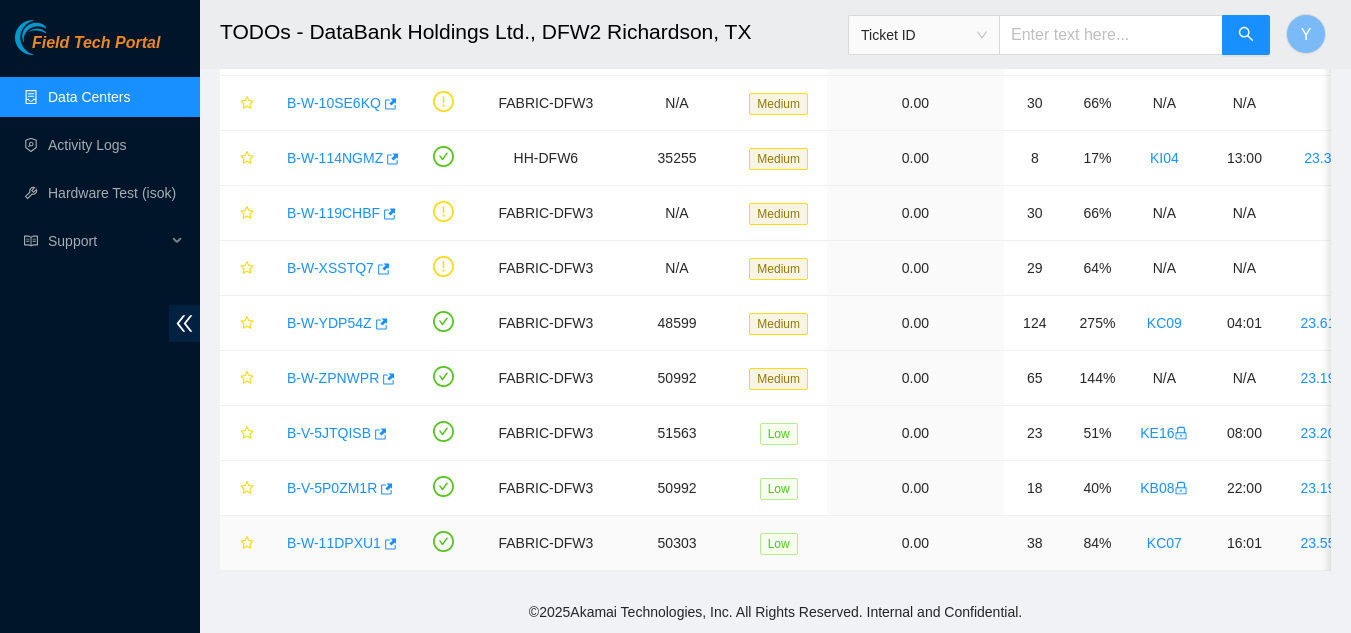 click on "B-W-11DPXU1" at bounding box center [334, 543] 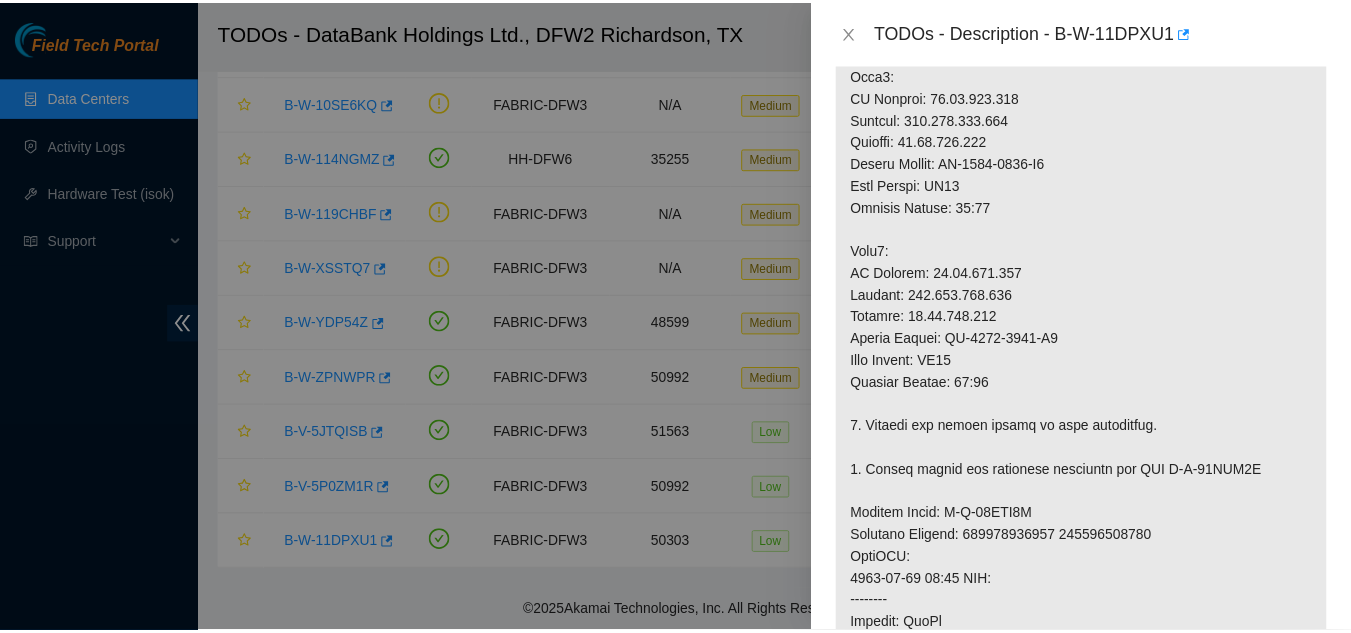 scroll, scrollTop: 837, scrollLeft: 0, axis: vertical 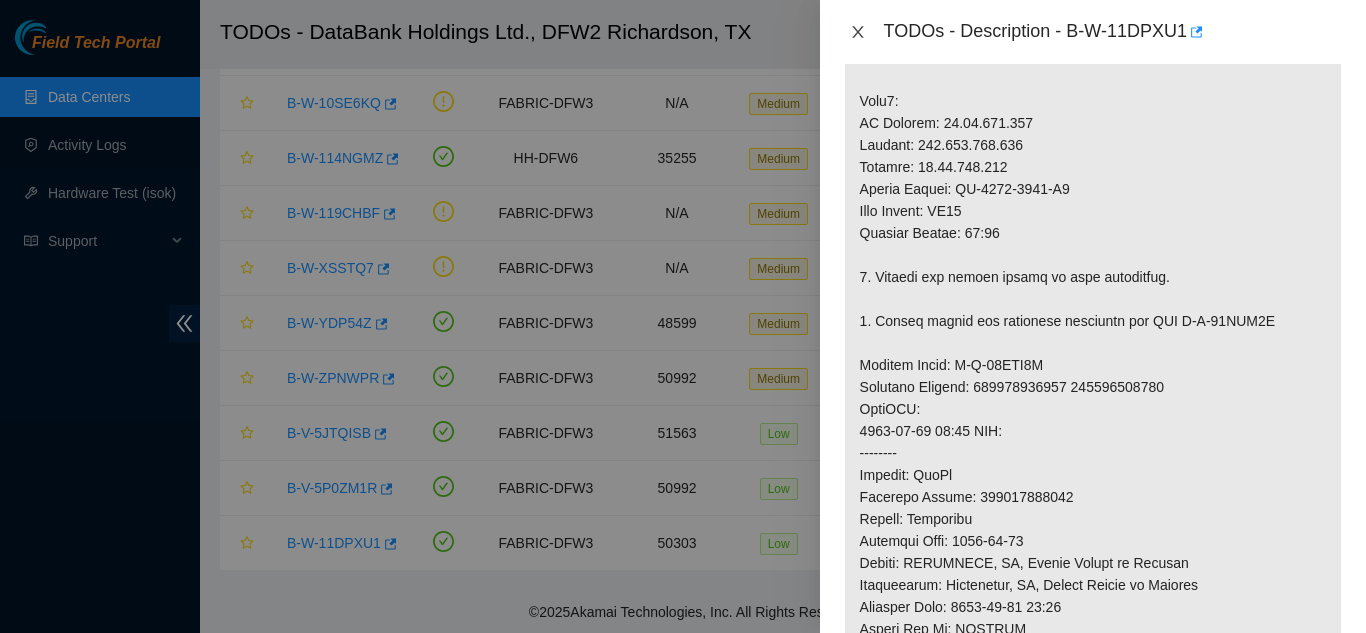 drag, startPoint x: 855, startPoint y: 30, endPoint x: 864, endPoint y: 54, distance: 25.632011 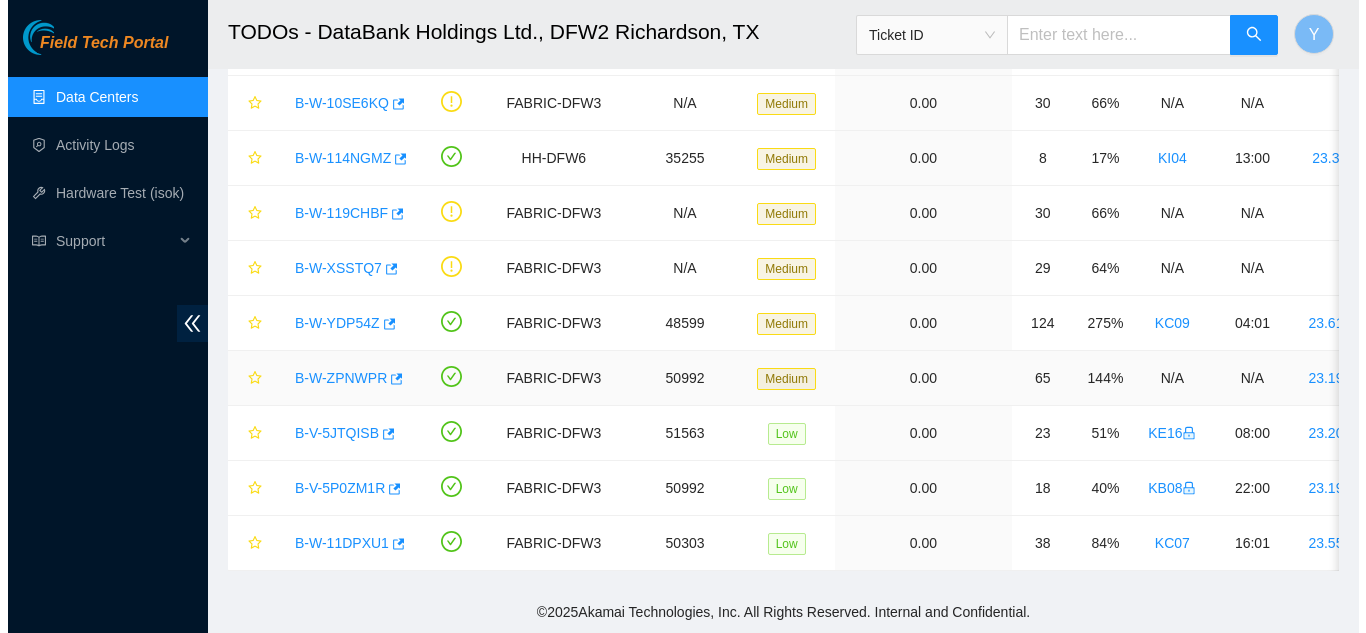 scroll, scrollTop: 687, scrollLeft: 0, axis: vertical 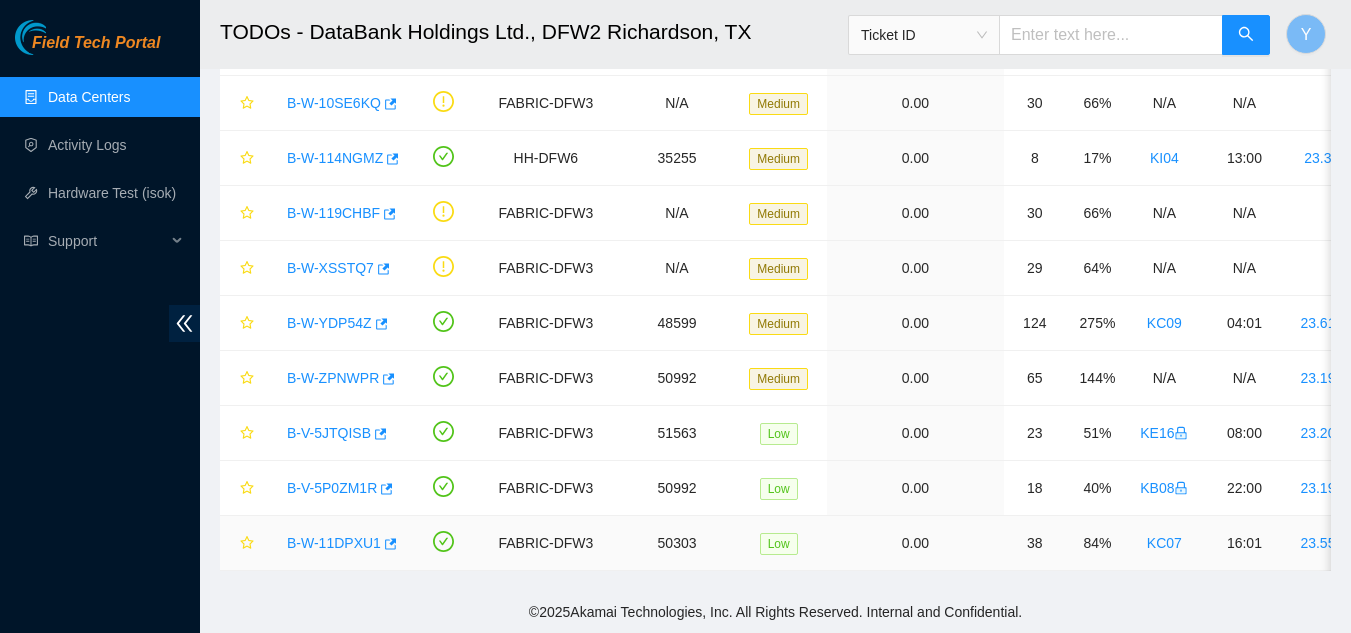 click on "B-W-11DPXU1" at bounding box center [334, 543] 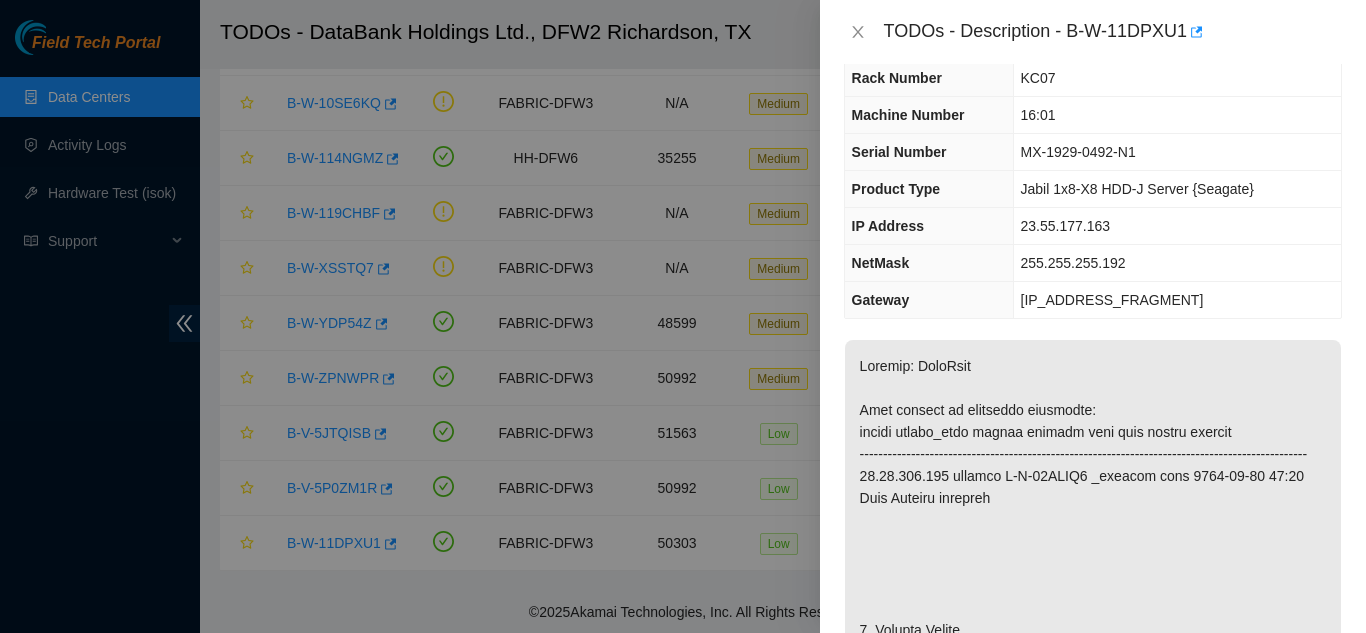 scroll, scrollTop: 0, scrollLeft: 0, axis: both 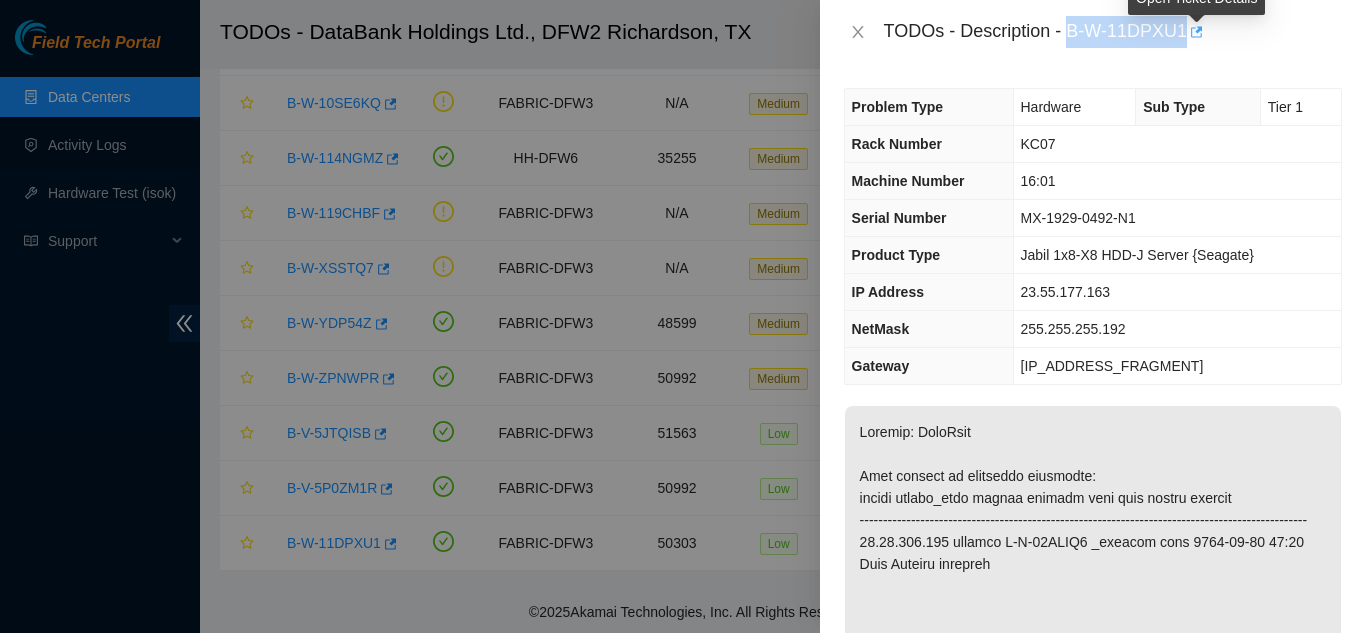 drag, startPoint x: 1067, startPoint y: 29, endPoint x: 1188, endPoint y: 30, distance: 121.004135 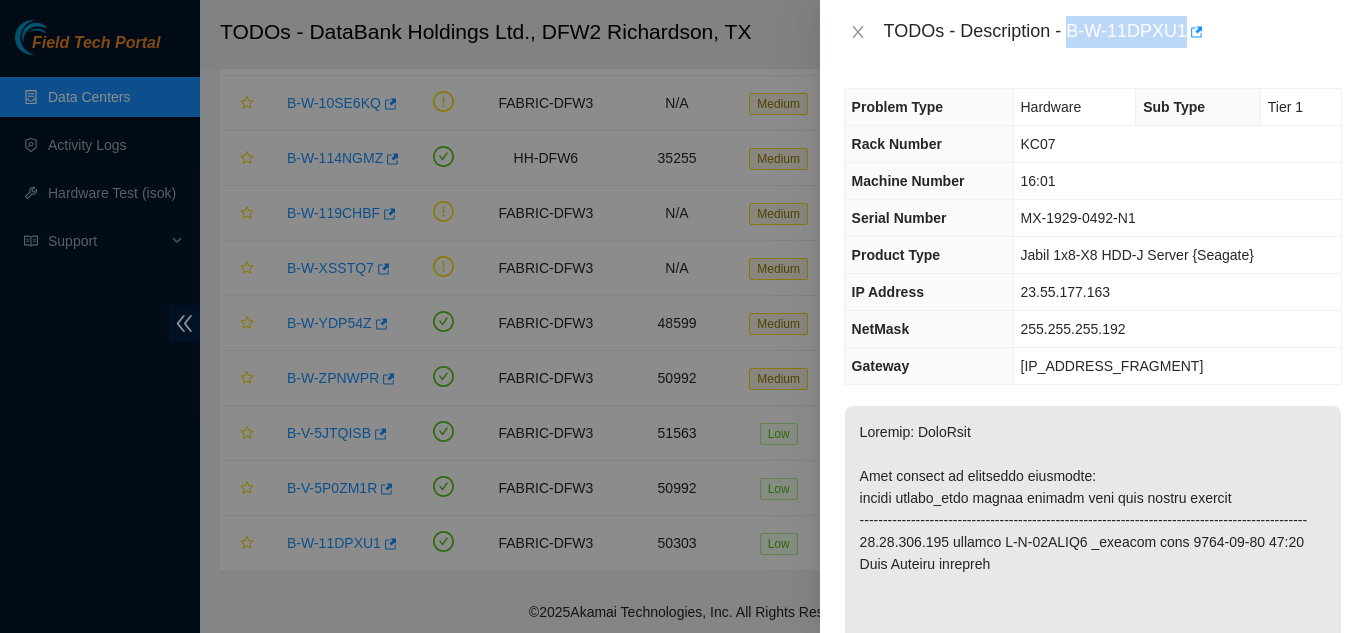 copy on "B-W-11DPXU1" 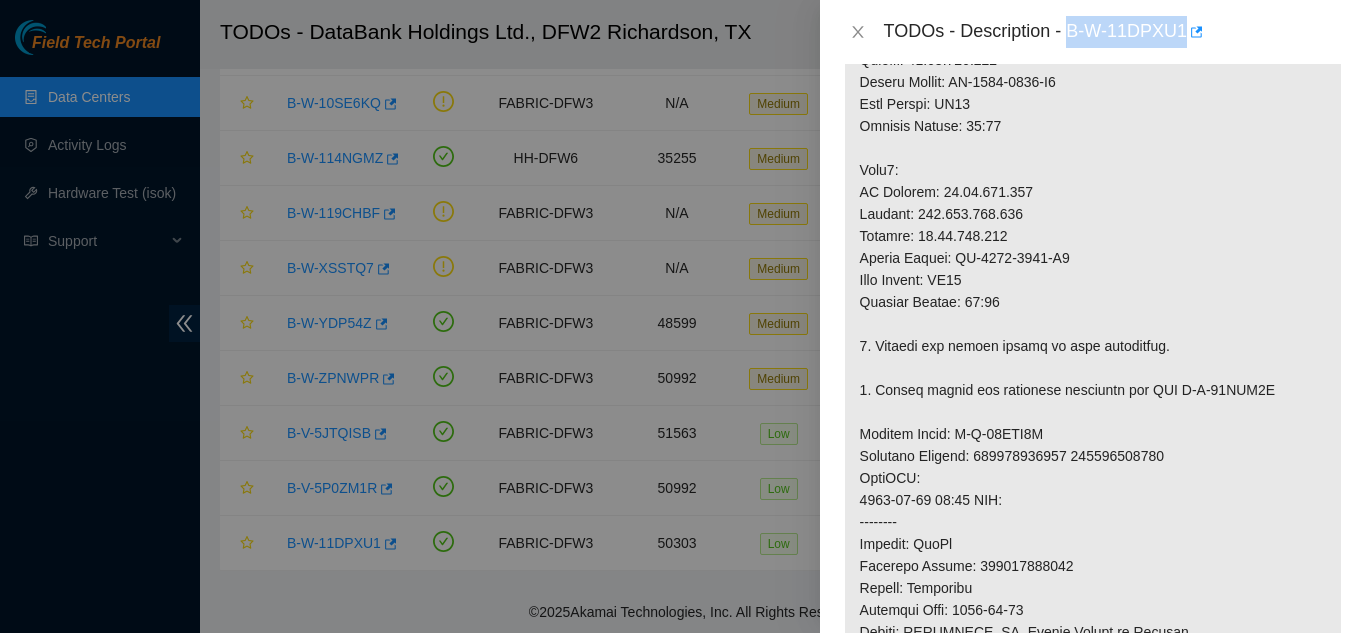 scroll, scrollTop: 800, scrollLeft: 0, axis: vertical 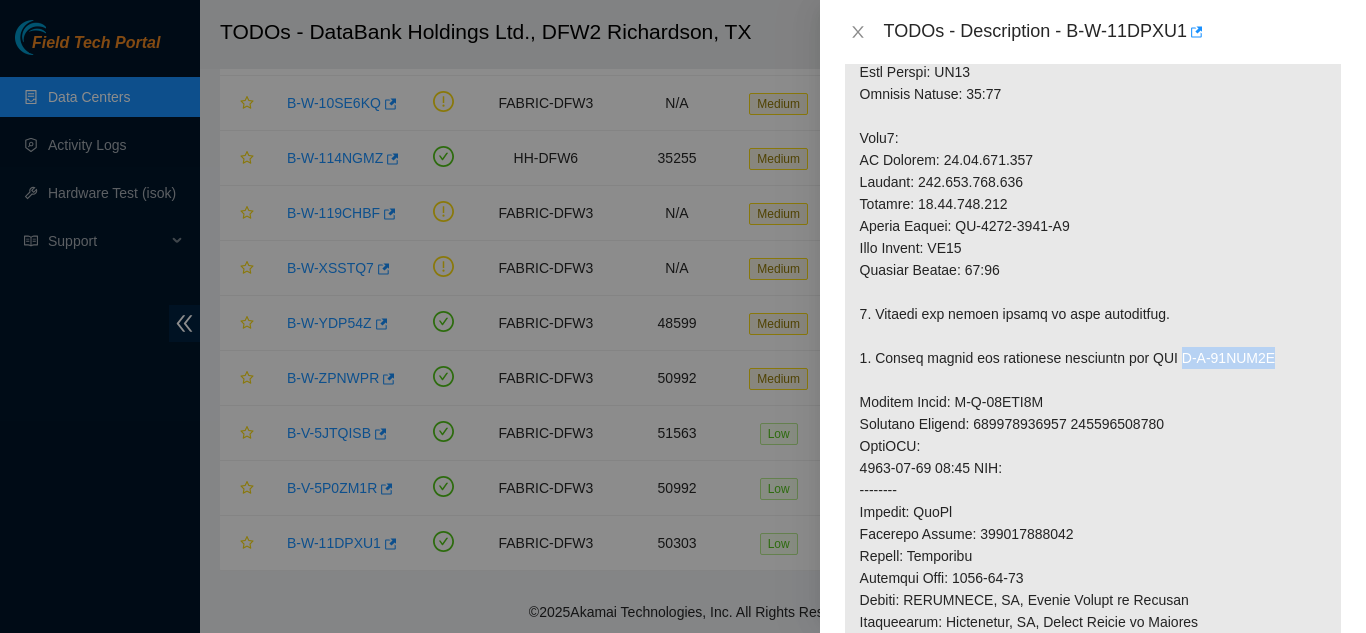 drag, startPoint x: 1166, startPoint y: 380, endPoint x: 1280, endPoint y: 374, distance: 114.15778 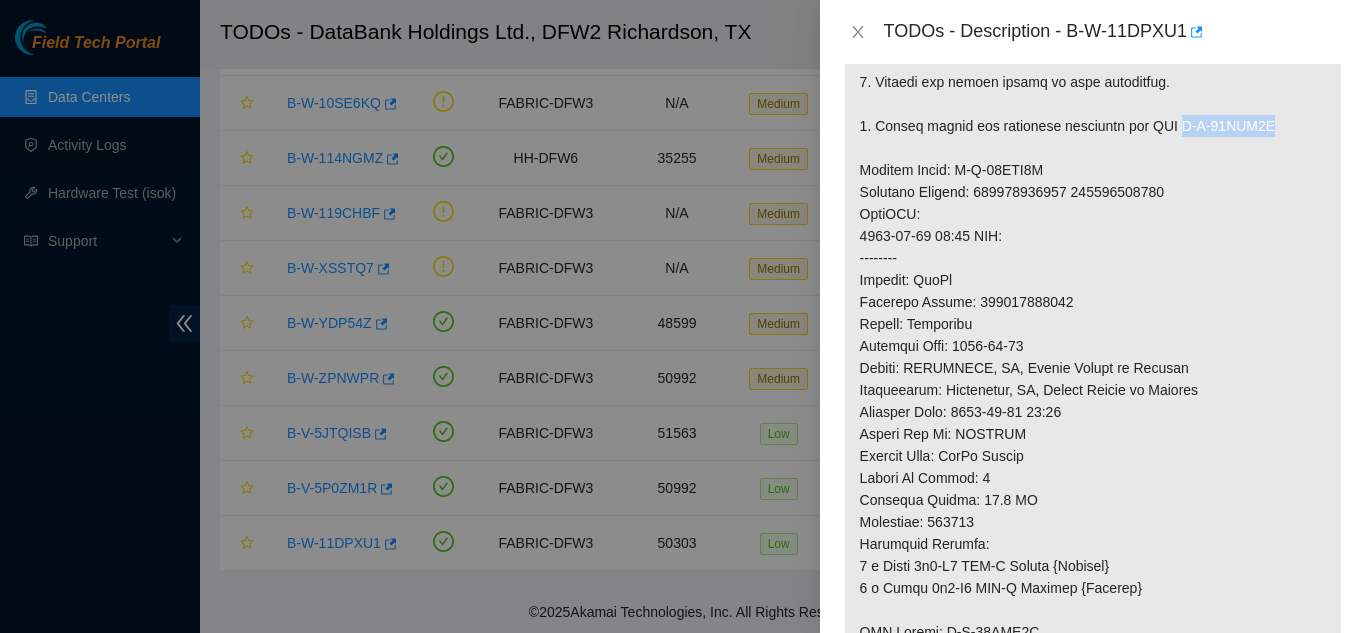 scroll, scrollTop: 1000, scrollLeft: 0, axis: vertical 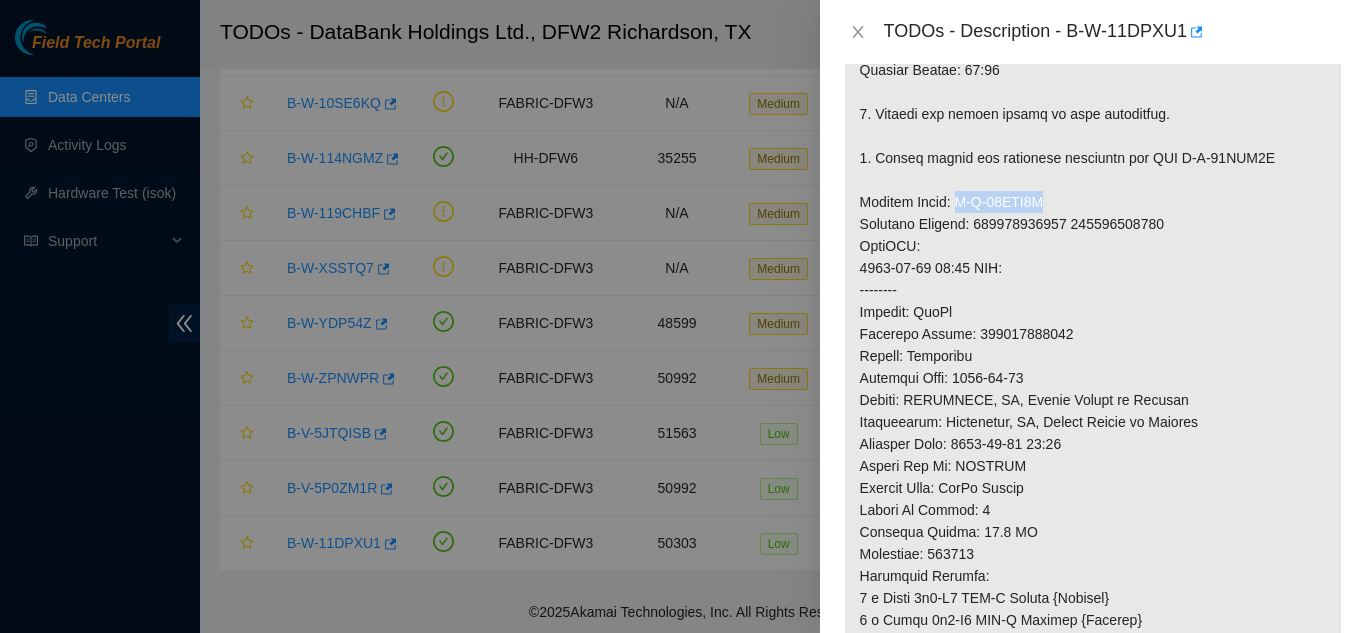 drag, startPoint x: 949, startPoint y: 225, endPoint x: 1042, endPoint y: 223, distance: 93.0215 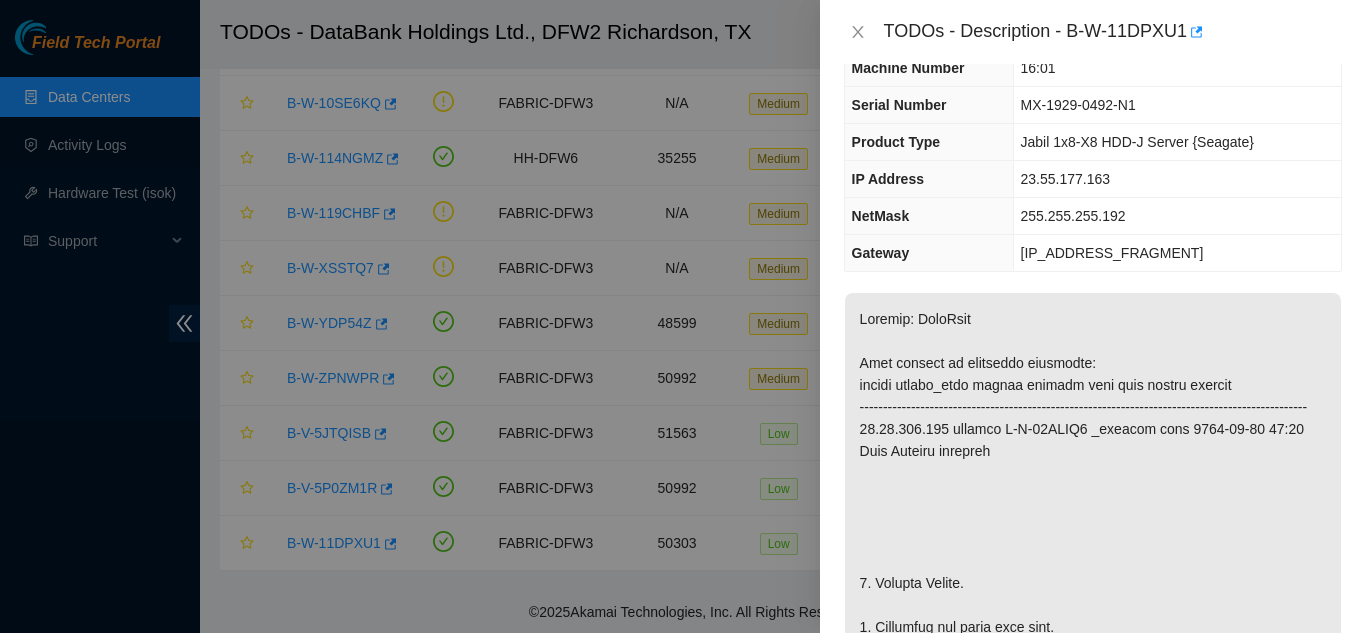 scroll, scrollTop: 0, scrollLeft: 0, axis: both 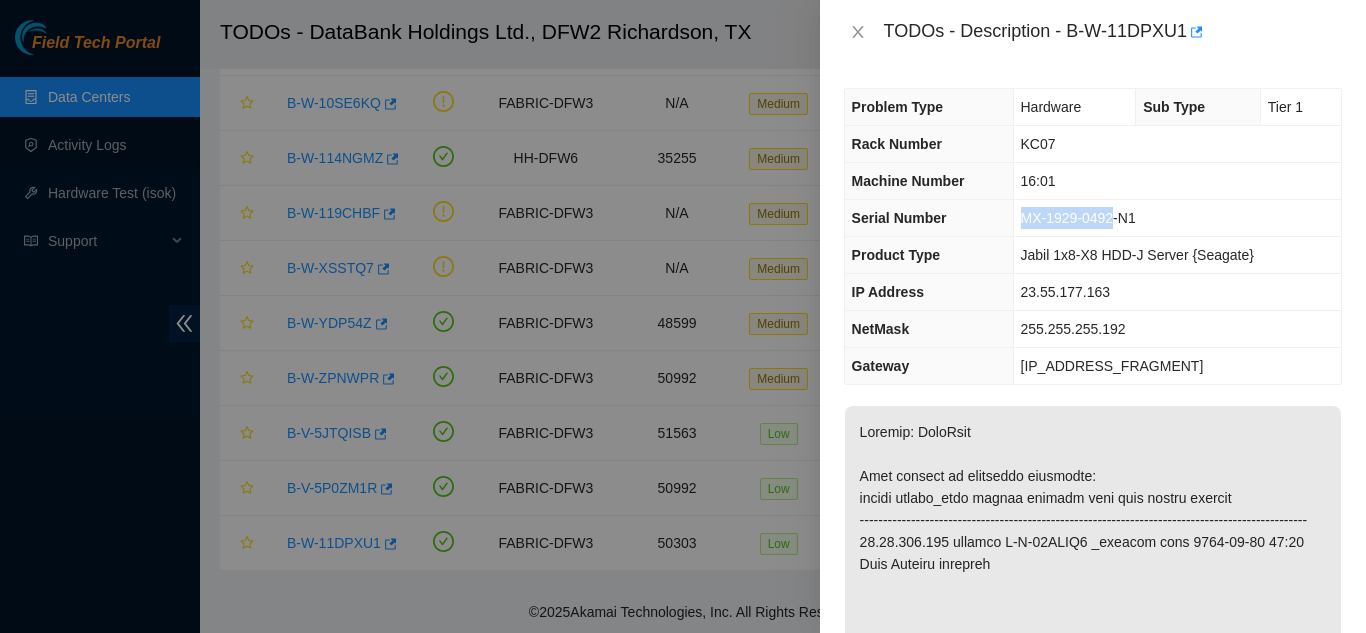drag, startPoint x: 1022, startPoint y: 217, endPoint x: 1111, endPoint y: 219, distance: 89.02247 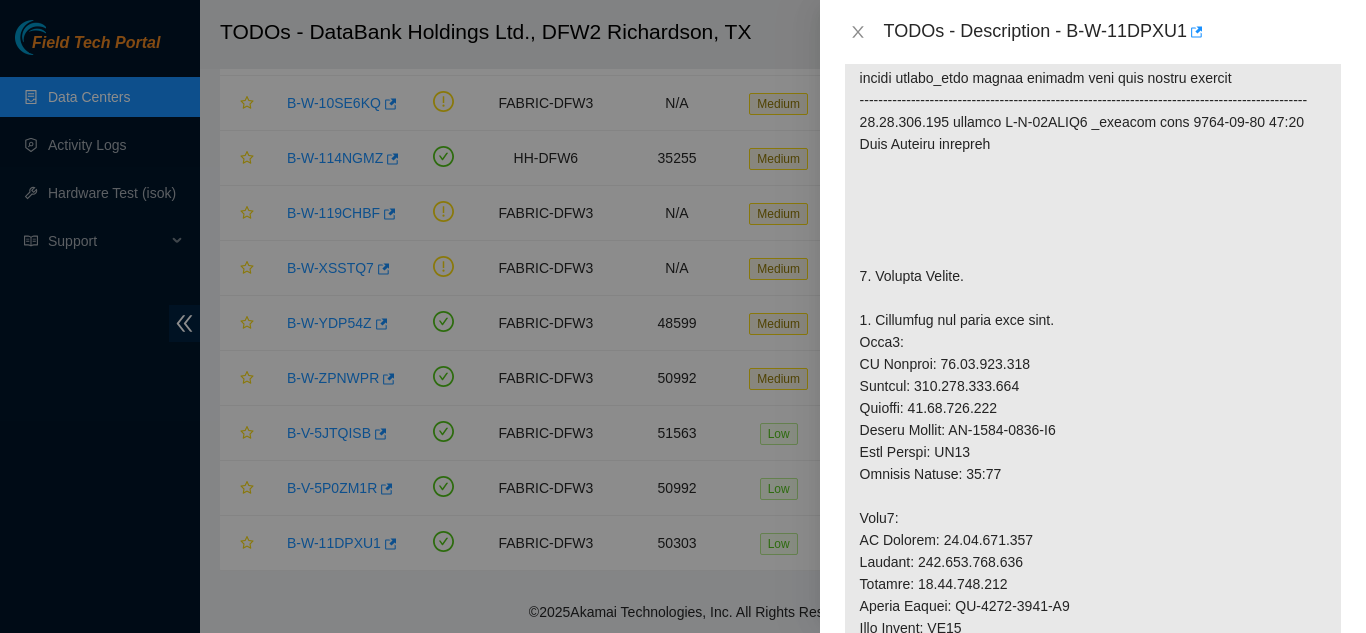 scroll, scrollTop: 500, scrollLeft: 0, axis: vertical 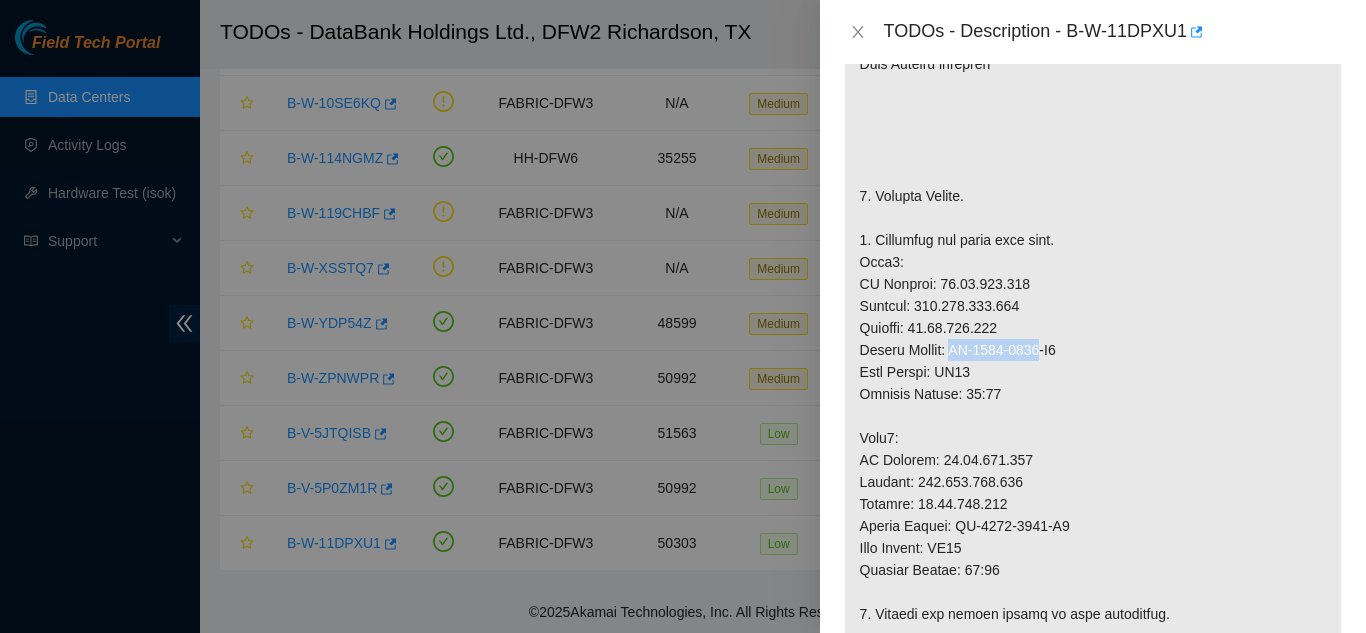 drag, startPoint x: 956, startPoint y: 373, endPoint x: 1046, endPoint y: 369, distance: 90.088844 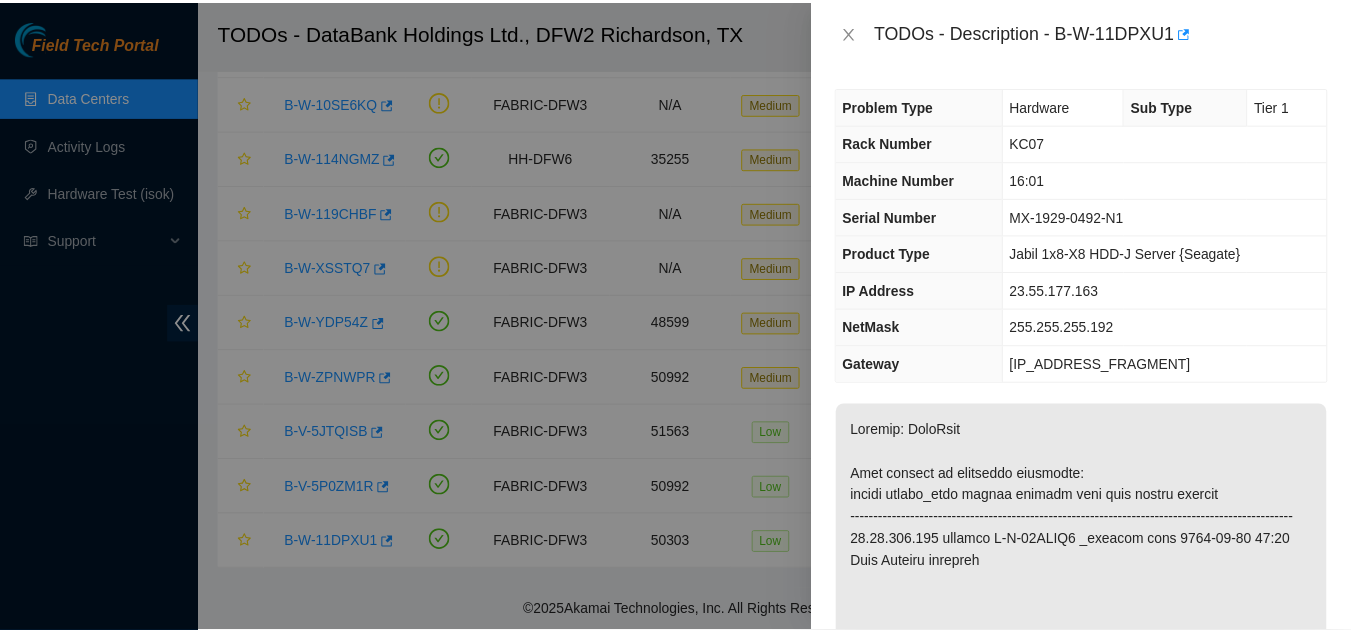 scroll, scrollTop: 0, scrollLeft: 0, axis: both 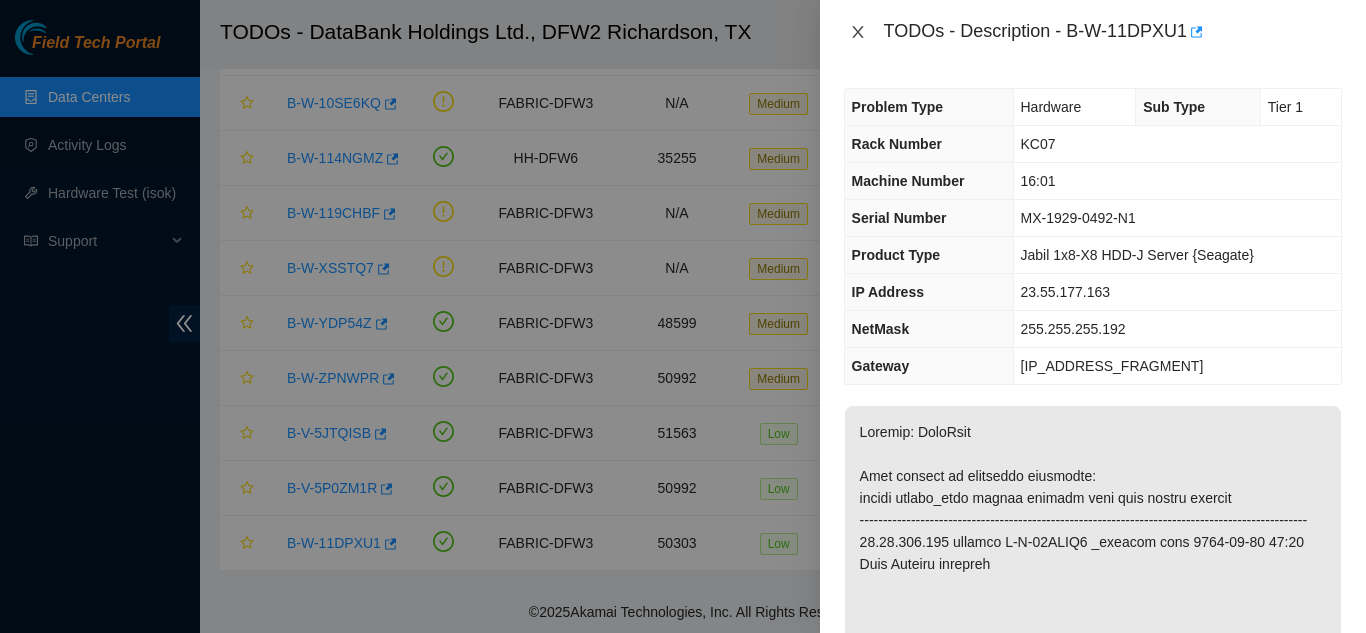 click 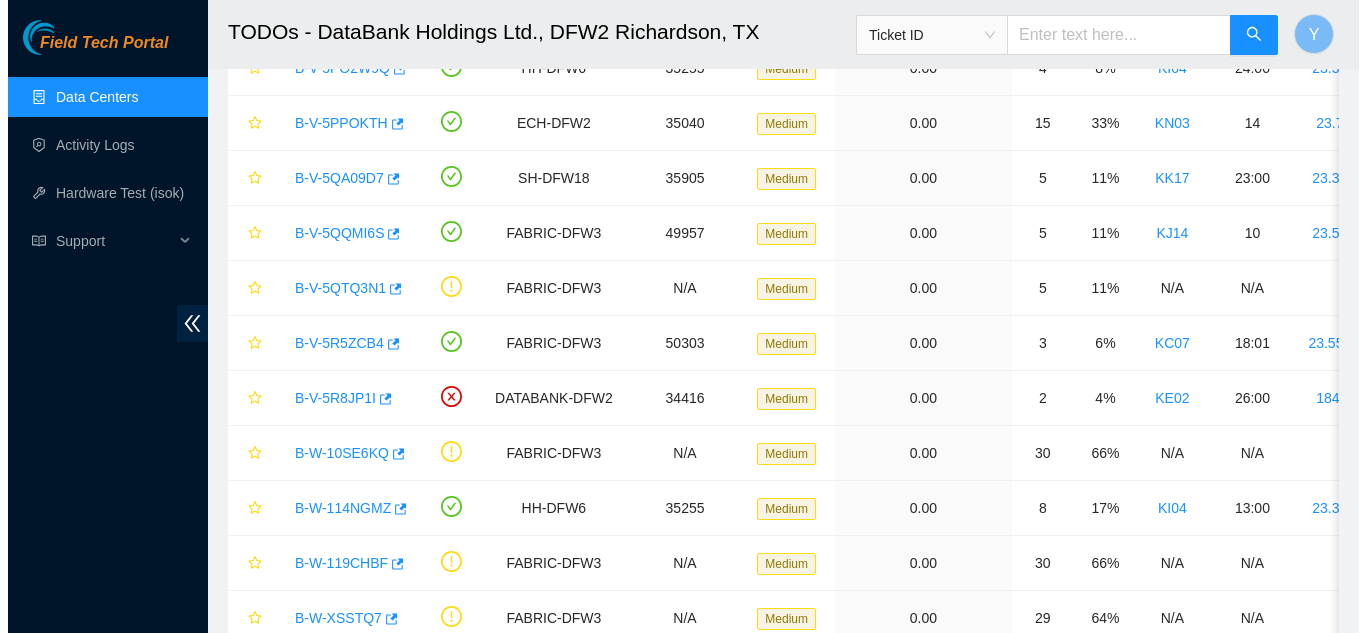scroll, scrollTop: 964, scrollLeft: 0, axis: vertical 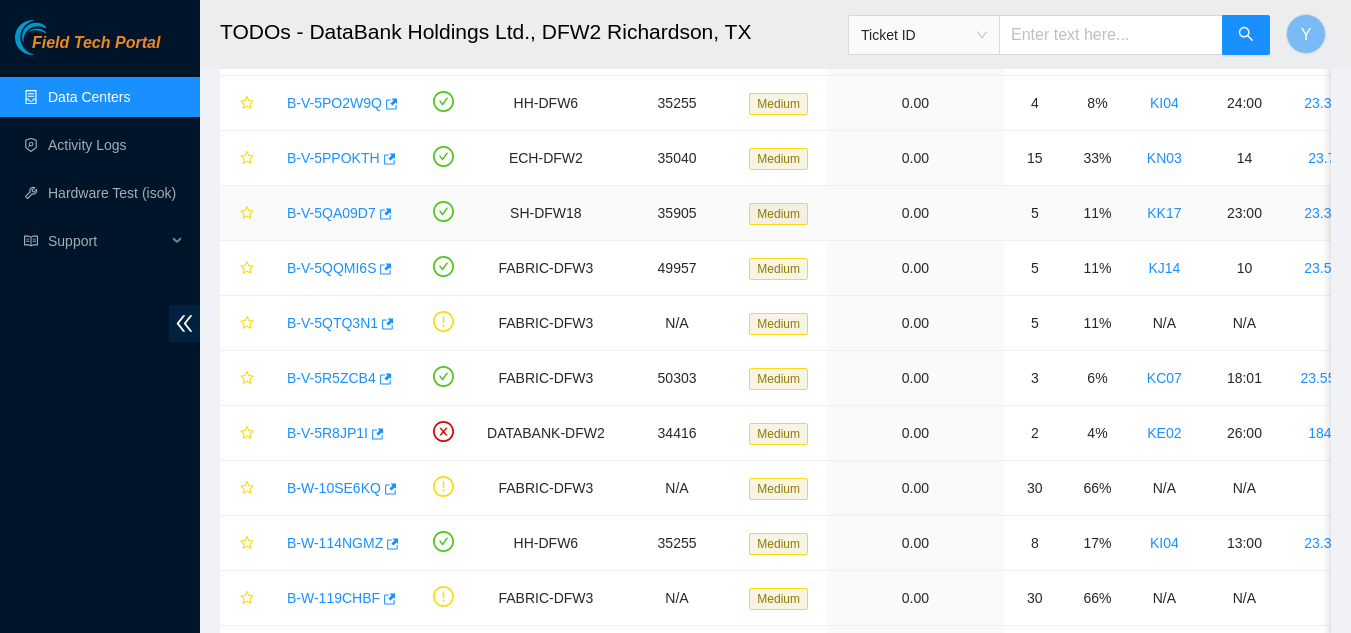 click on "B-V-5QA09D7" at bounding box center [331, 213] 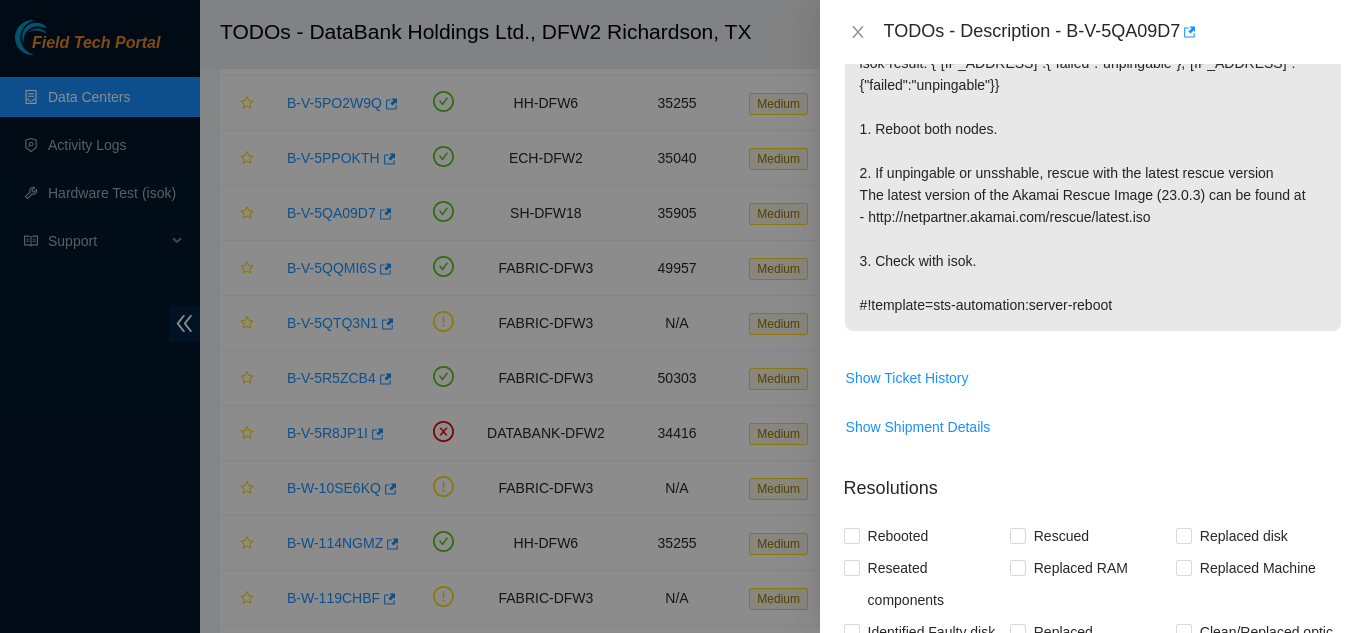 scroll, scrollTop: 300, scrollLeft: 0, axis: vertical 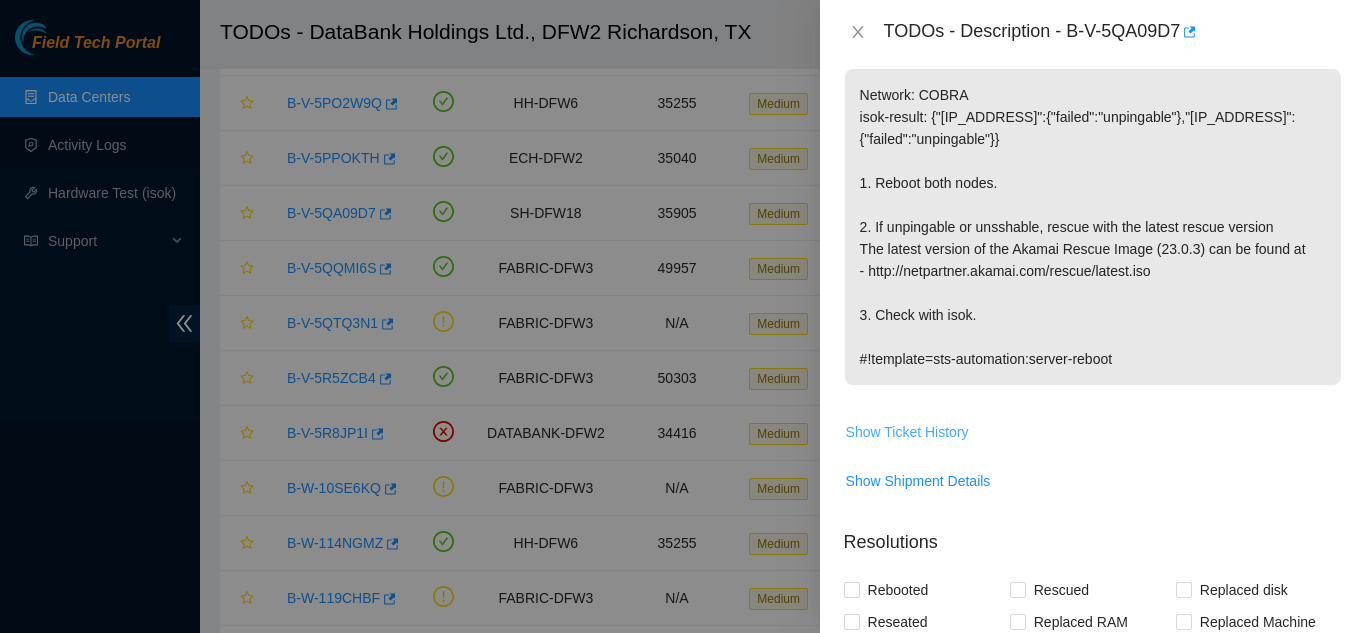 click on "Show Ticket History" at bounding box center [907, 432] 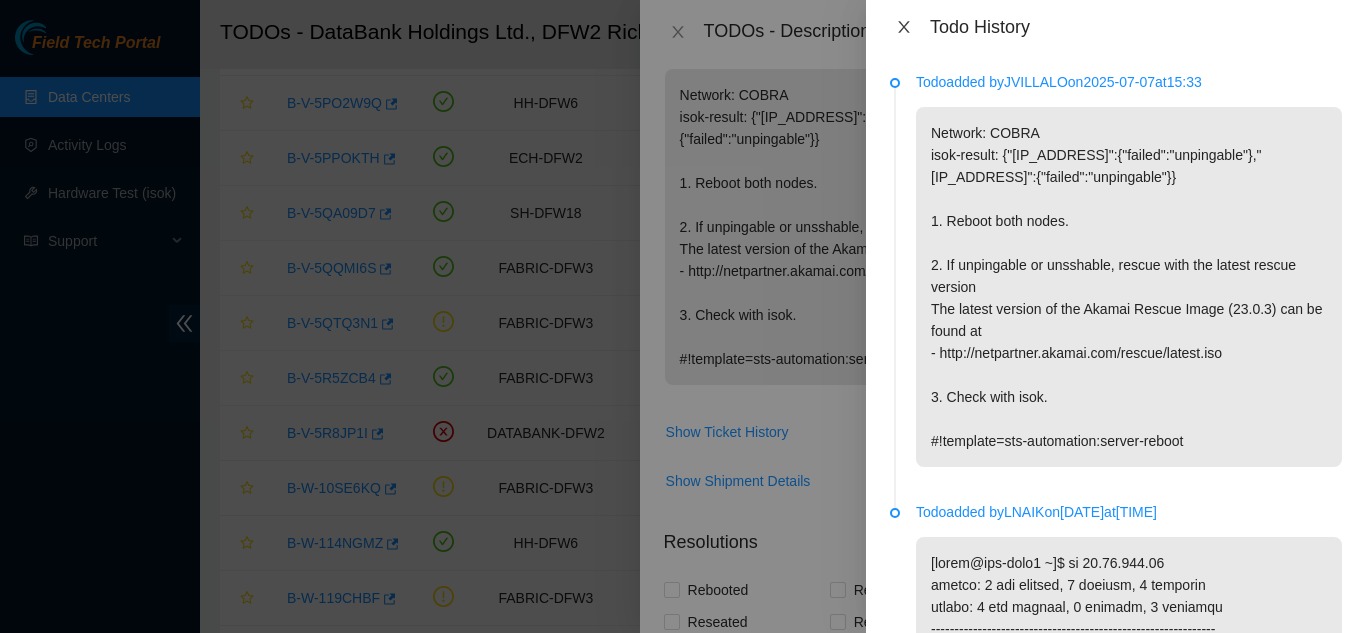 click at bounding box center [904, 27] 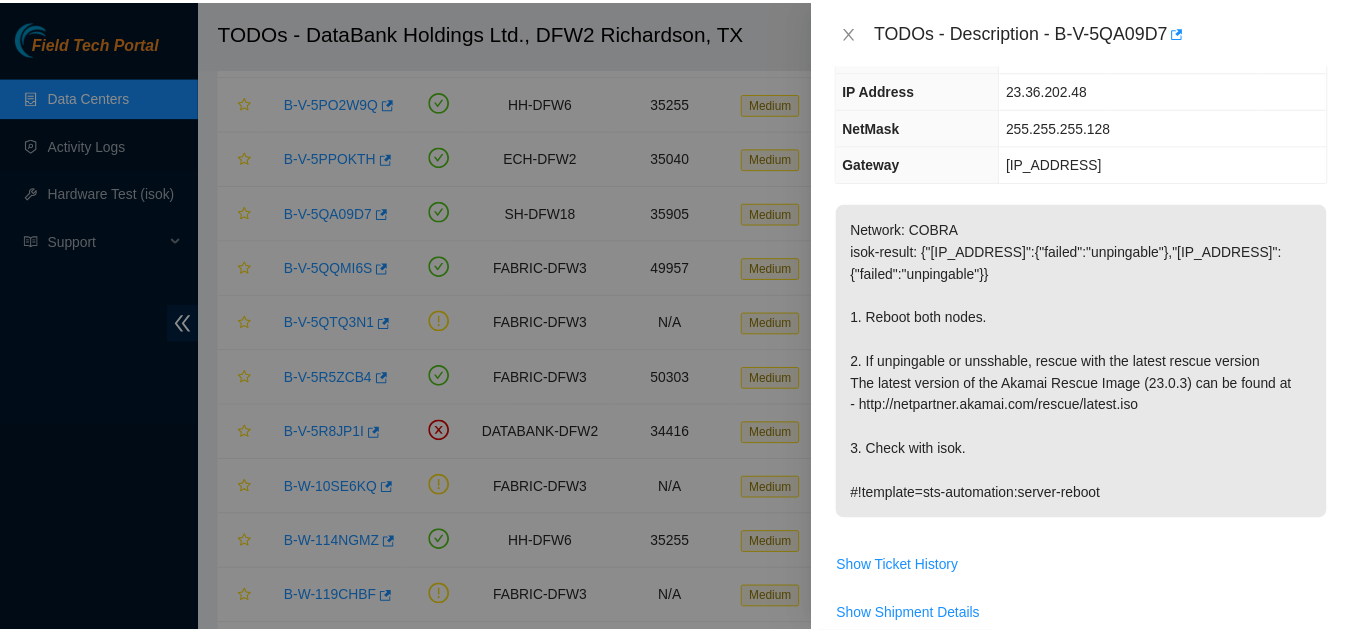 scroll, scrollTop: 200, scrollLeft: 0, axis: vertical 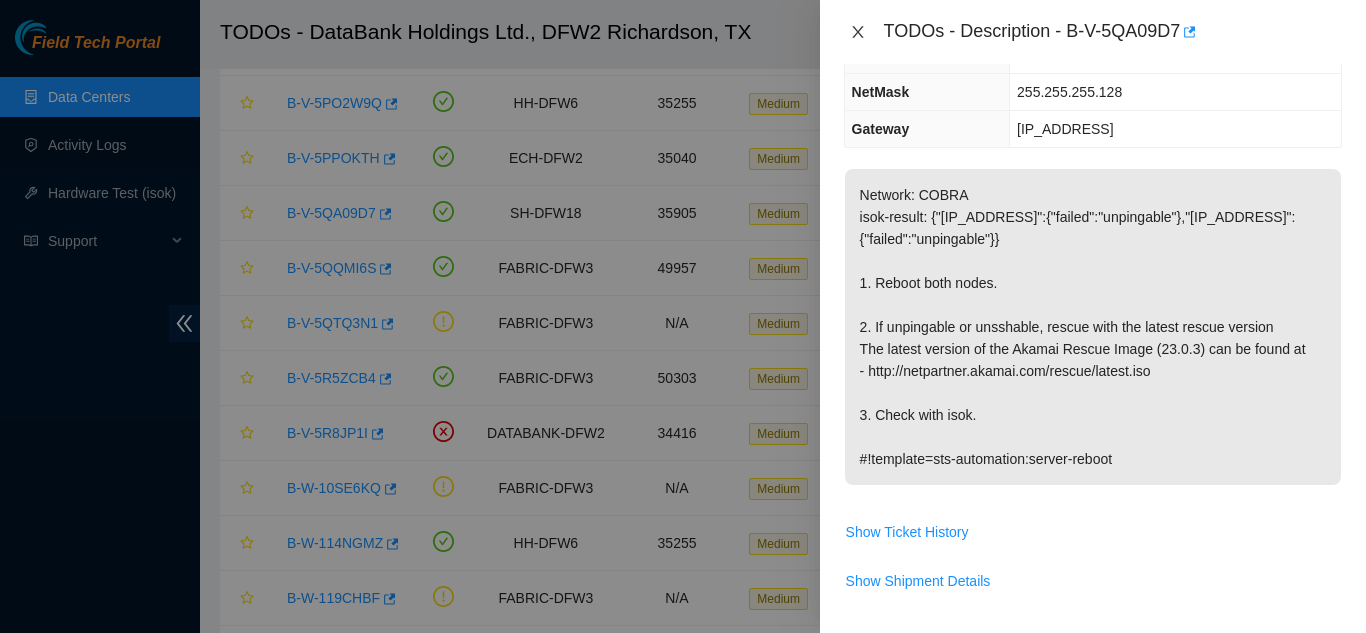 click 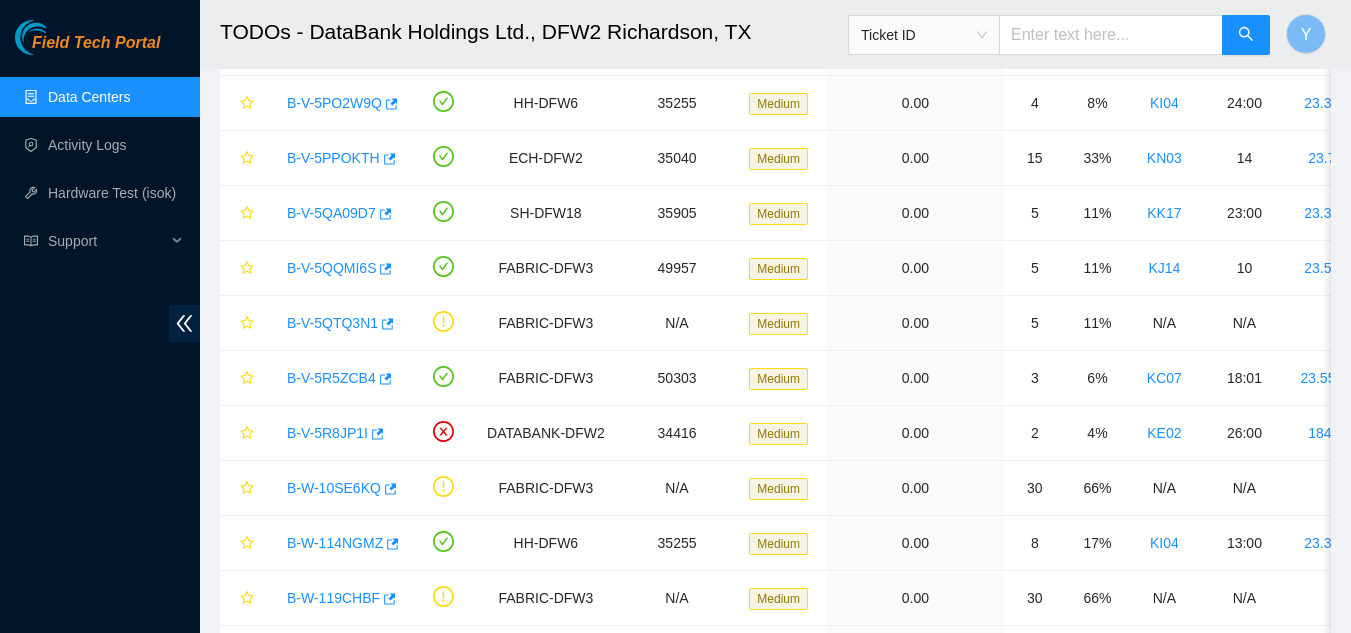 scroll, scrollTop: 266, scrollLeft: 0, axis: vertical 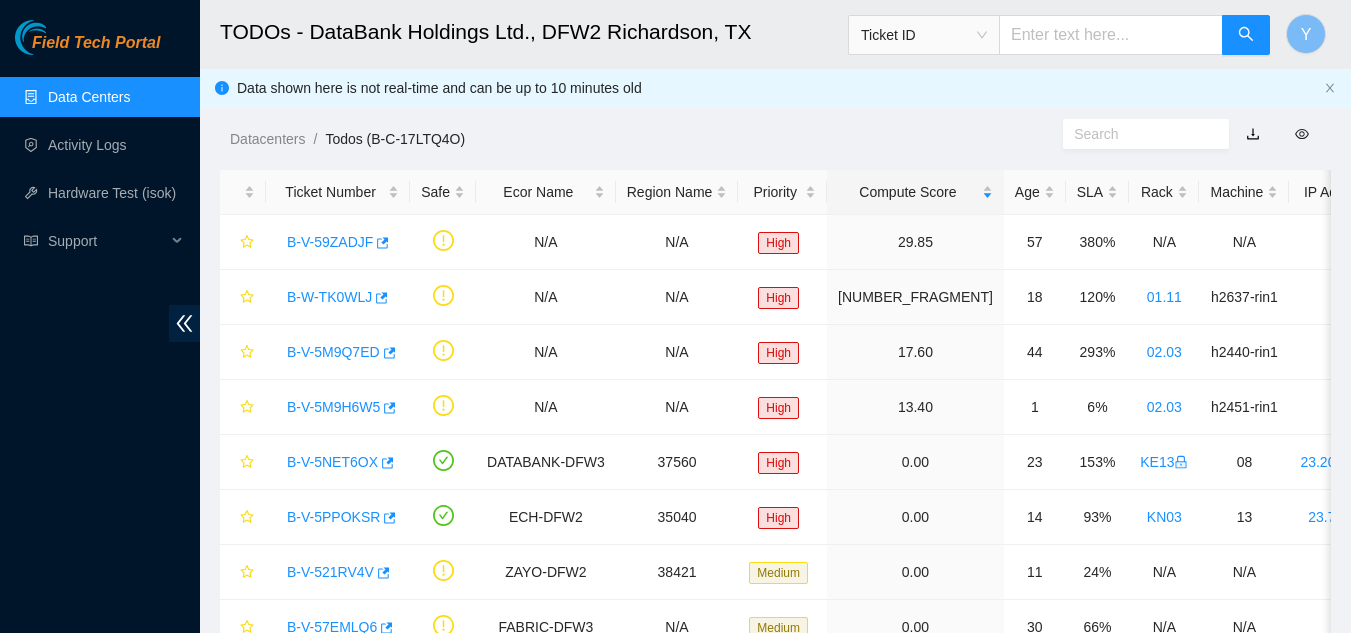 click on "Data Centers" at bounding box center (89, 97) 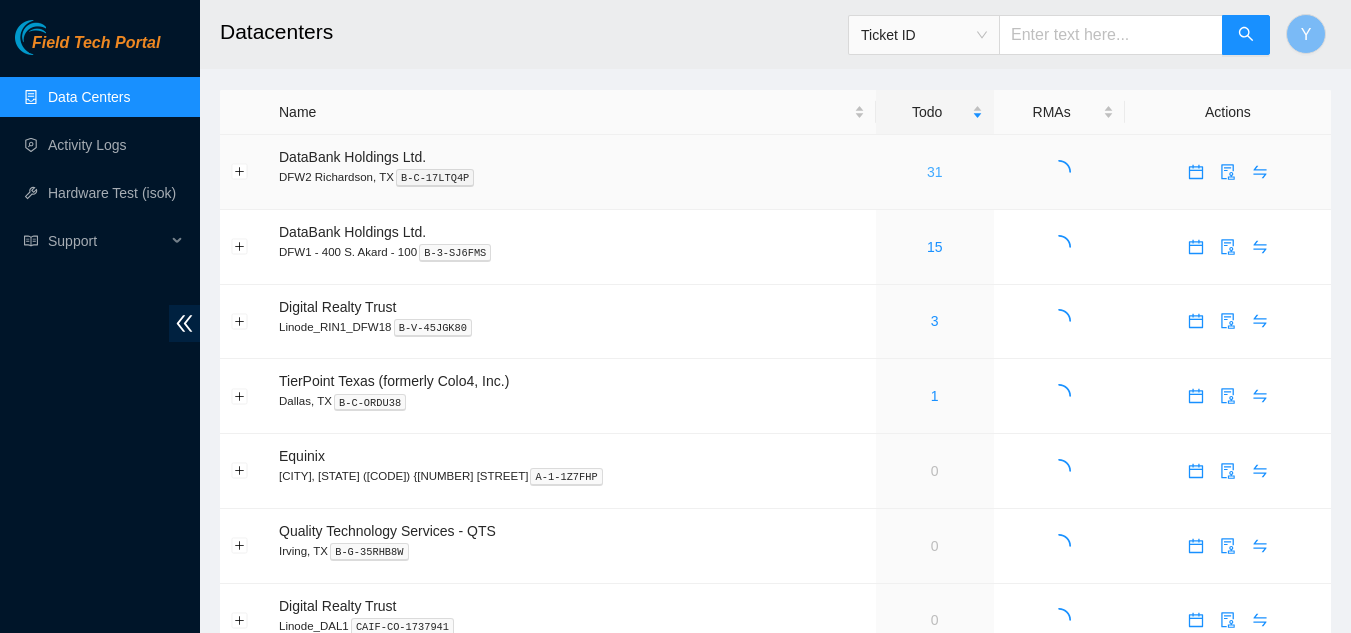 click on "31" at bounding box center (935, 172) 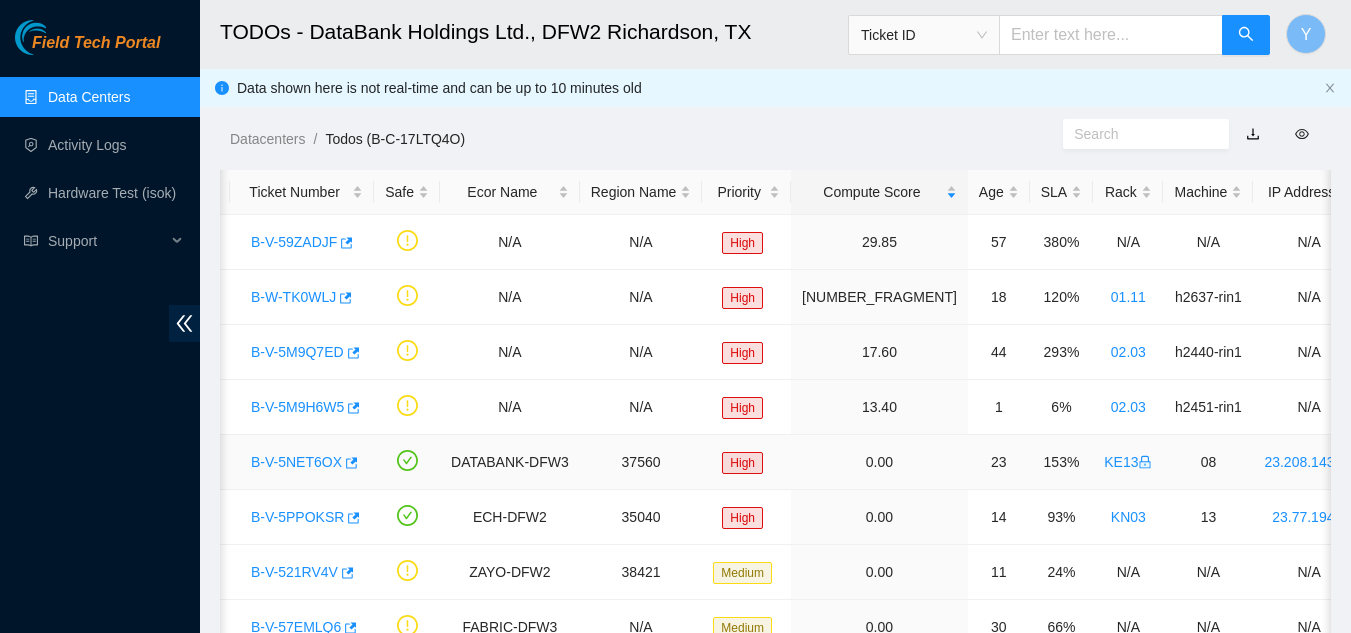 scroll, scrollTop: 0, scrollLeft: 35, axis: horizontal 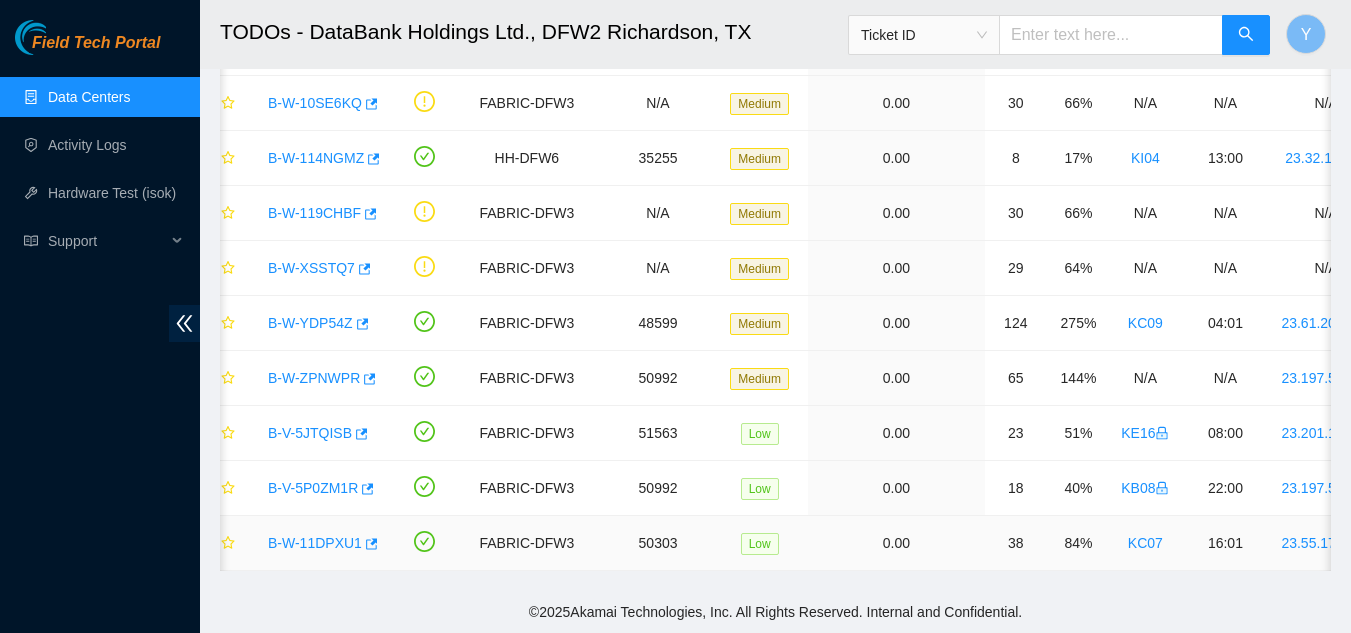 click on "B-W-11DPXU1" at bounding box center [315, 543] 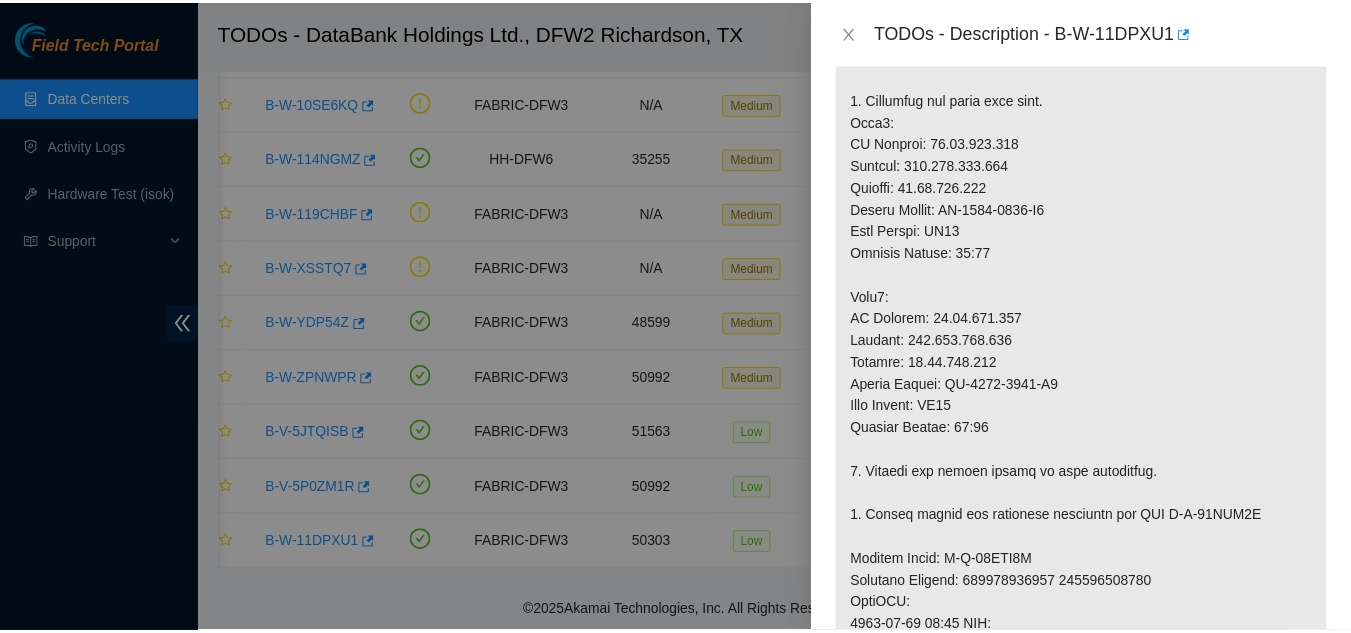 scroll, scrollTop: 640, scrollLeft: 0, axis: vertical 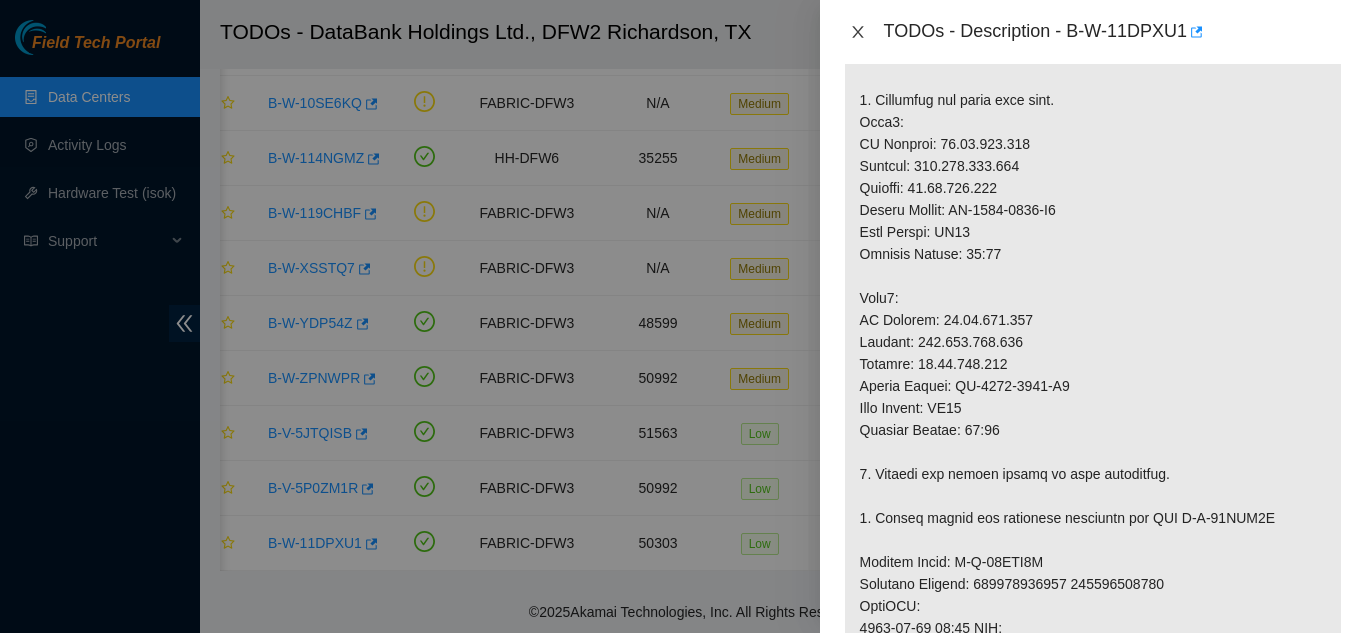 click 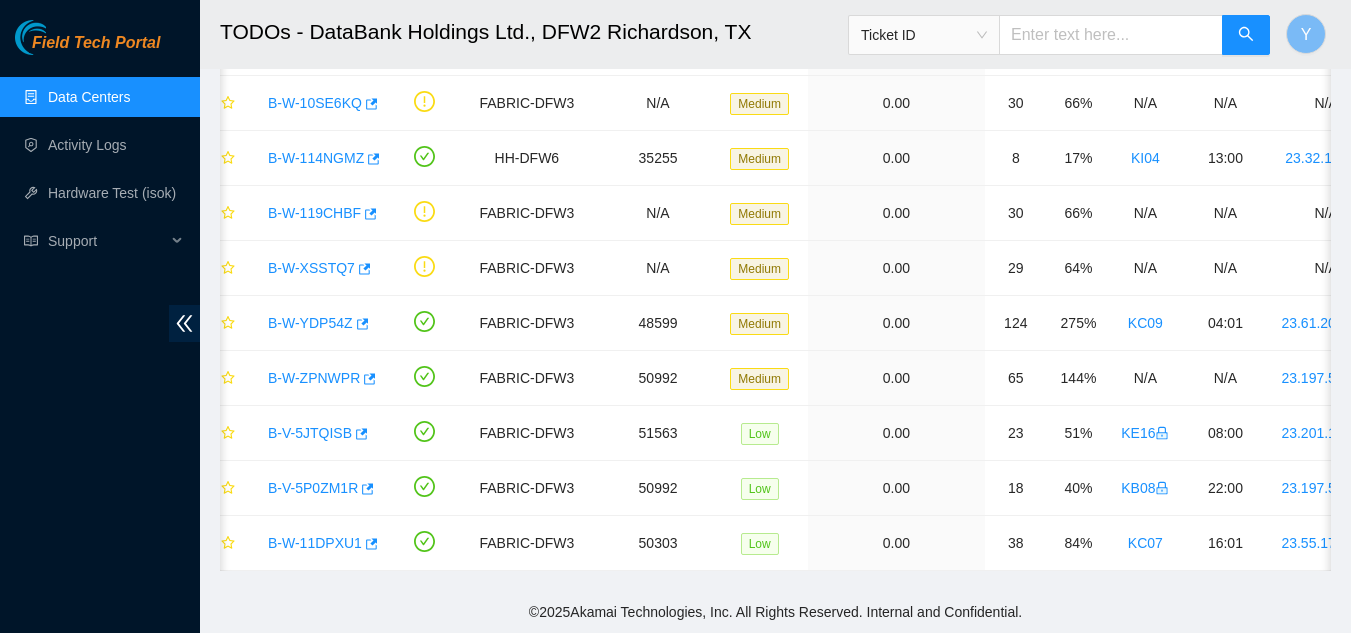 scroll, scrollTop: 669, scrollLeft: 0, axis: vertical 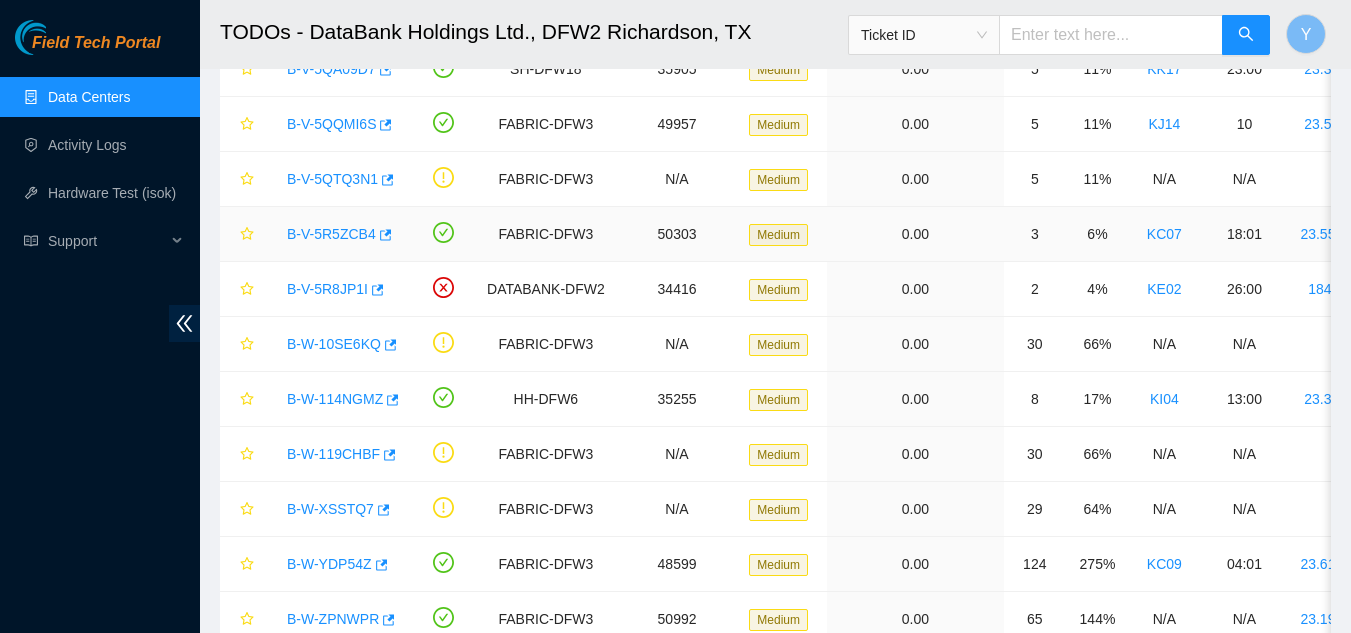 click on "B-V-5R5ZCB4" at bounding box center (331, 234) 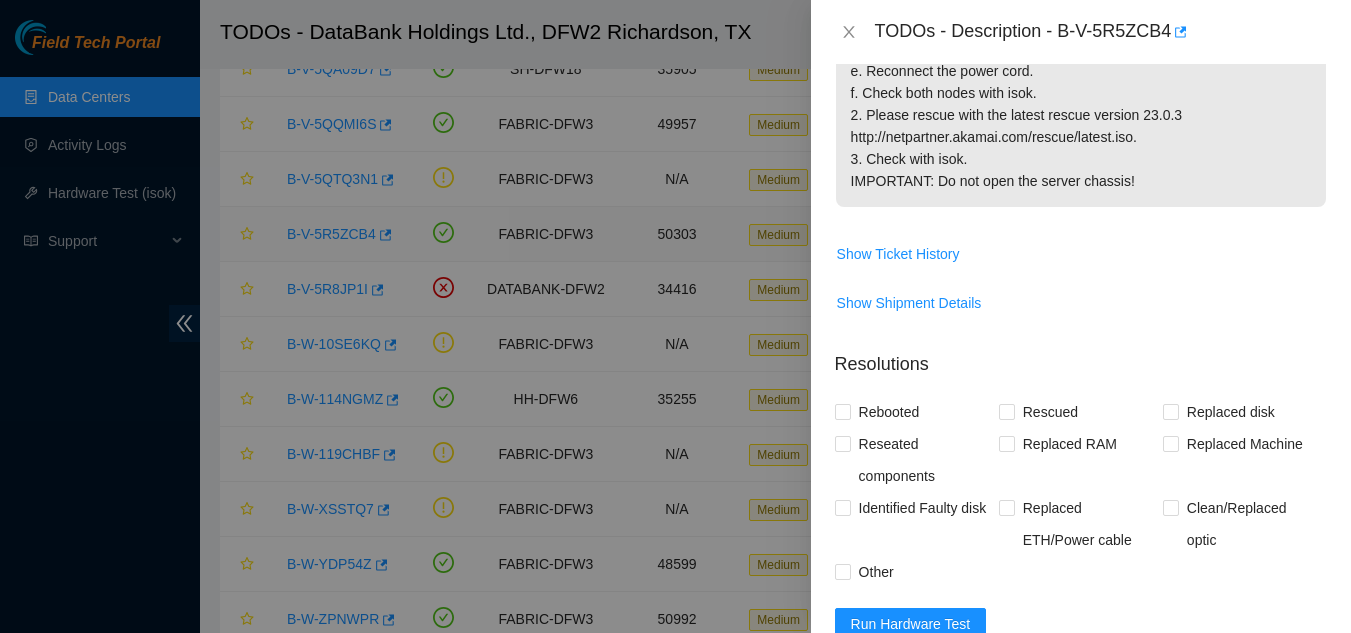 click at bounding box center (675, 316) 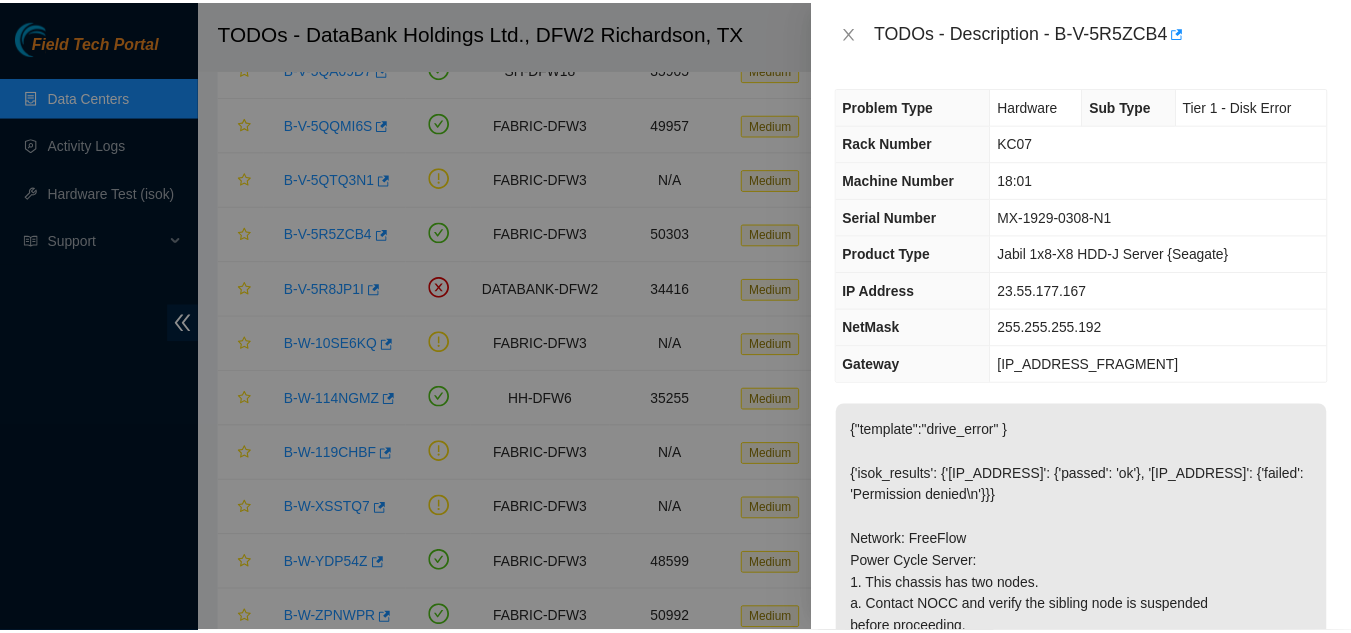 scroll, scrollTop: 0, scrollLeft: 0, axis: both 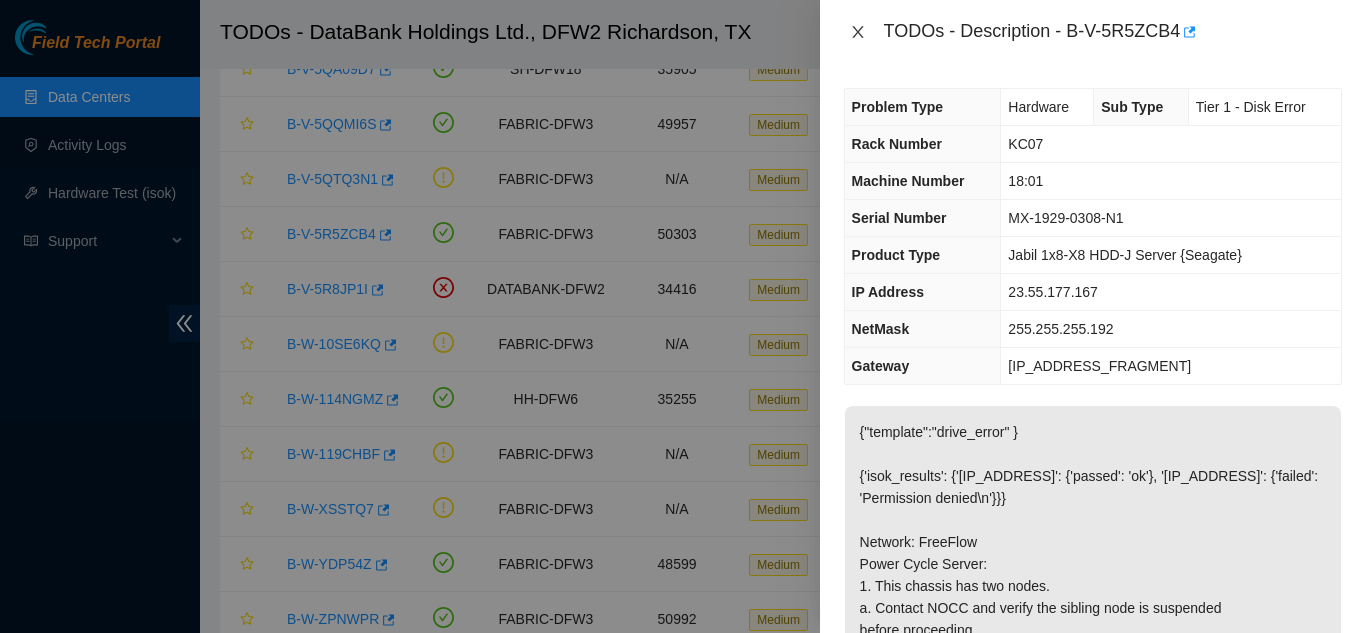 click 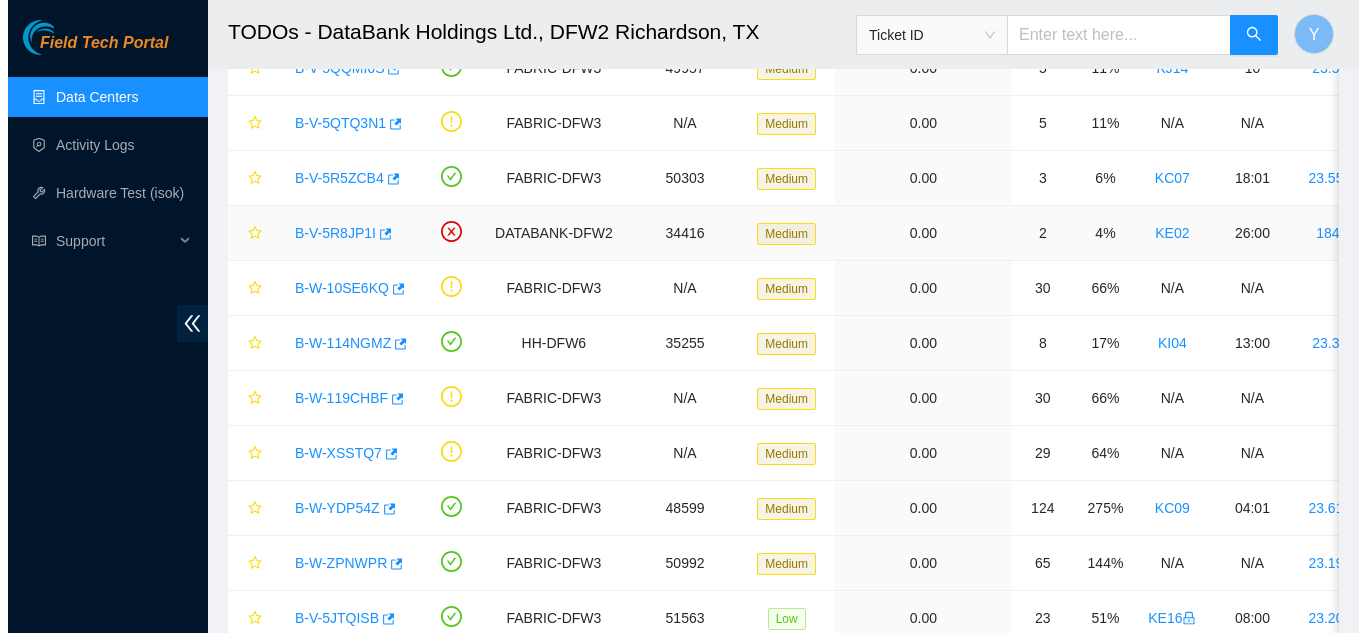 scroll, scrollTop: 1108, scrollLeft: 0, axis: vertical 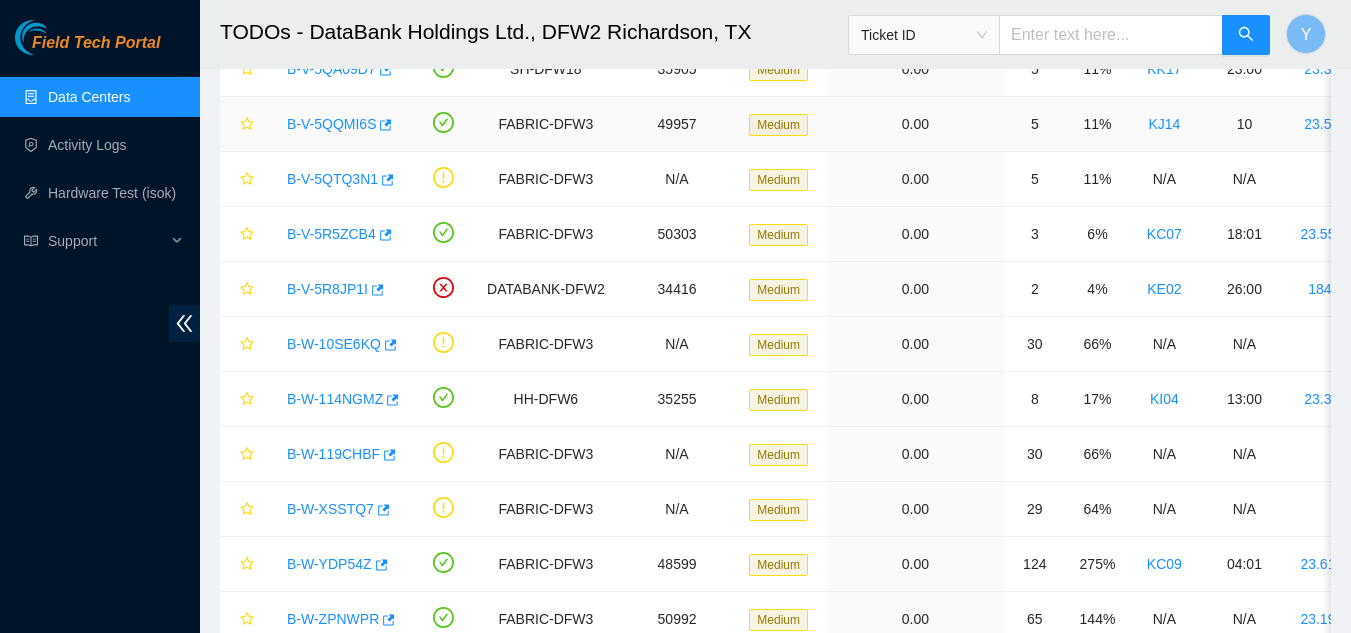 click on "B-V-5QQMI6S" at bounding box center [331, 124] 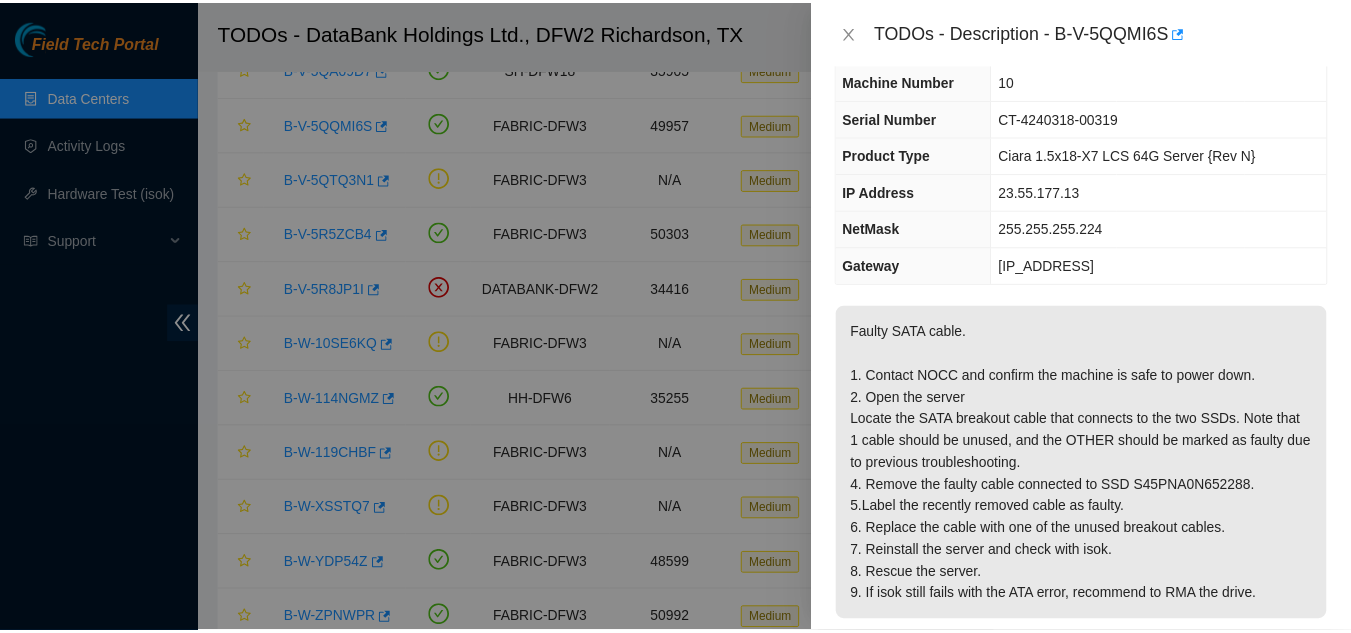 scroll, scrollTop: 200, scrollLeft: 0, axis: vertical 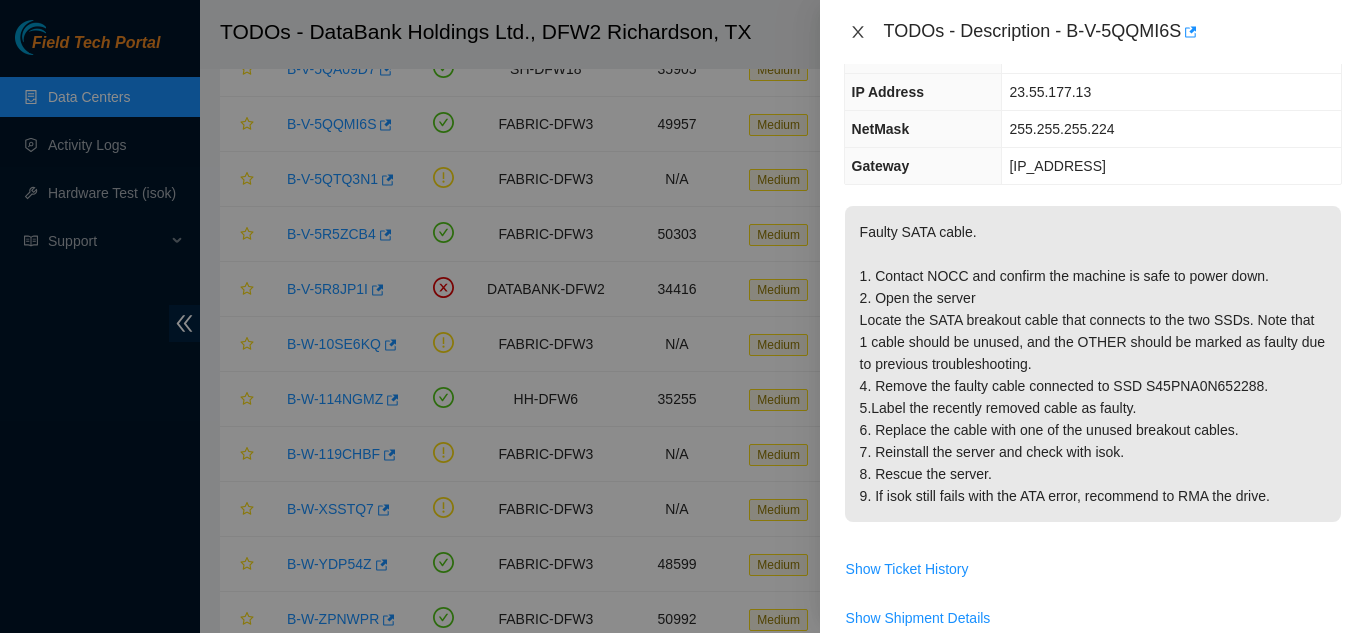 click 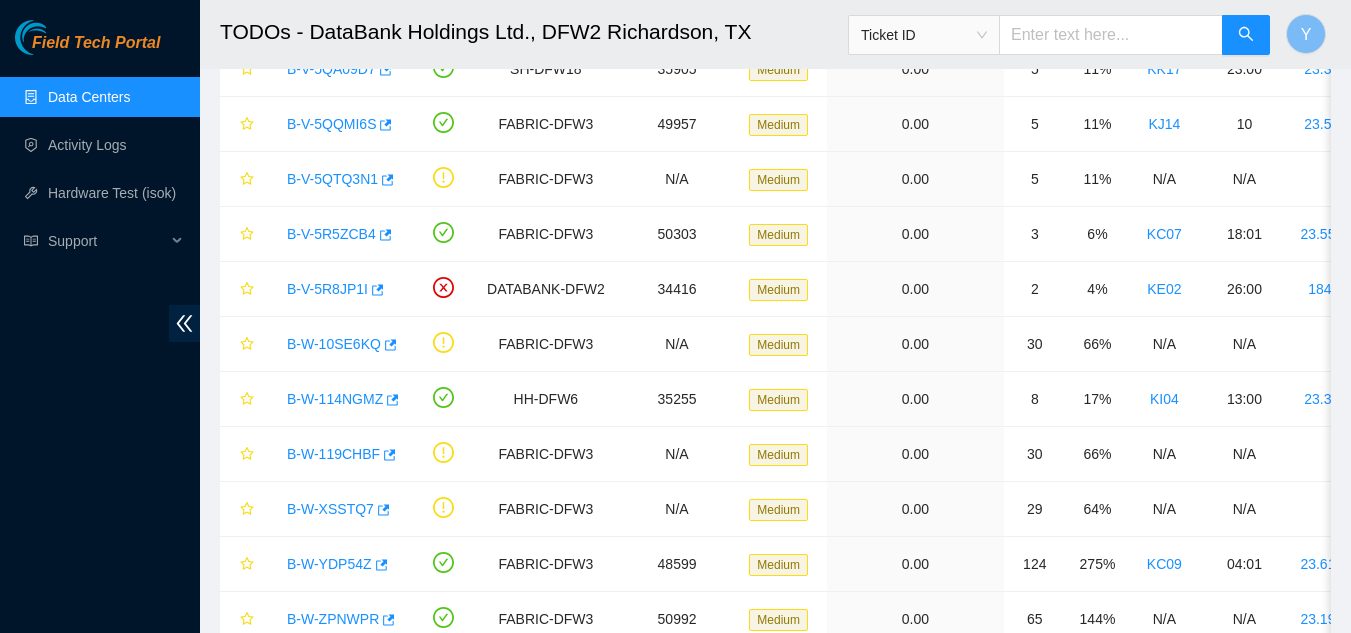 scroll, scrollTop: 266, scrollLeft: 0, axis: vertical 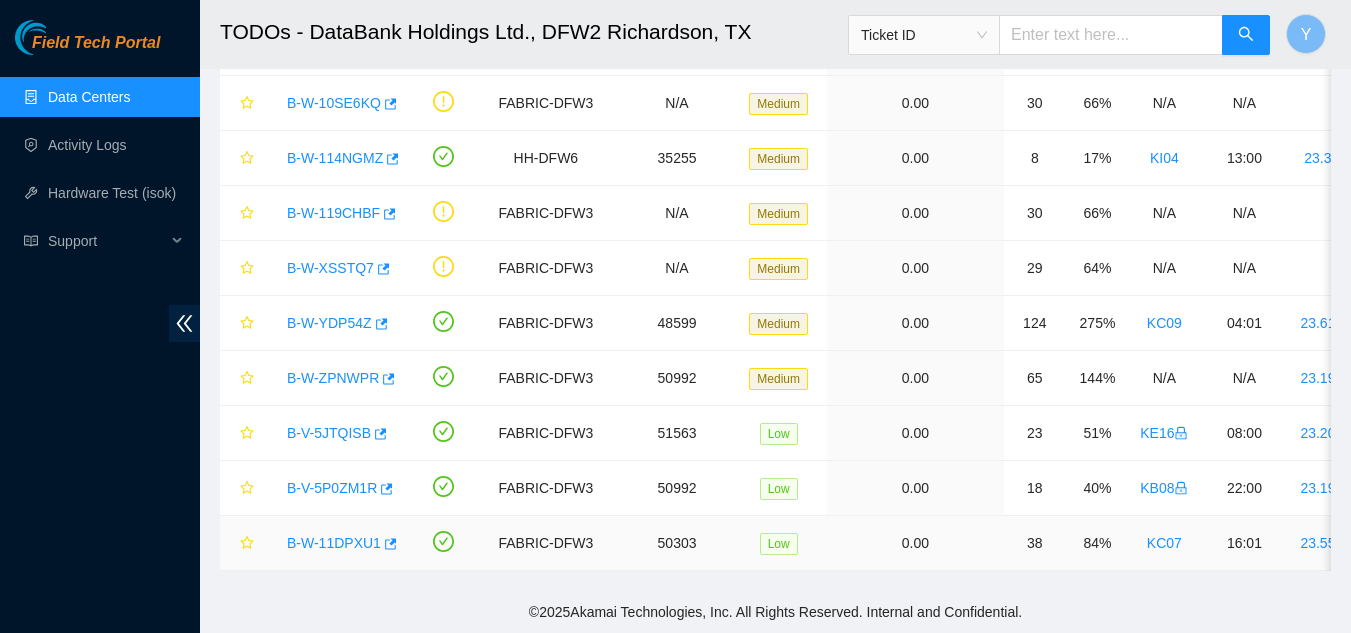 click on "B-W-11DPXU1" at bounding box center [334, 543] 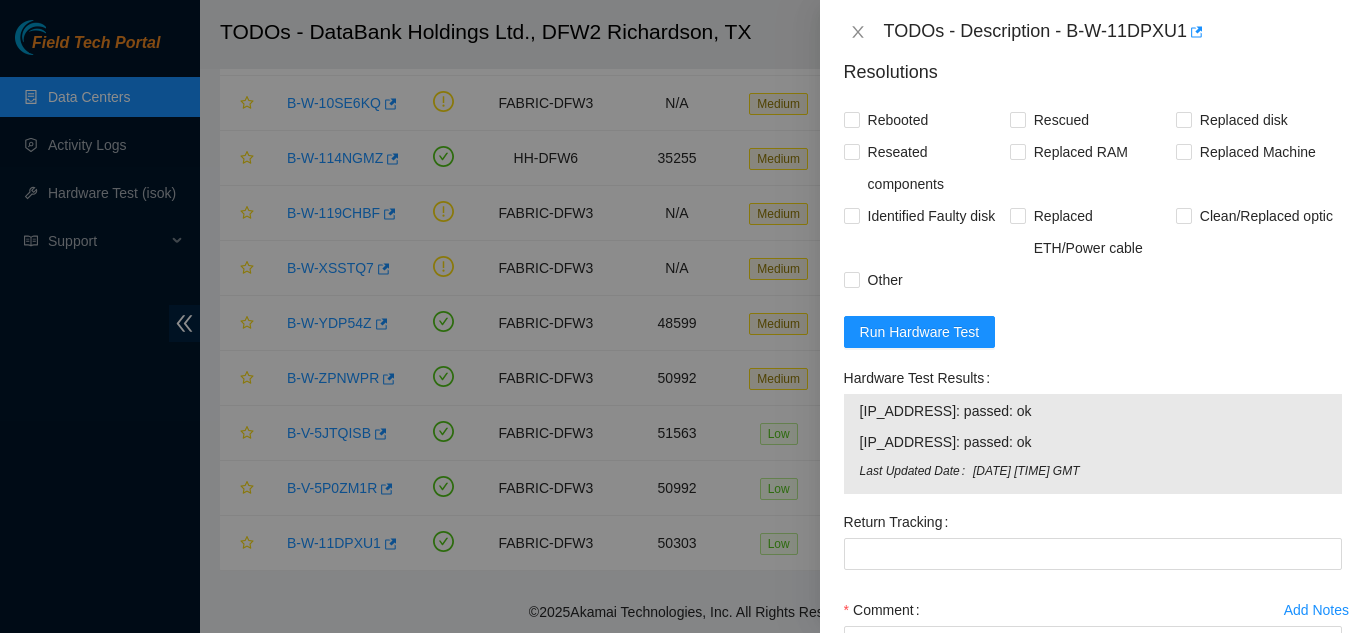 scroll, scrollTop: 1900, scrollLeft: 0, axis: vertical 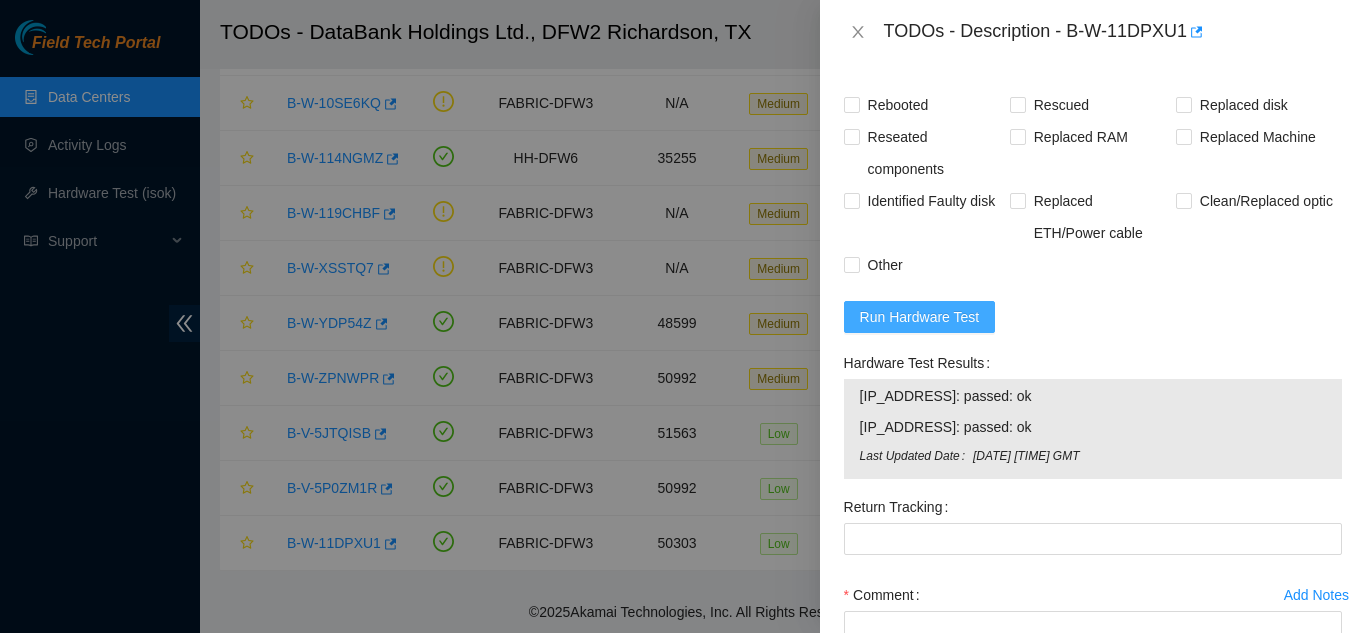 click on "Run Hardware Test" at bounding box center (920, 317) 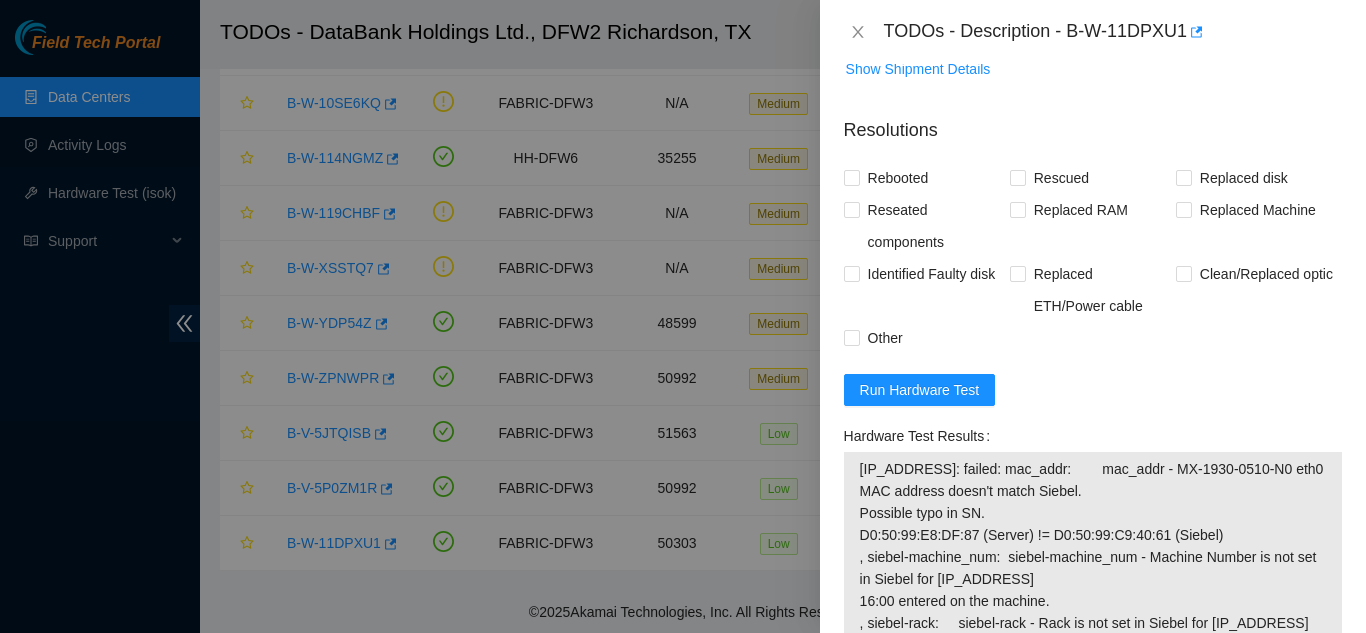 scroll, scrollTop: 1800, scrollLeft: 0, axis: vertical 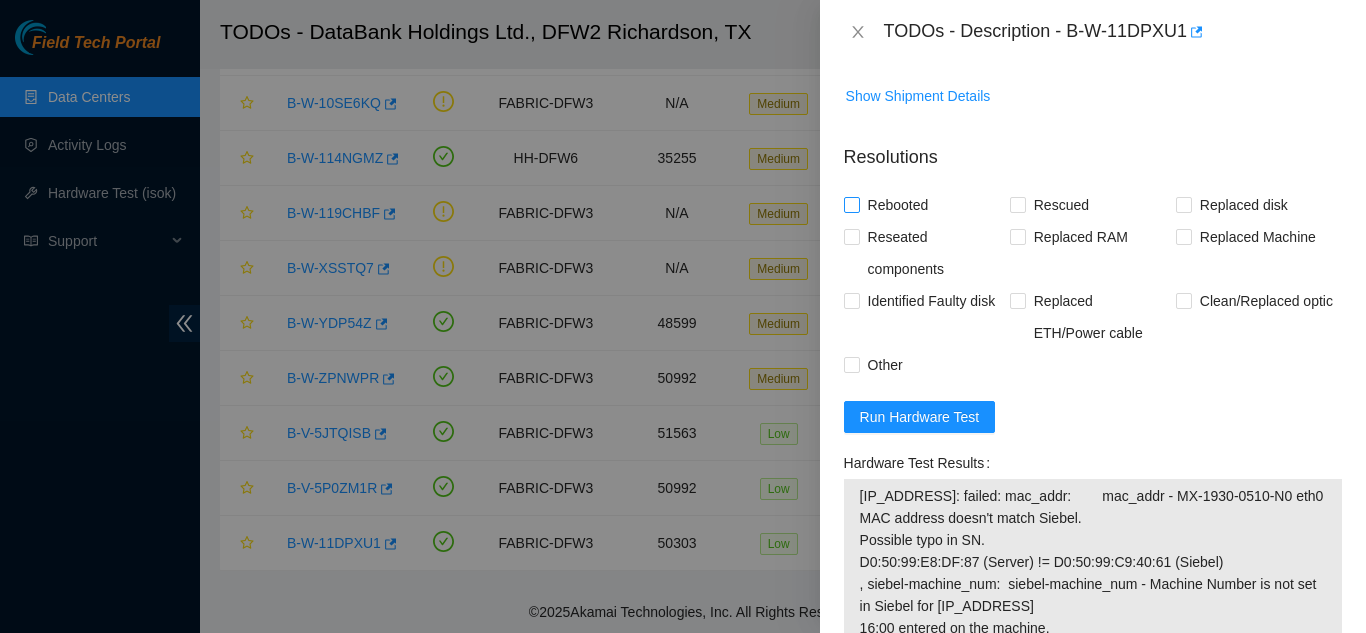 click on "Rebooted" at bounding box center (851, 204) 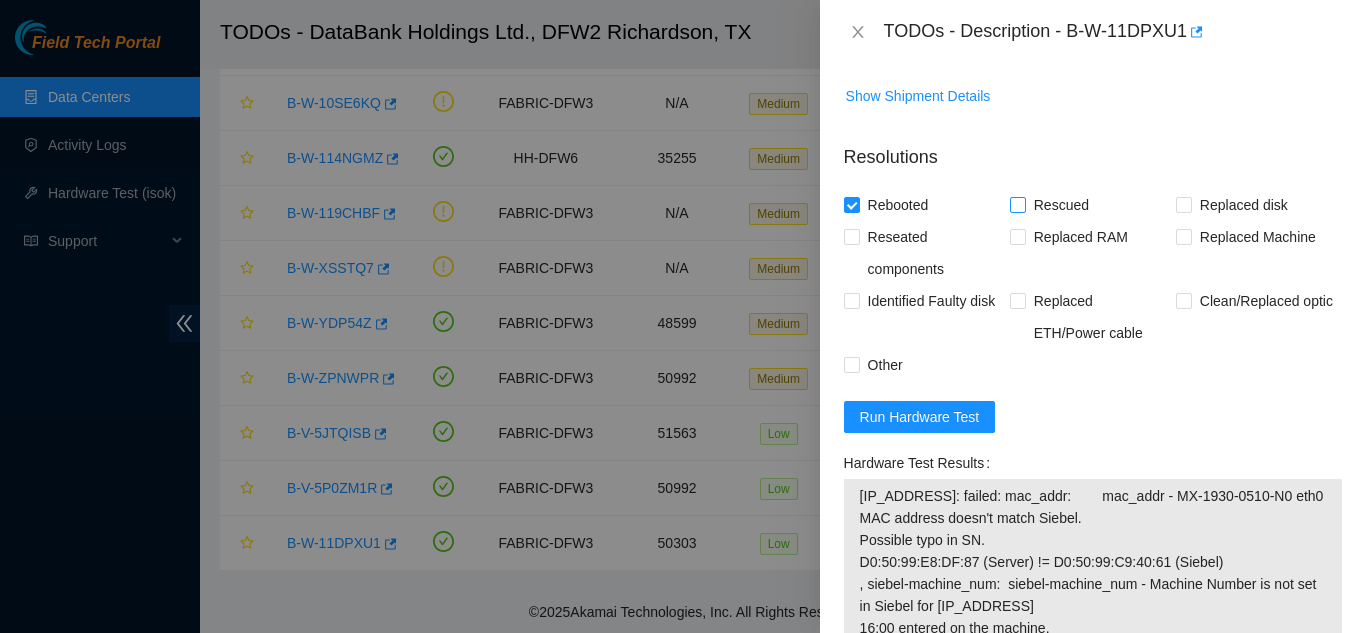 drag, startPoint x: 1011, startPoint y: 220, endPoint x: 1031, endPoint y: 225, distance: 20.615528 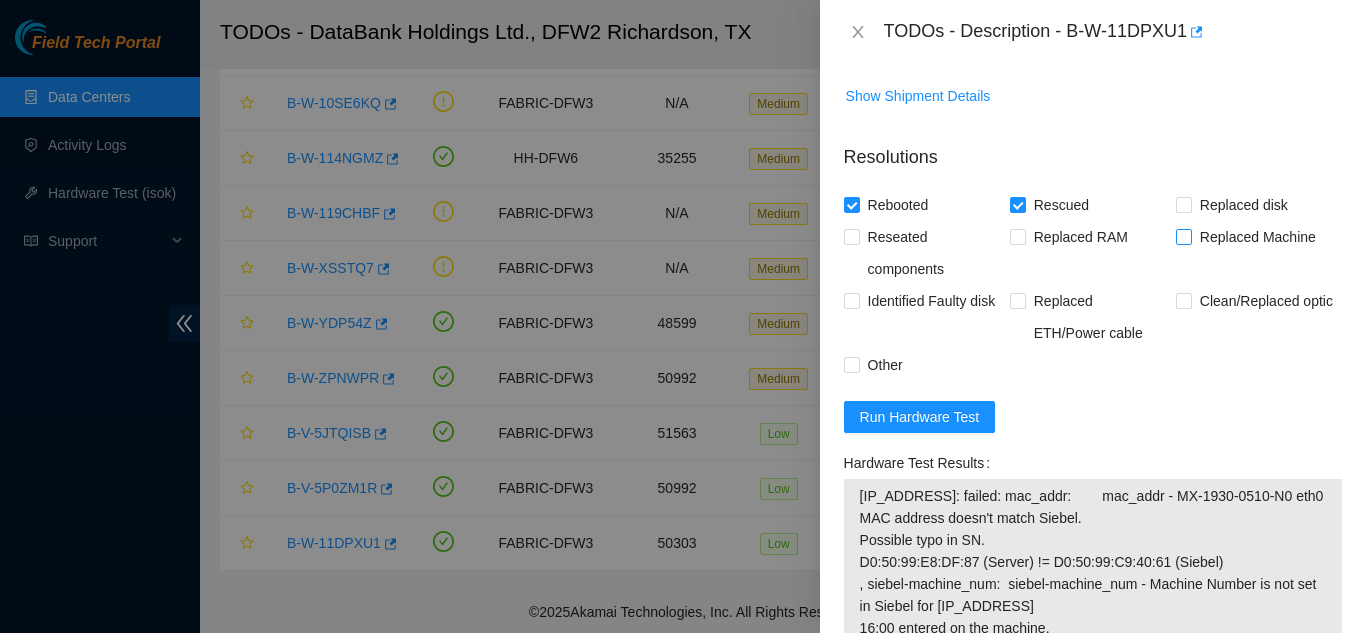 click on "Replaced Machine" at bounding box center (1183, 236) 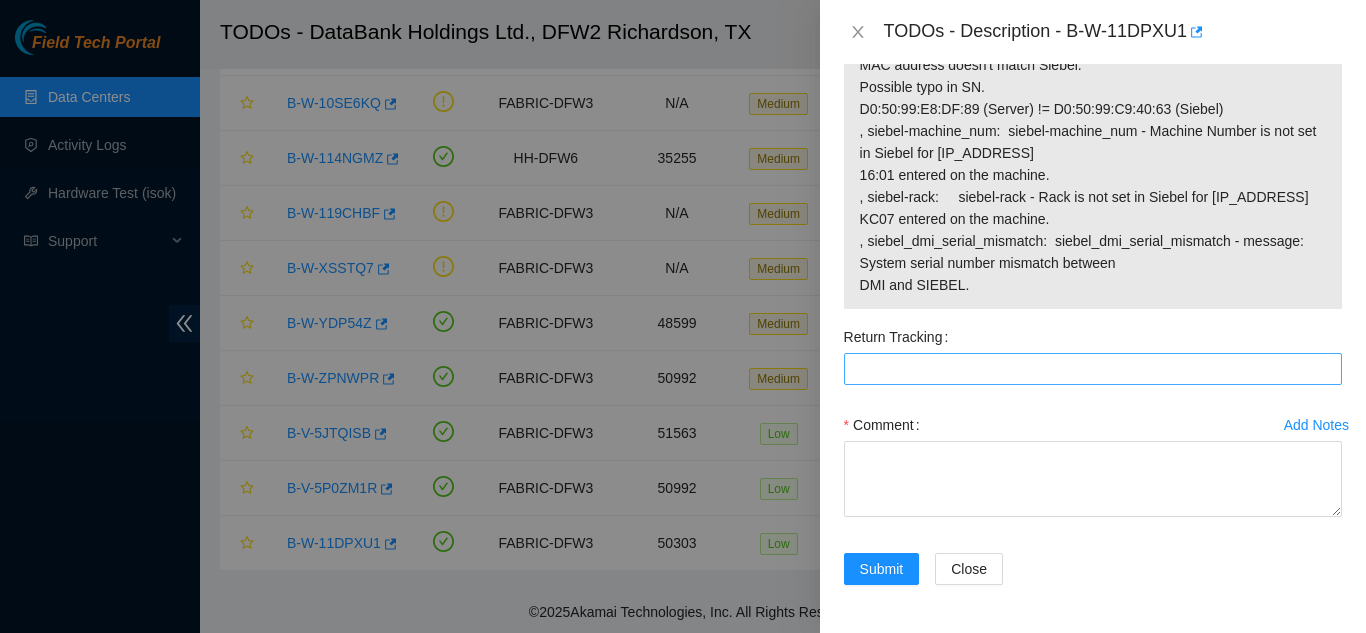 scroll, scrollTop: 2548, scrollLeft: 0, axis: vertical 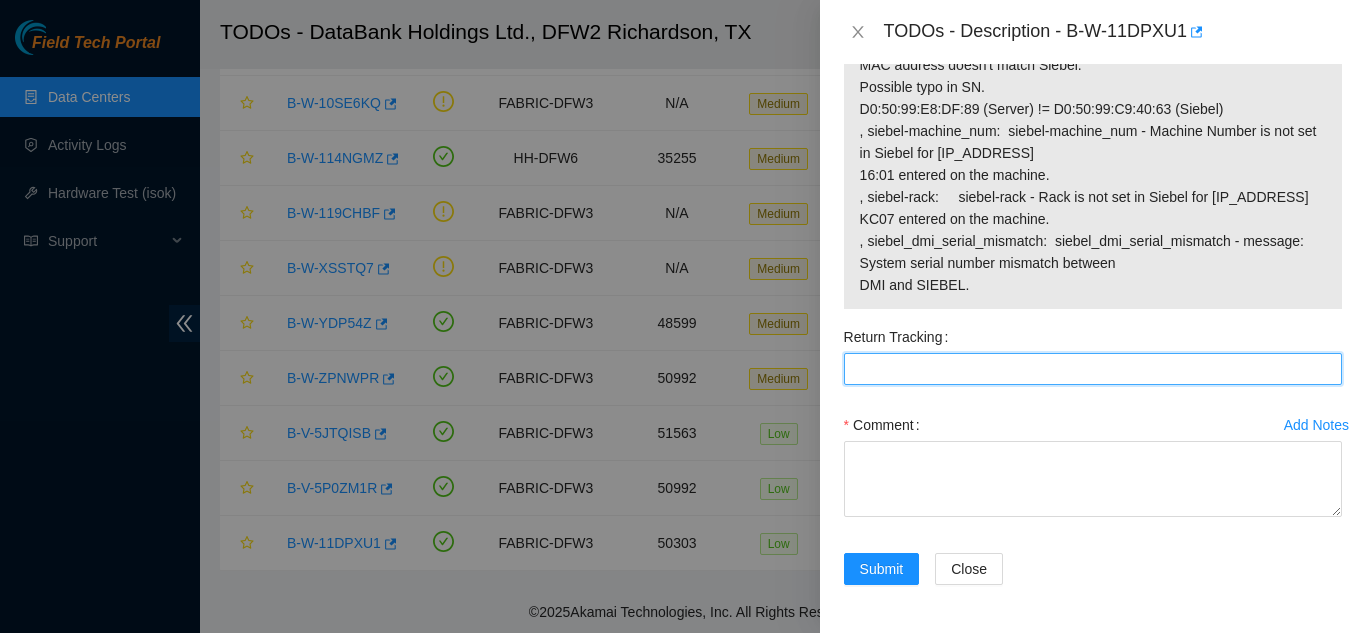 click on "Return Tracking" at bounding box center [1093, 369] 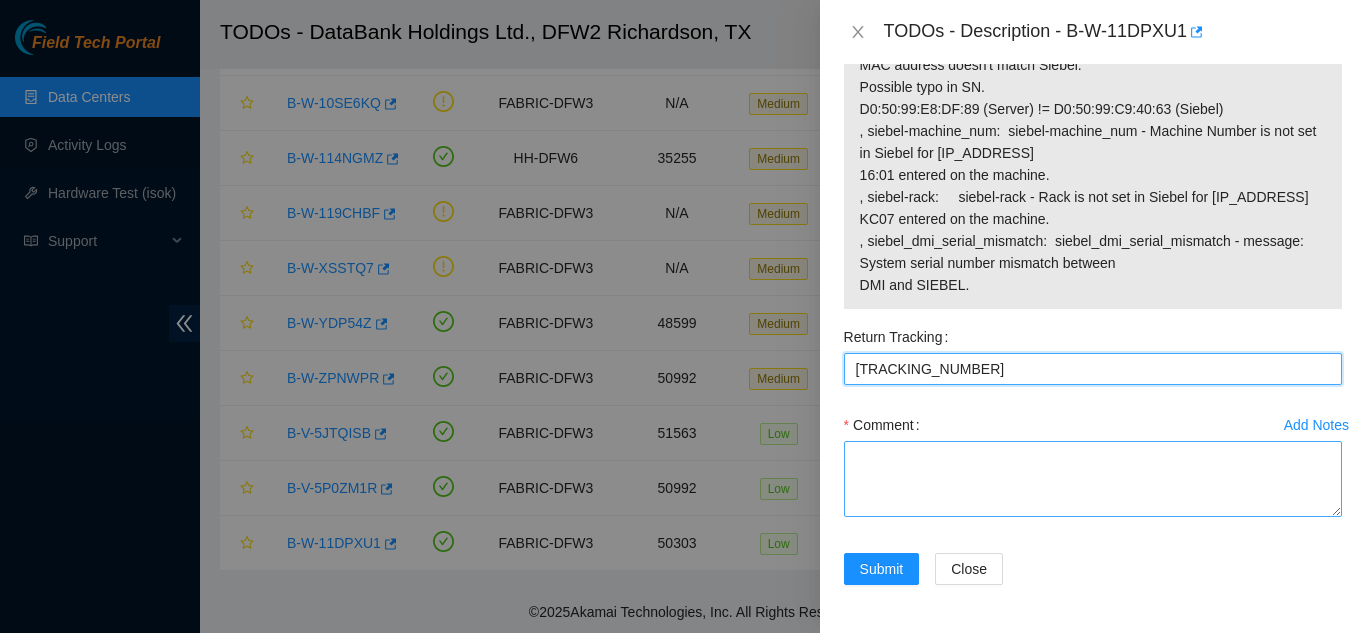 type on "[TRACKING_NUMBER]" 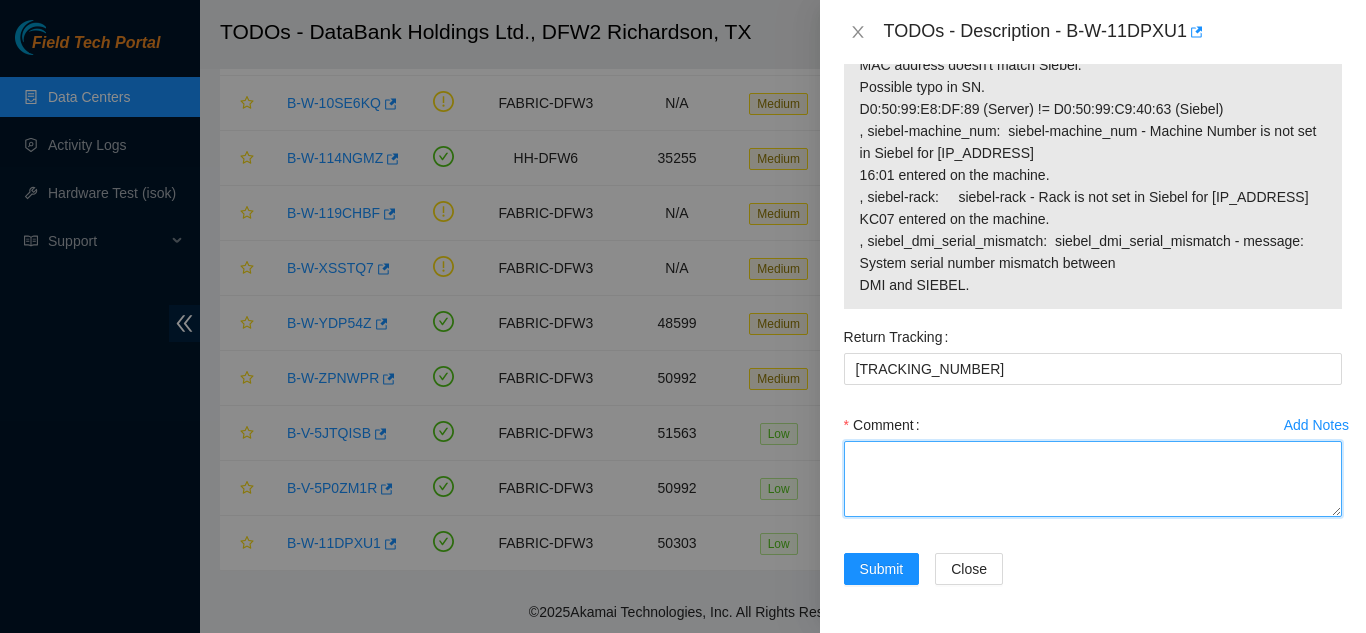 click on "Comment" at bounding box center (1093, 479) 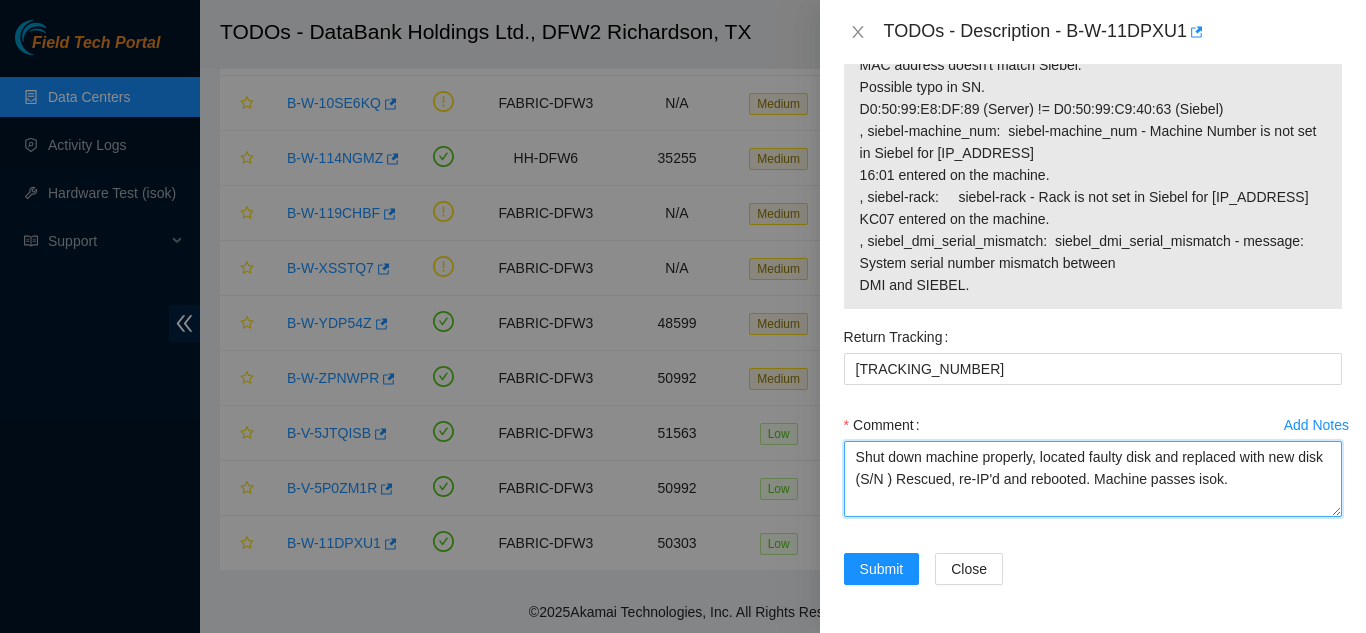 click on "Shut down machine properly, located faulty disk and replaced with new disk (S/N ) Rescued, re-IP'd and rebooted. Machine passes isok." at bounding box center (1093, 479) 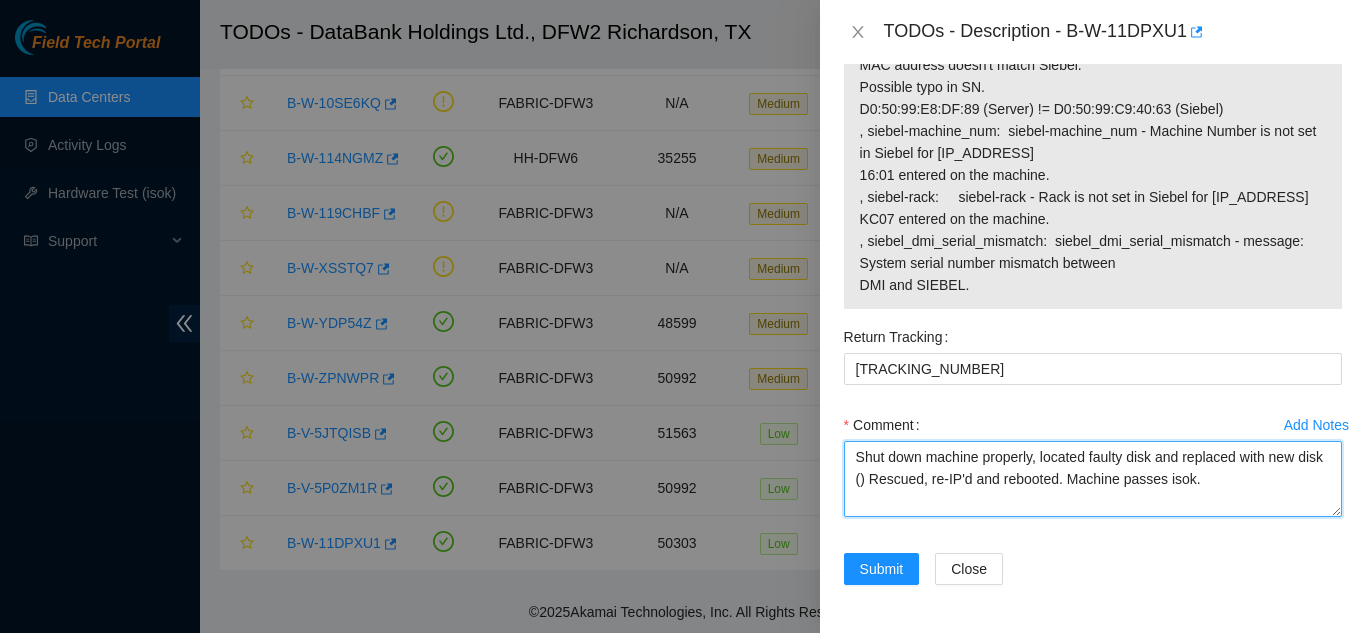 paste on "MX-1930-0510" 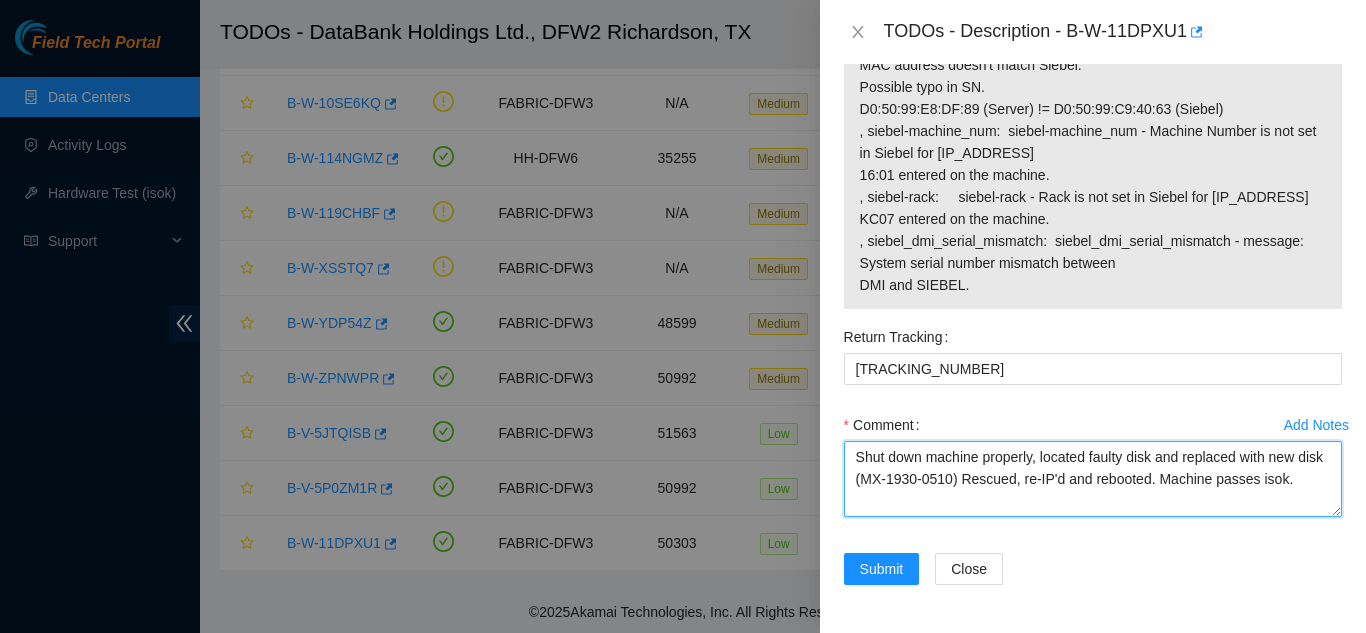 click on "Shut down machine properly, located faulty disk and replaced with new disk (MX-1930-0510) Rescued, re-IP'd and rebooted. Machine passes isok." at bounding box center [1093, 479] 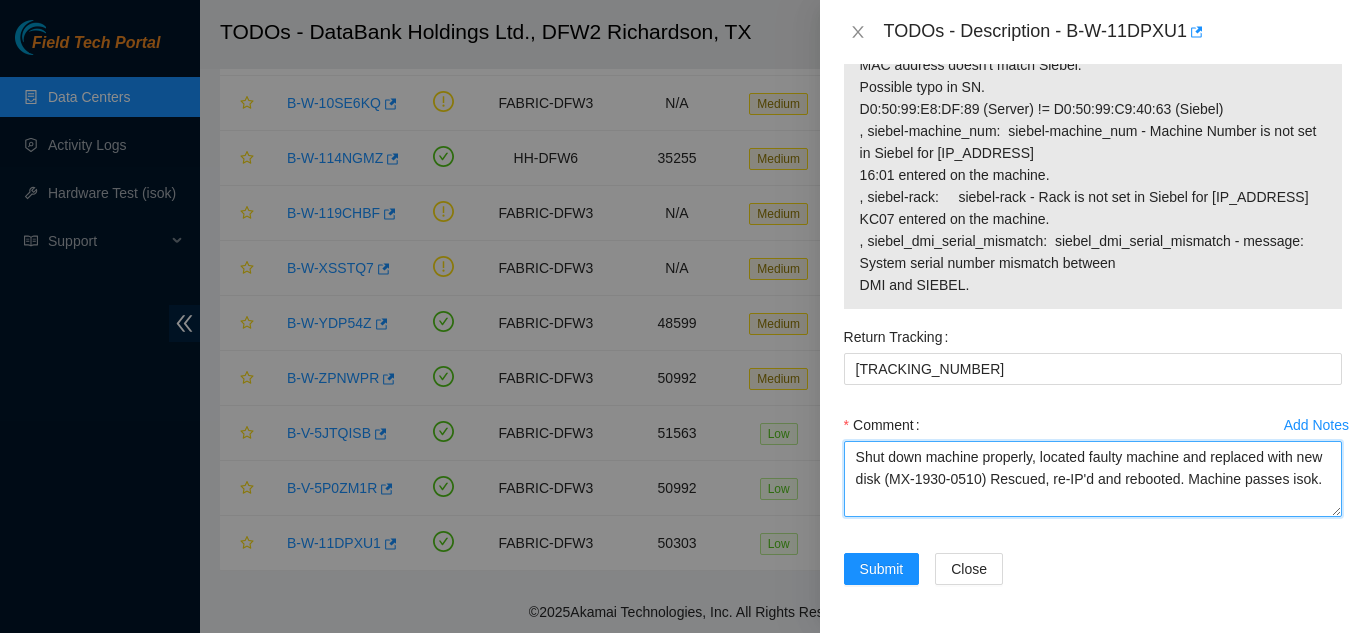 click on "Shut down machine properly, located faulty machine and replaced with new disk (MX-1930-0510) Rescued, re-IP'd and rebooted. Machine passes isok." at bounding box center [1093, 479] 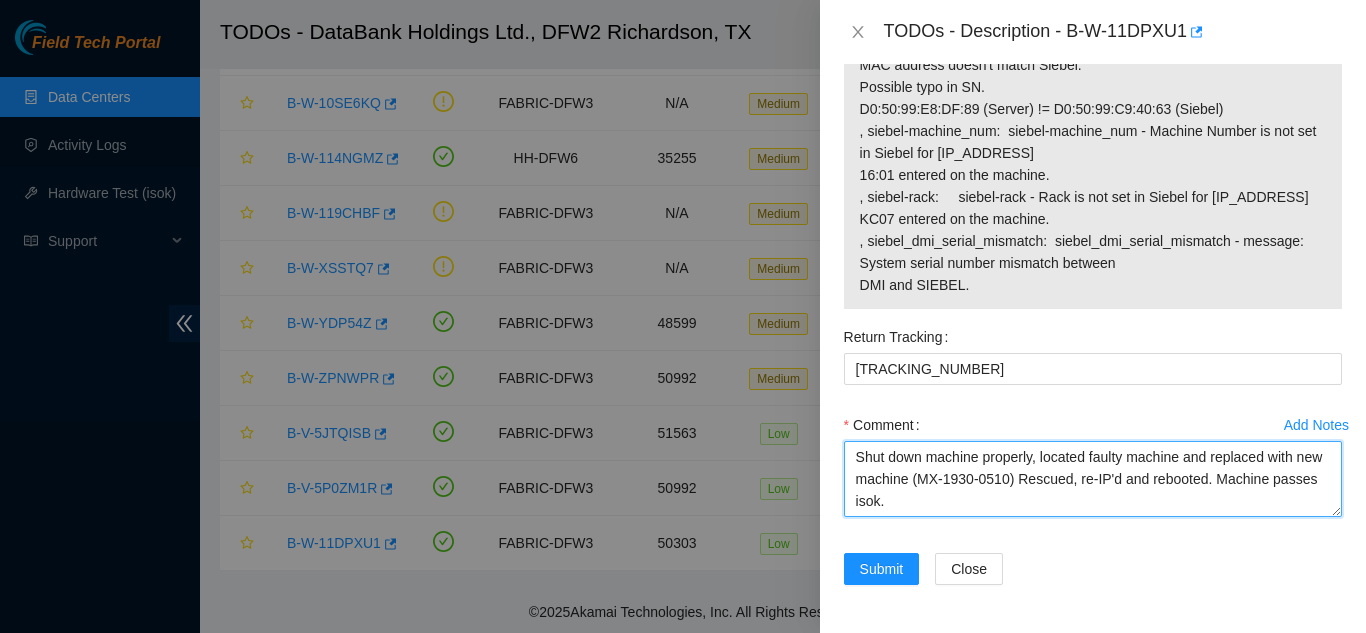 drag, startPoint x: 900, startPoint y: 500, endPoint x: 954, endPoint y: 504, distance: 54.147945 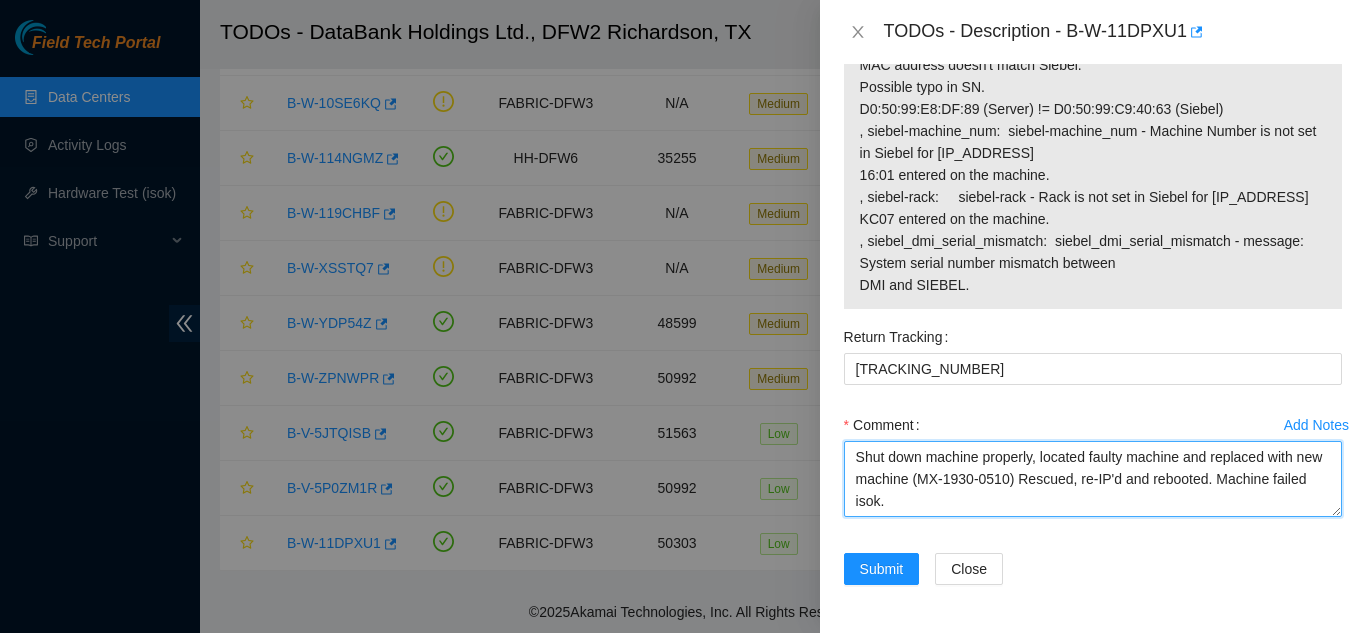 click on "Shut down machine properly, located faulty machine and replaced with new machine (MX-1930-0510) Rescued, re-IP'd and rebooted. Machine failed isok." at bounding box center (1093, 479) 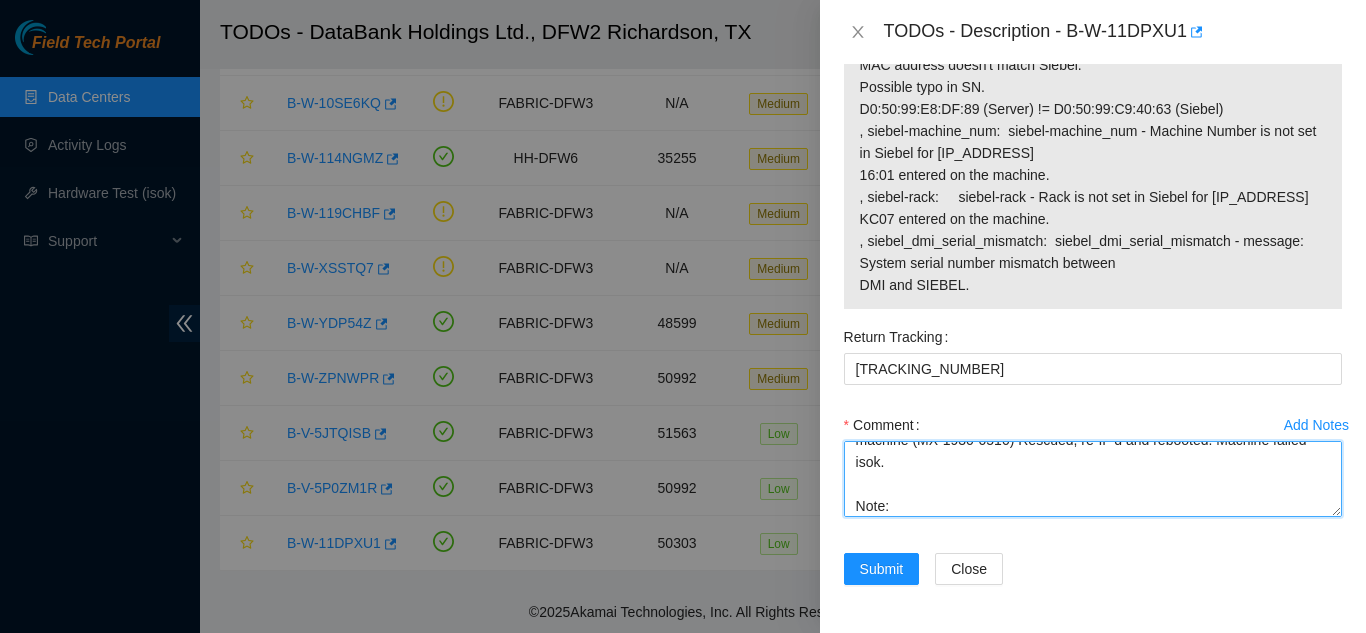 scroll, scrollTop: 61, scrollLeft: 0, axis: vertical 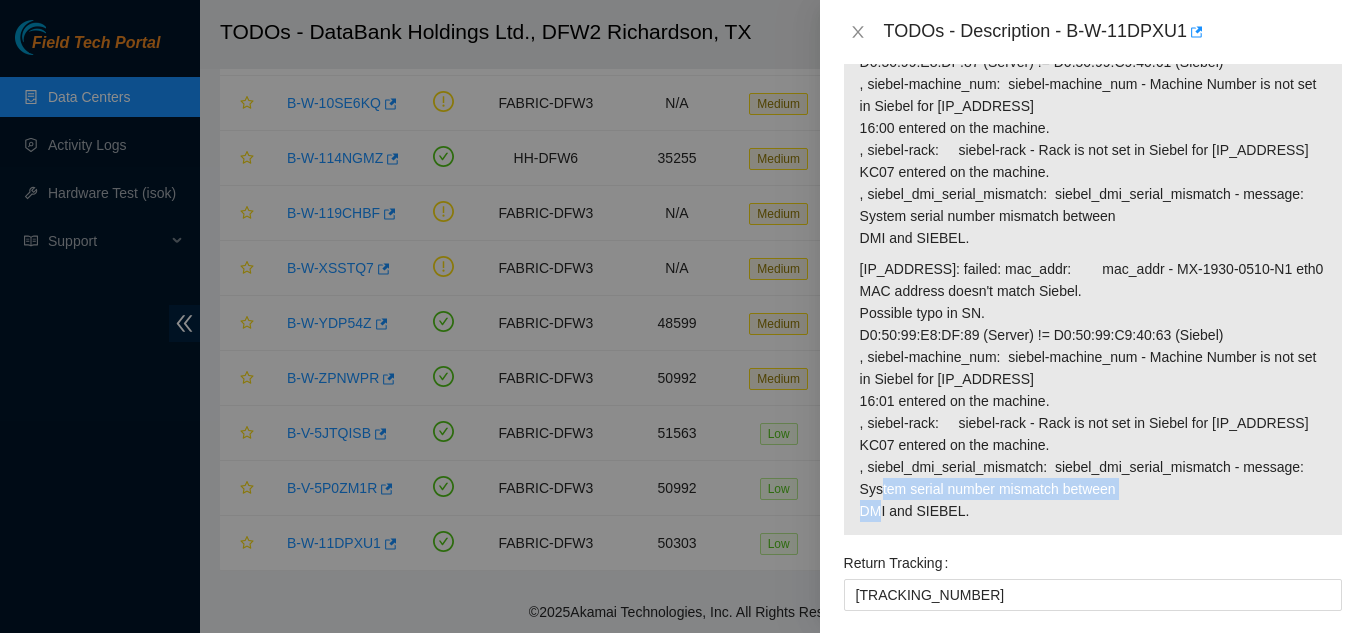drag, startPoint x: 863, startPoint y: 512, endPoint x: 1109, endPoint y: 511, distance: 246.00203 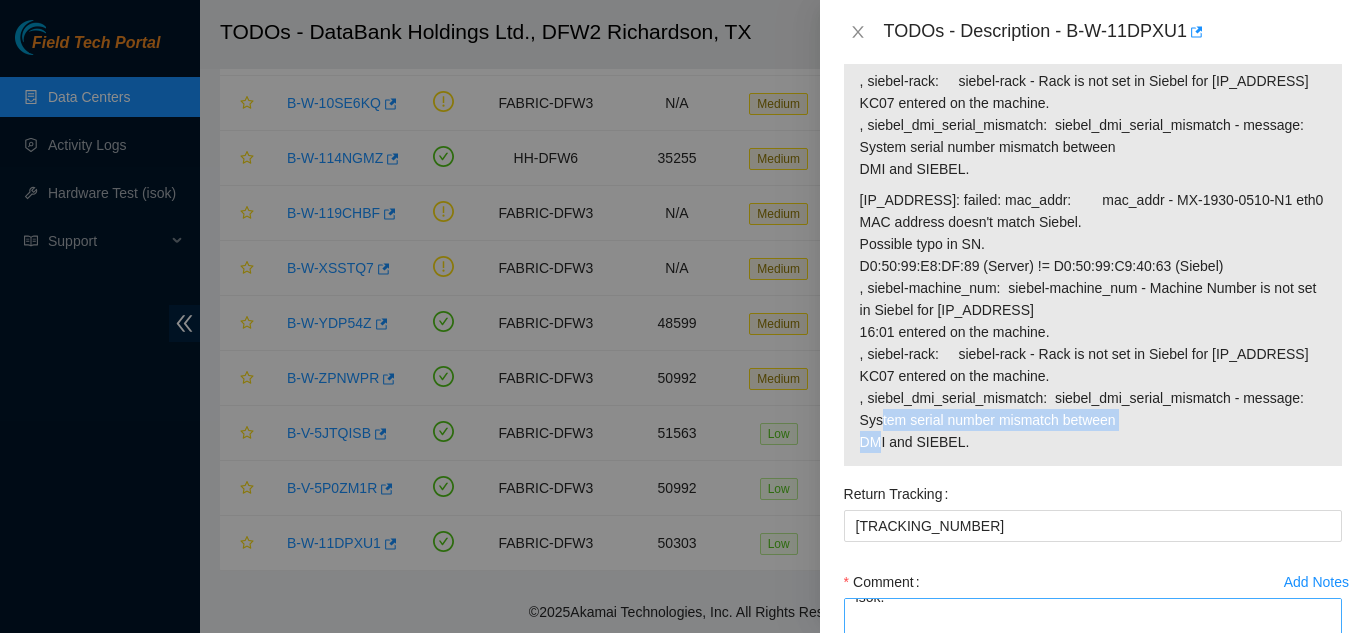 scroll, scrollTop: 2500, scrollLeft: 0, axis: vertical 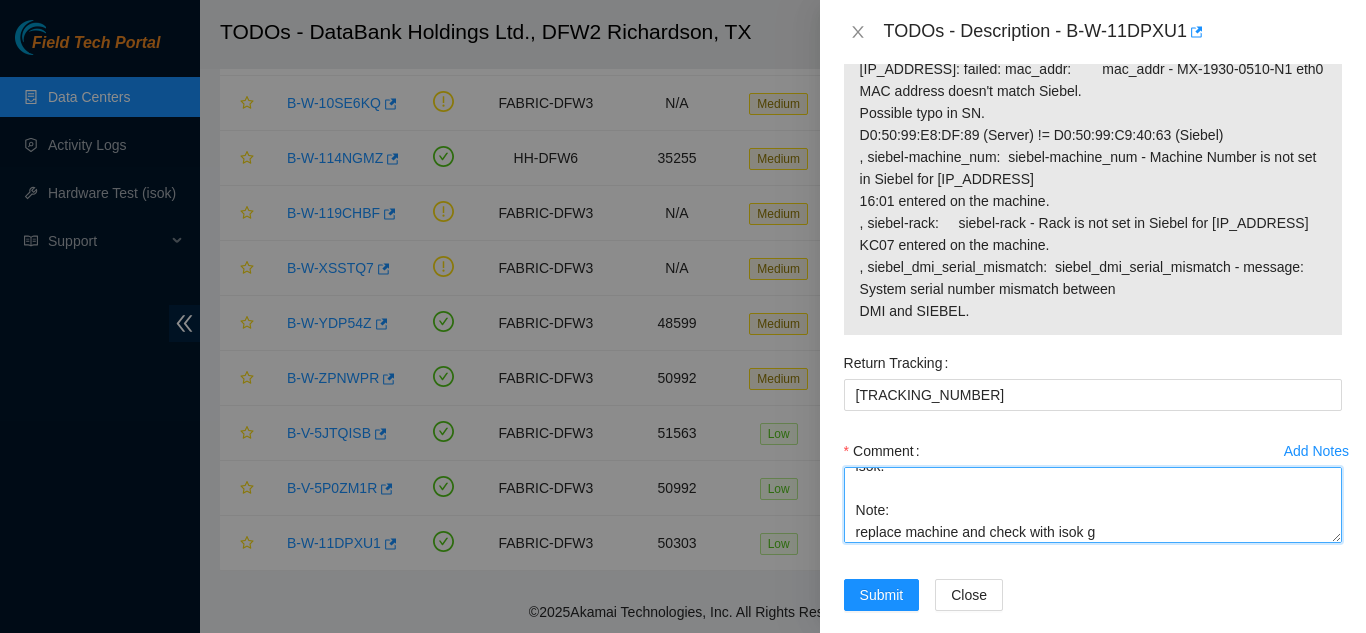 click on "Shut down machine properly, located faulty machine and replaced with new machine (MX-1930-0510) Rescued, re-IP'd and rebooted. Machine failed isok.
Note:
replace machine and check with isok g" at bounding box center (1093, 505) 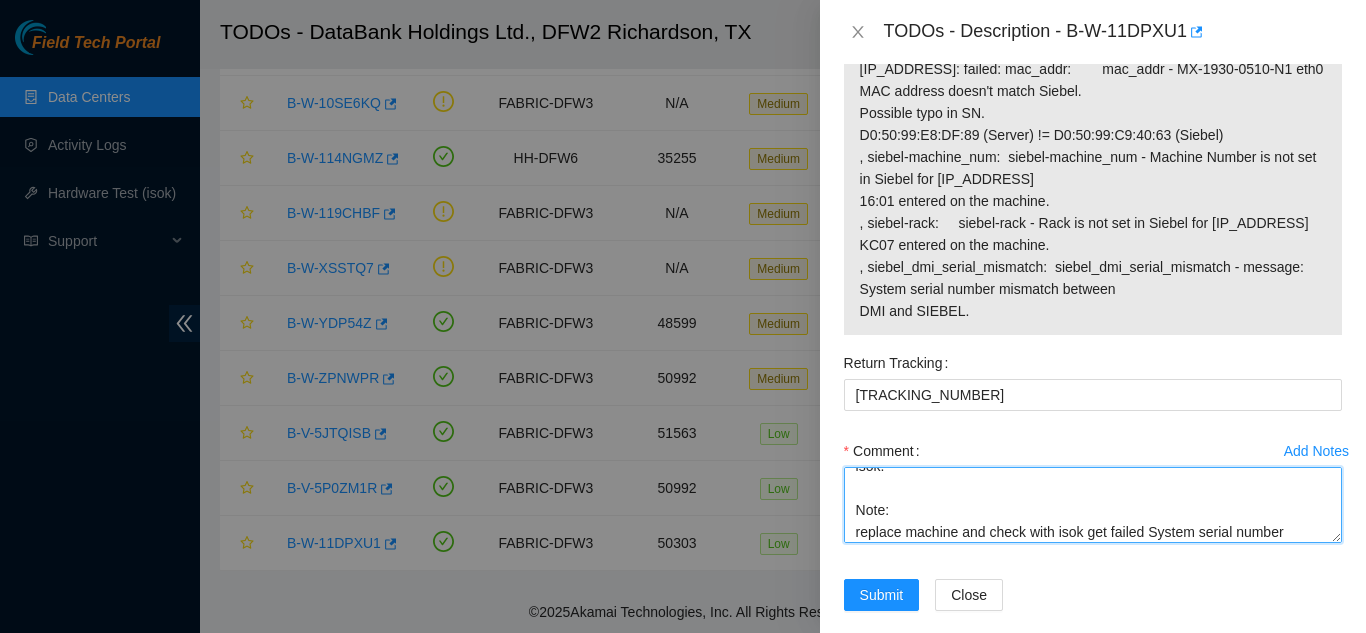 scroll, scrollTop: 83, scrollLeft: 0, axis: vertical 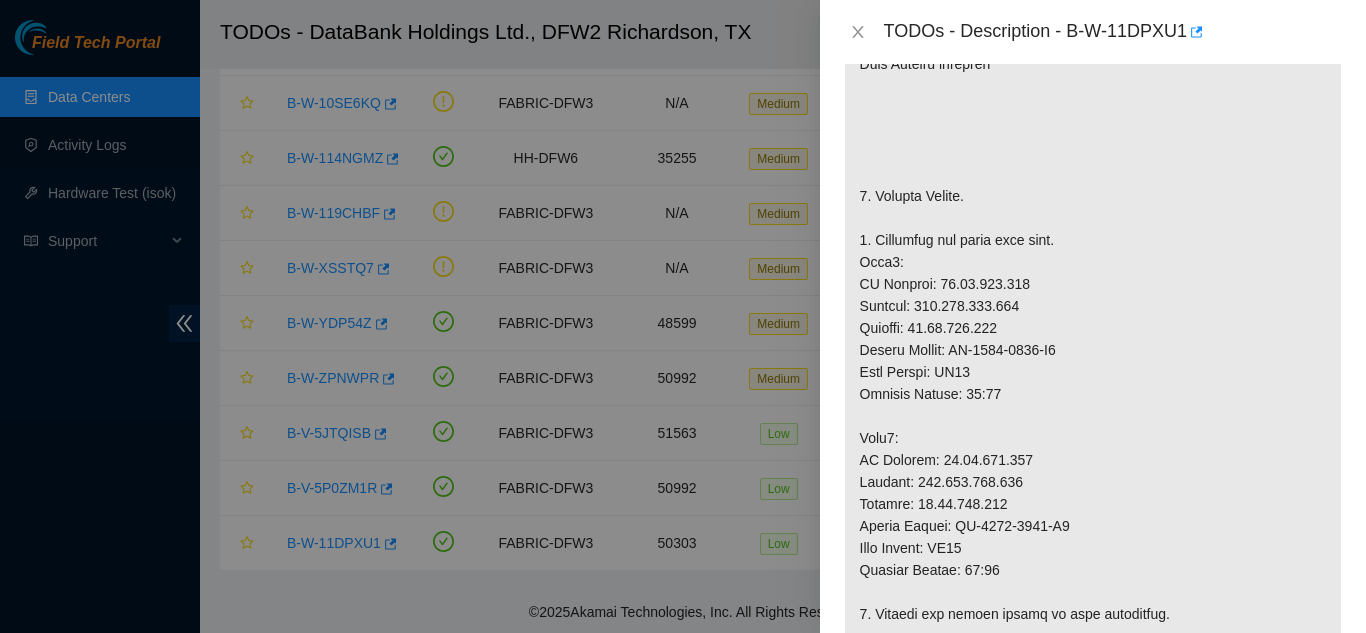 type on "Shut down machine properly, located faulty machine and replaced with new machine (MX-1930-0510) Rescued, re-IP'd and rebooted. Machine failed isok.
Note:
replace machine and check with isok get failed System serial number mismatch" 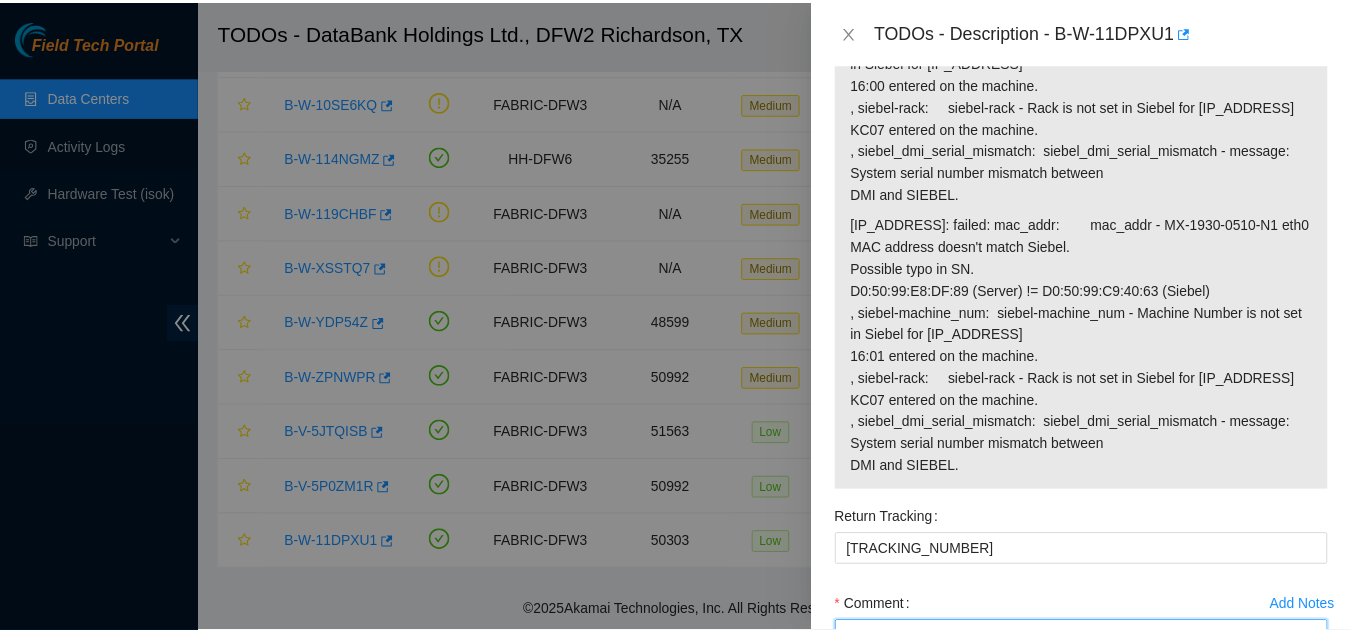 scroll, scrollTop: 2548, scrollLeft: 0, axis: vertical 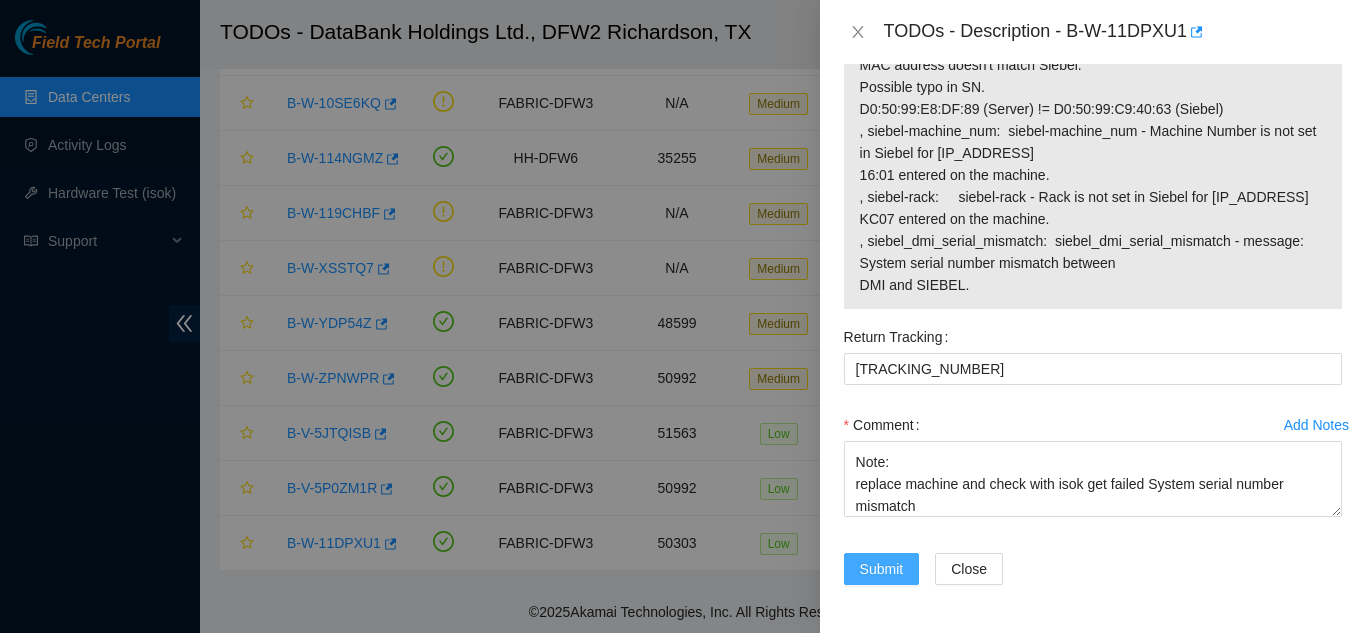click on "Submit" at bounding box center (882, 569) 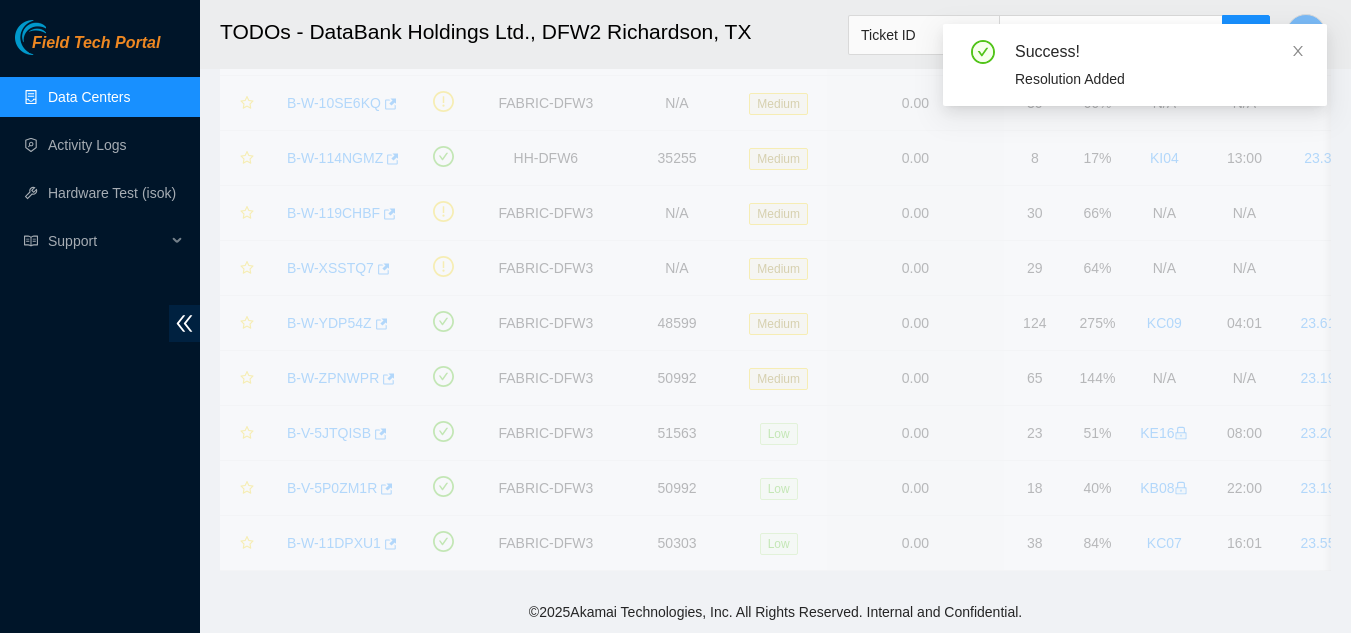 scroll, scrollTop: 613, scrollLeft: 0, axis: vertical 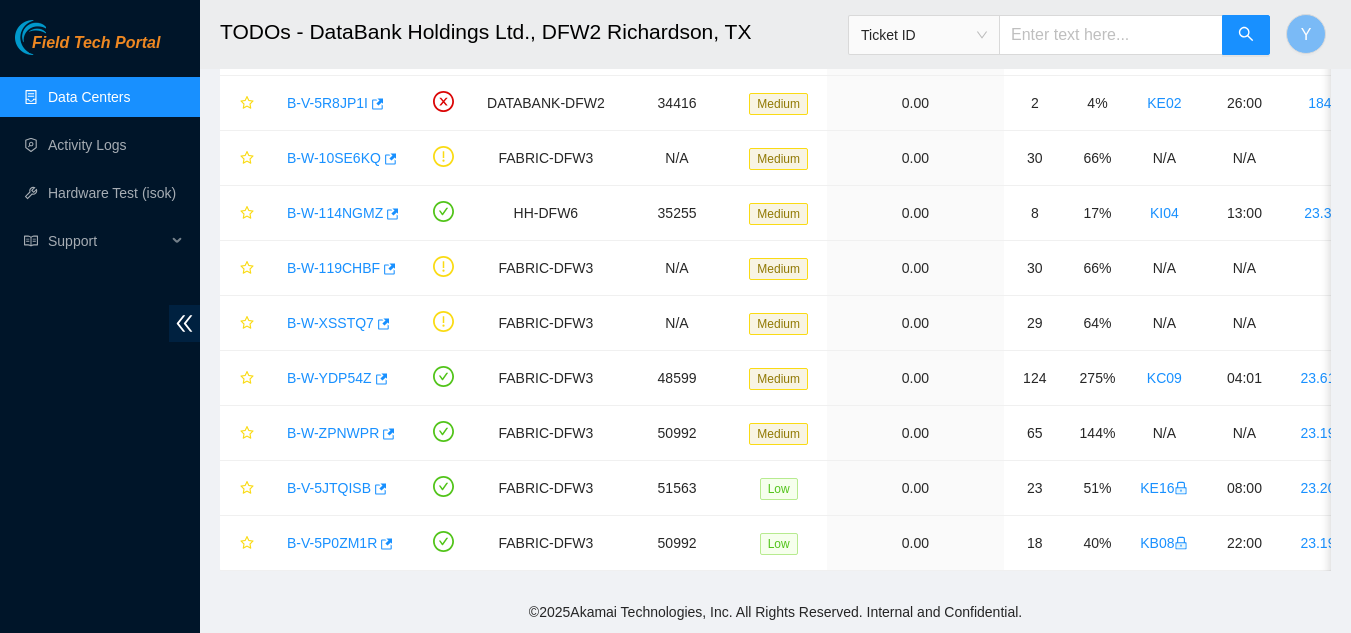 click on "©  2025  Akamai Technologies, Inc. All Rights Reserved. Internal and Confidential." at bounding box center (775, 612) 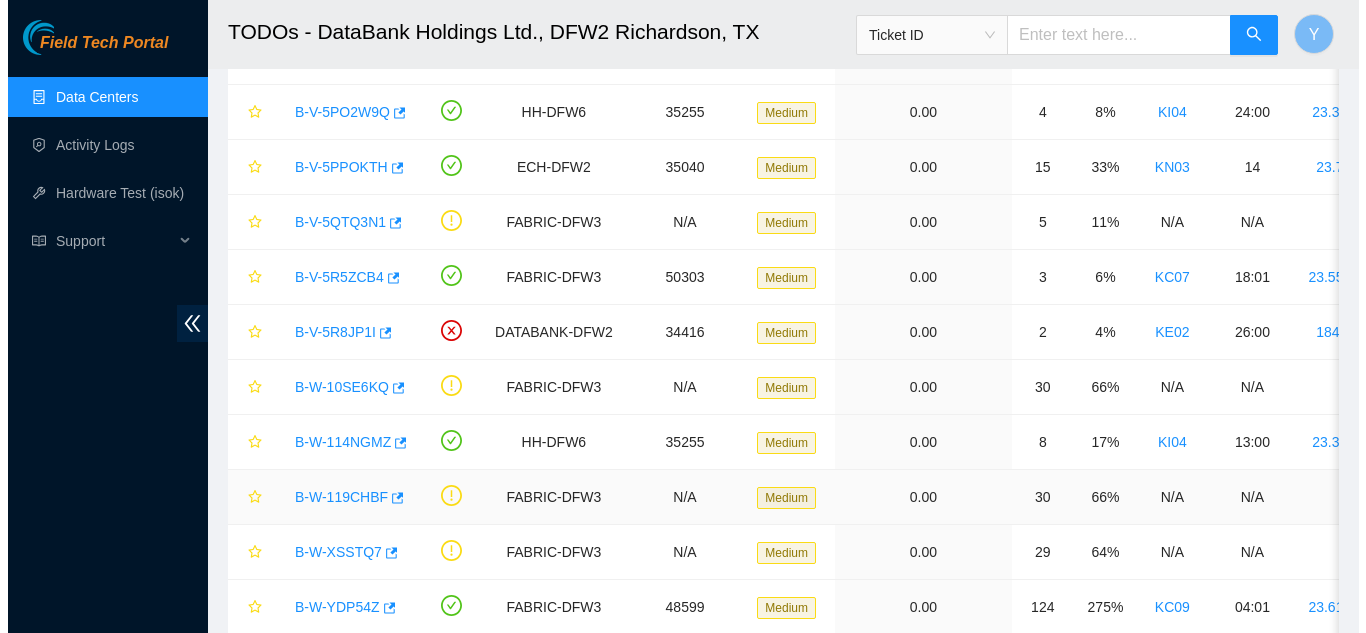 scroll, scrollTop: 953, scrollLeft: 0, axis: vertical 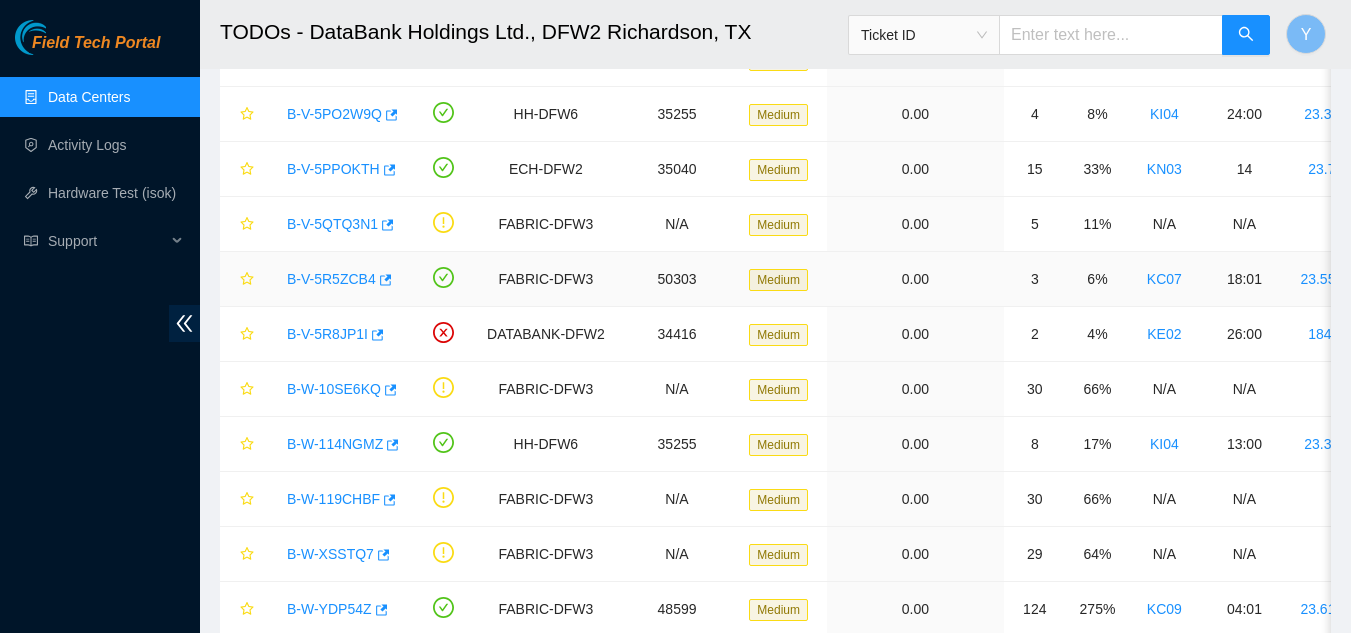click on "B-V-5R5ZCB4" at bounding box center (331, 279) 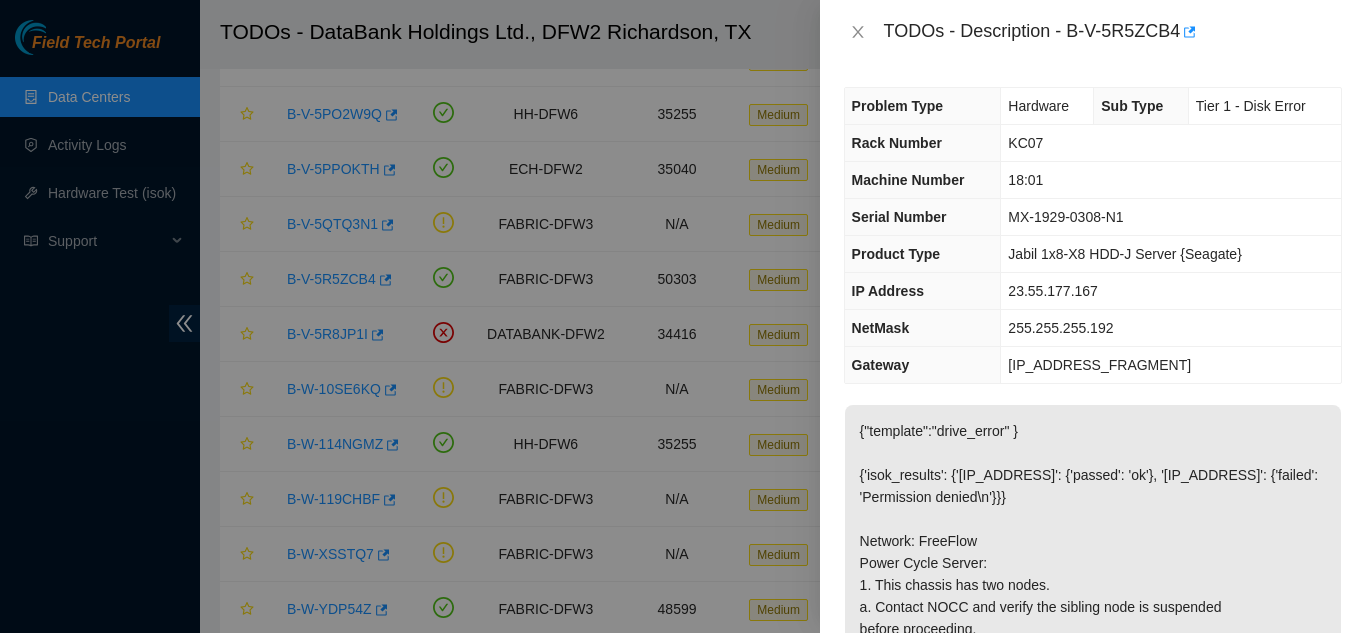 scroll, scrollTop: 0, scrollLeft: 0, axis: both 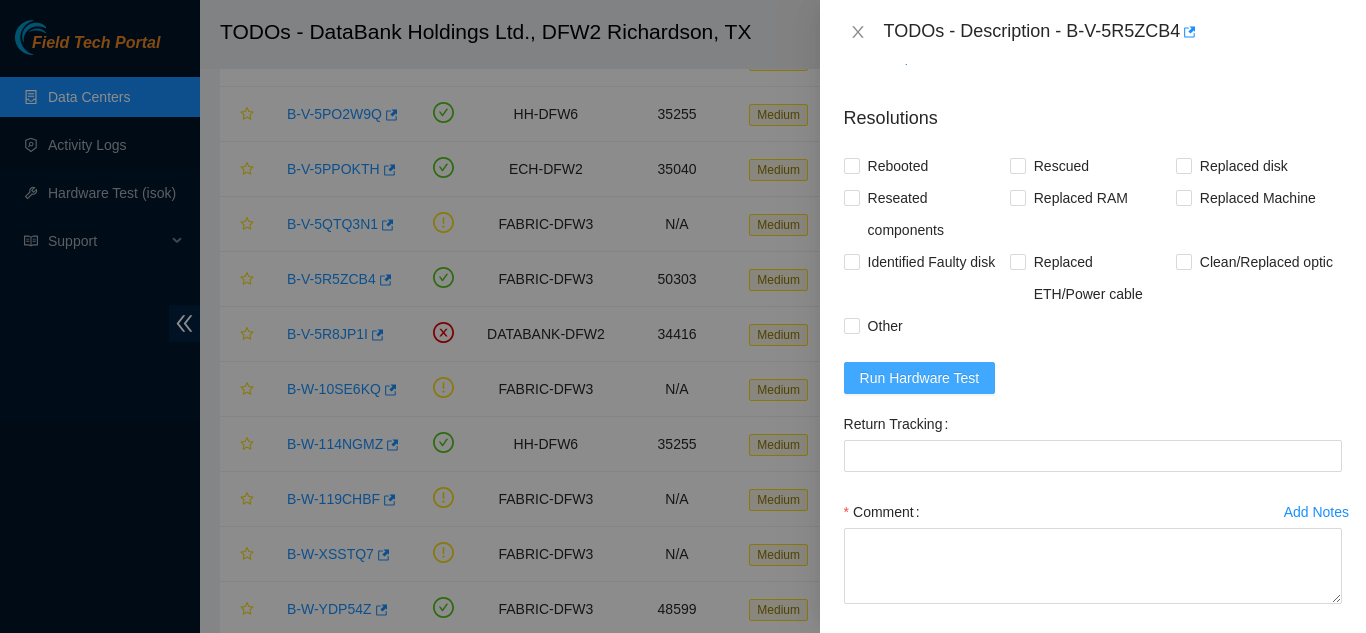 click on "Run Hardware Test" at bounding box center (920, 378) 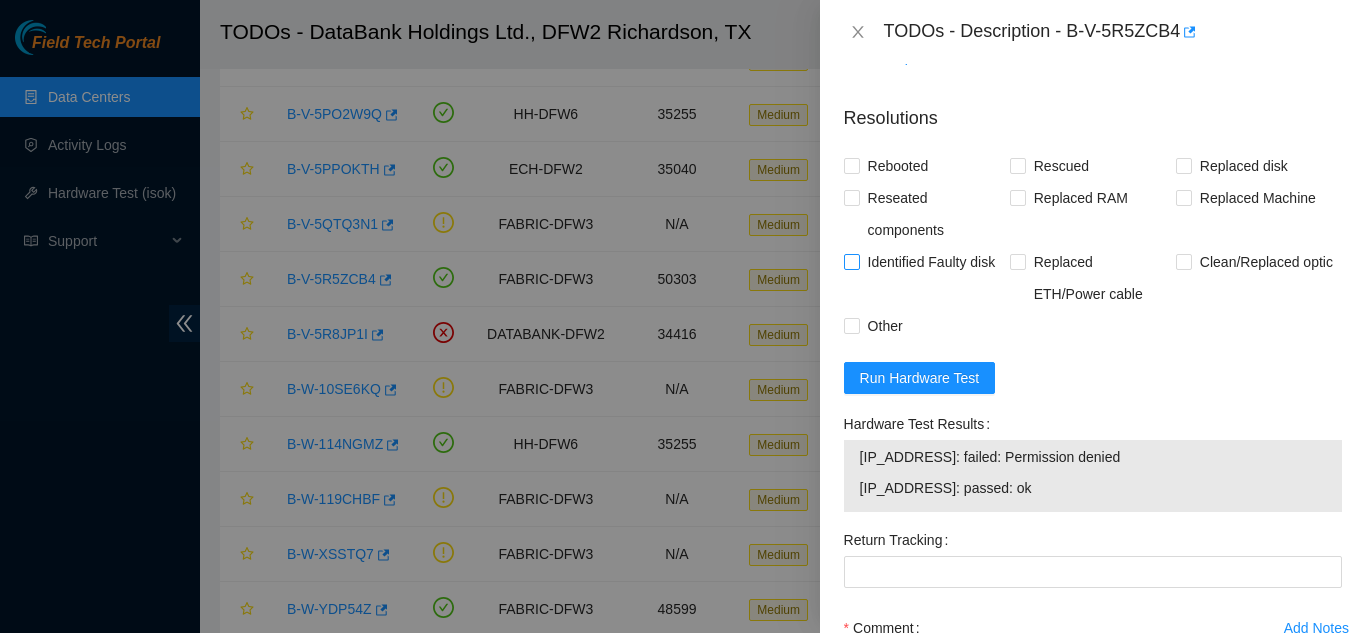 scroll, scrollTop: 1015, scrollLeft: 0, axis: vertical 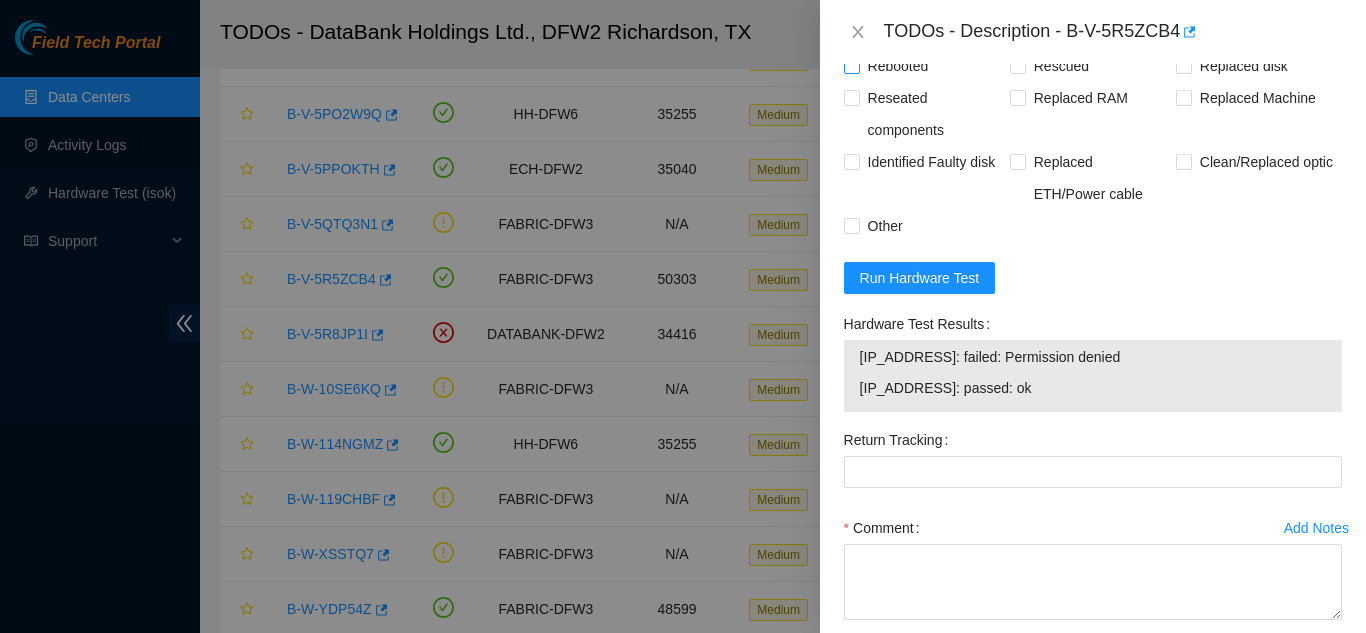 click on "Rebooted" at bounding box center [851, 65] 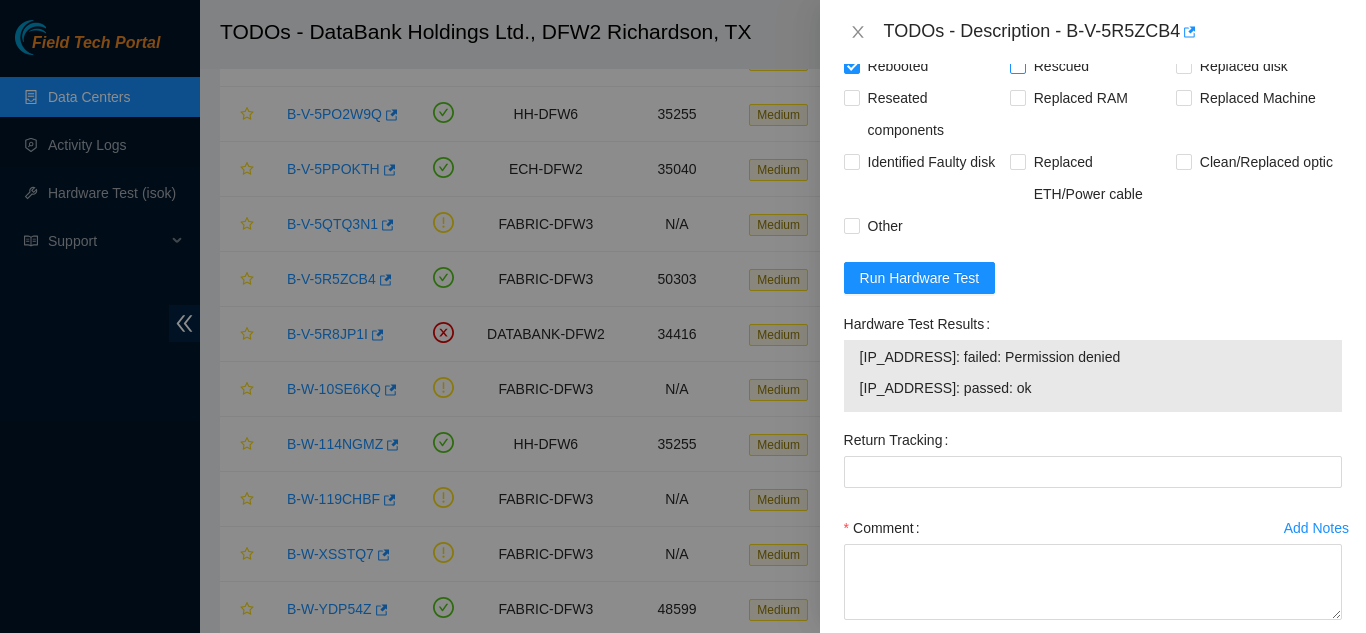 click on "Rescued" at bounding box center [1017, 65] 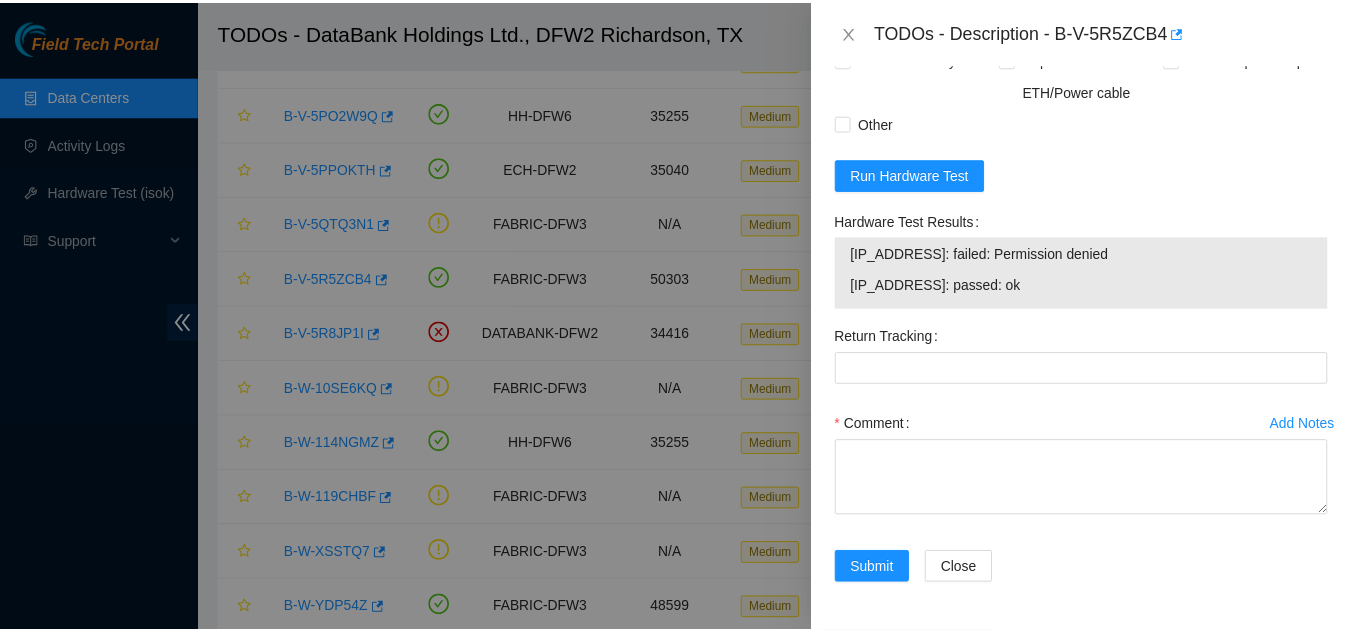scroll, scrollTop: 1162, scrollLeft: 0, axis: vertical 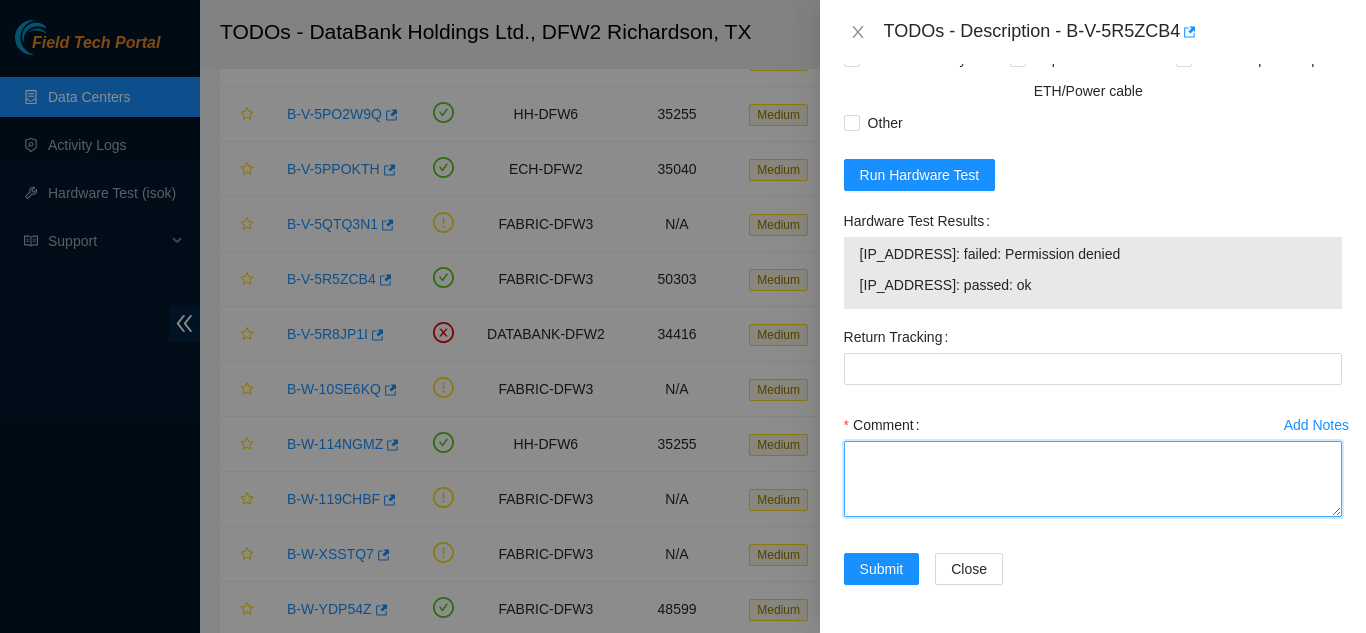 click on "Comment" at bounding box center [1093, 479] 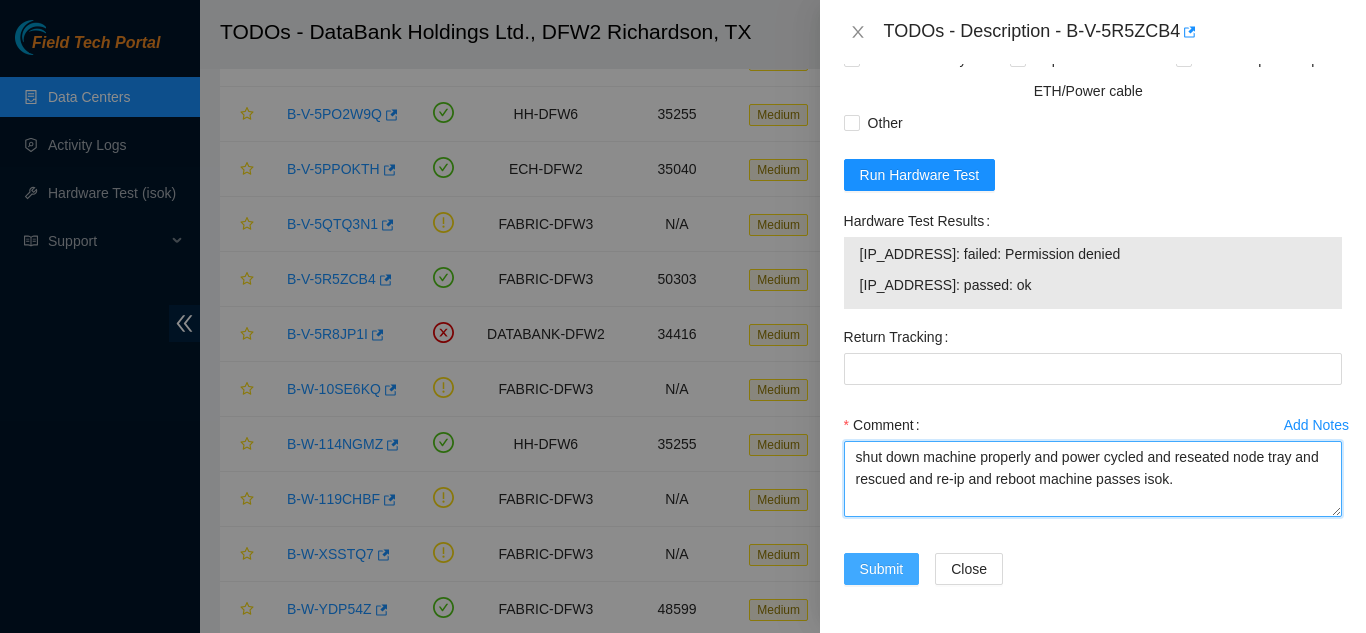 type on "shut down machine properly and power cycled and reseated node tray and rescued and re-ip and reboot machine passes isok." 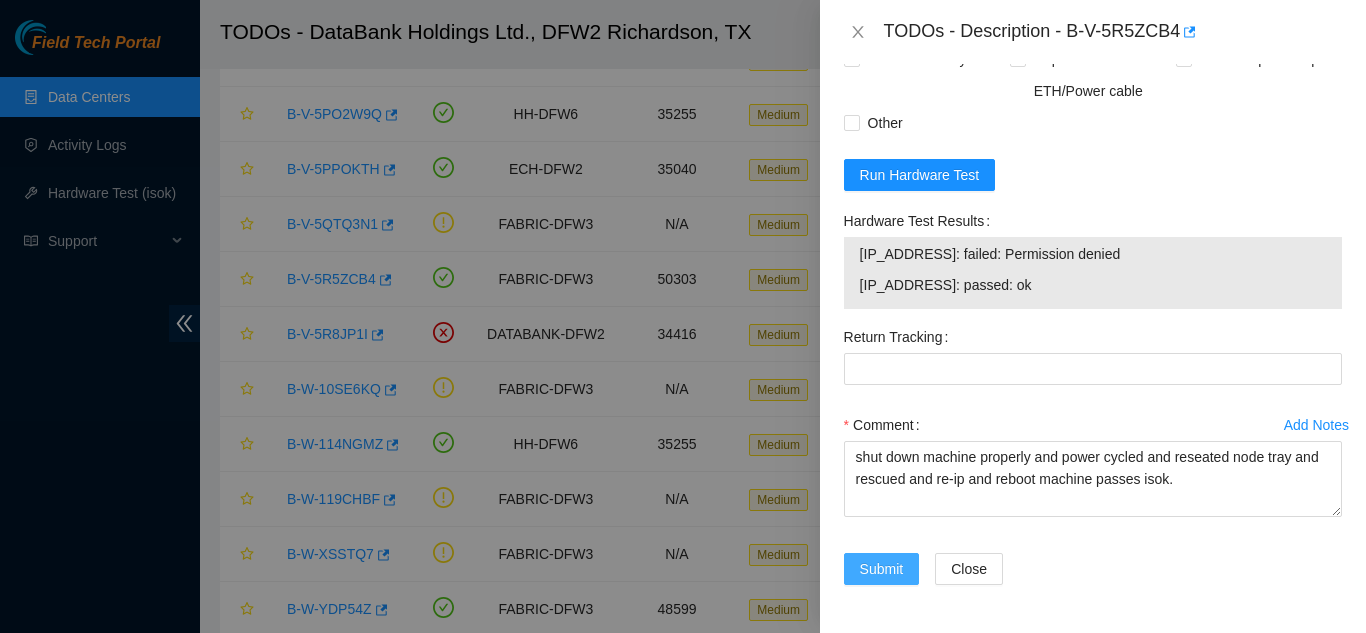 click on "Submit" at bounding box center (882, 569) 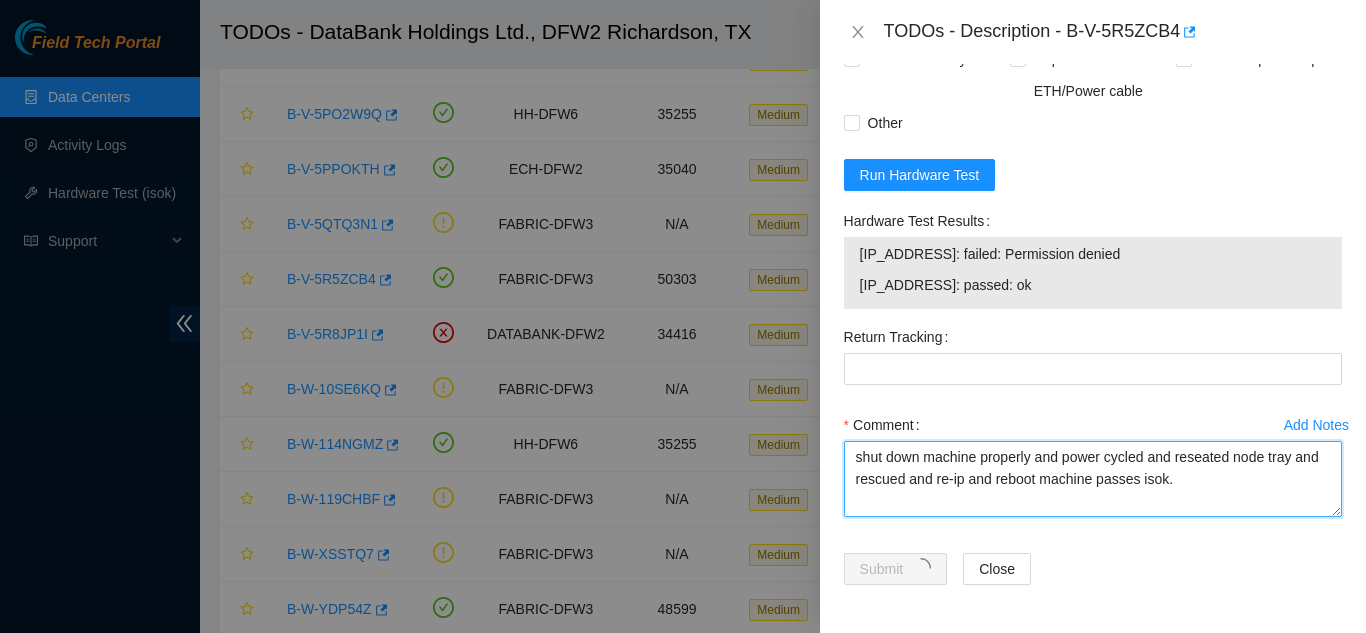 drag, startPoint x: 1203, startPoint y: 486, endPoint x: 852, endPoint y: 462, distance: 351.81955 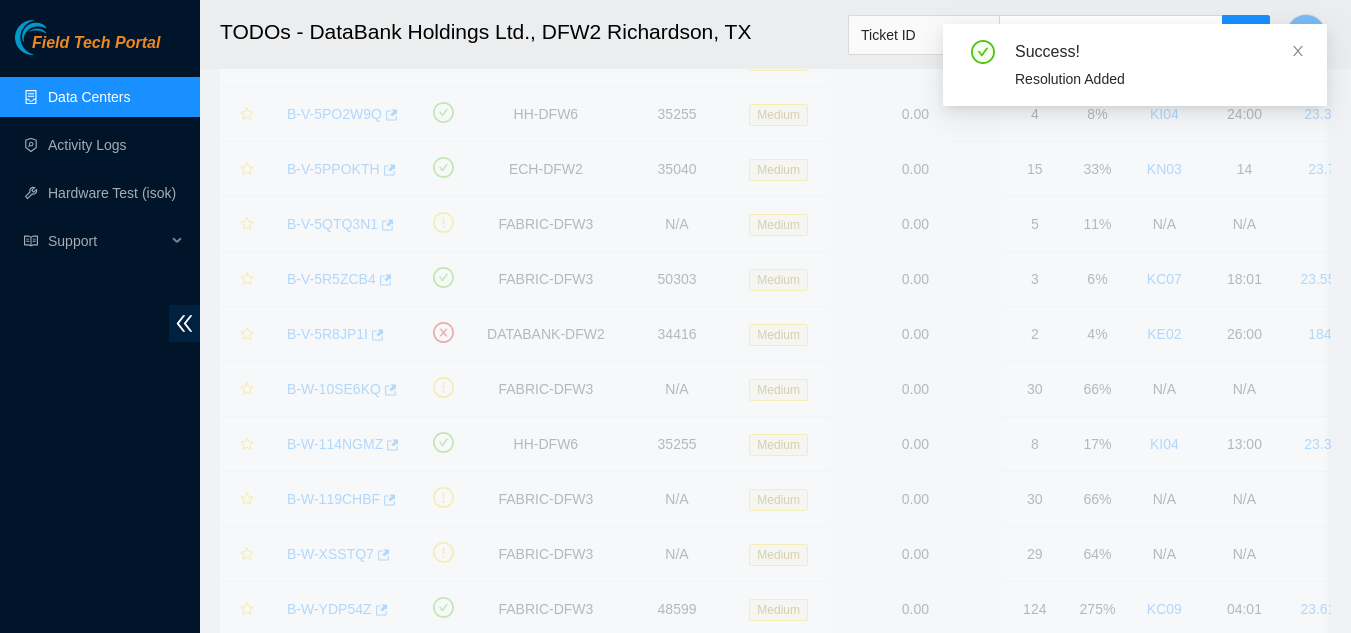 scroll, scrollTop: 613, scrollLeft: 0, axis: vertical 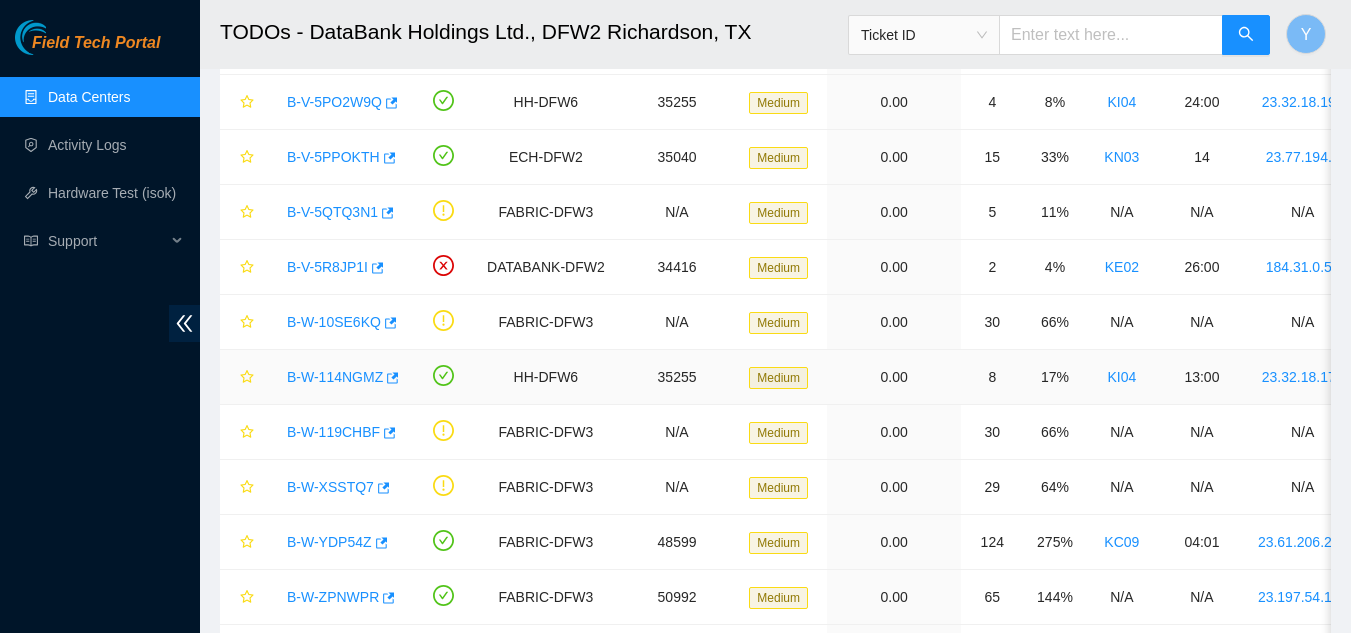 click on "B-W-114NGMZ" at bounding box center (335, 377) 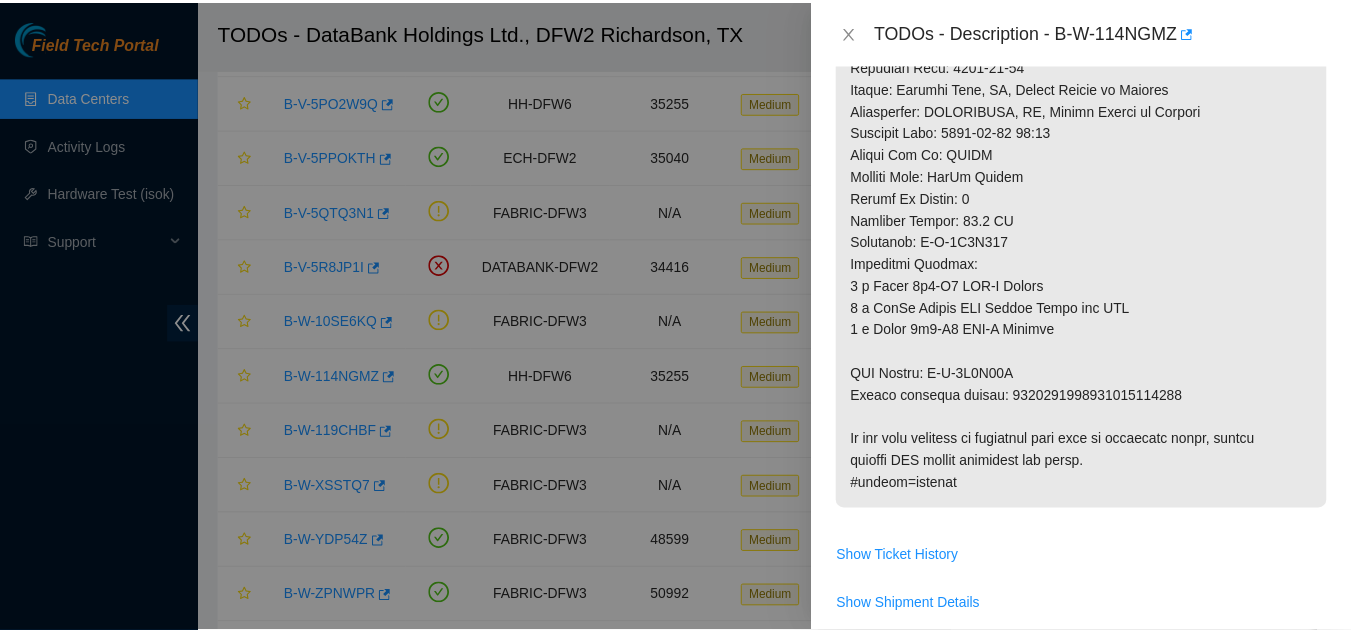 scroll, scrollTop: 1221, scrollLeft: 0, axis: vertical 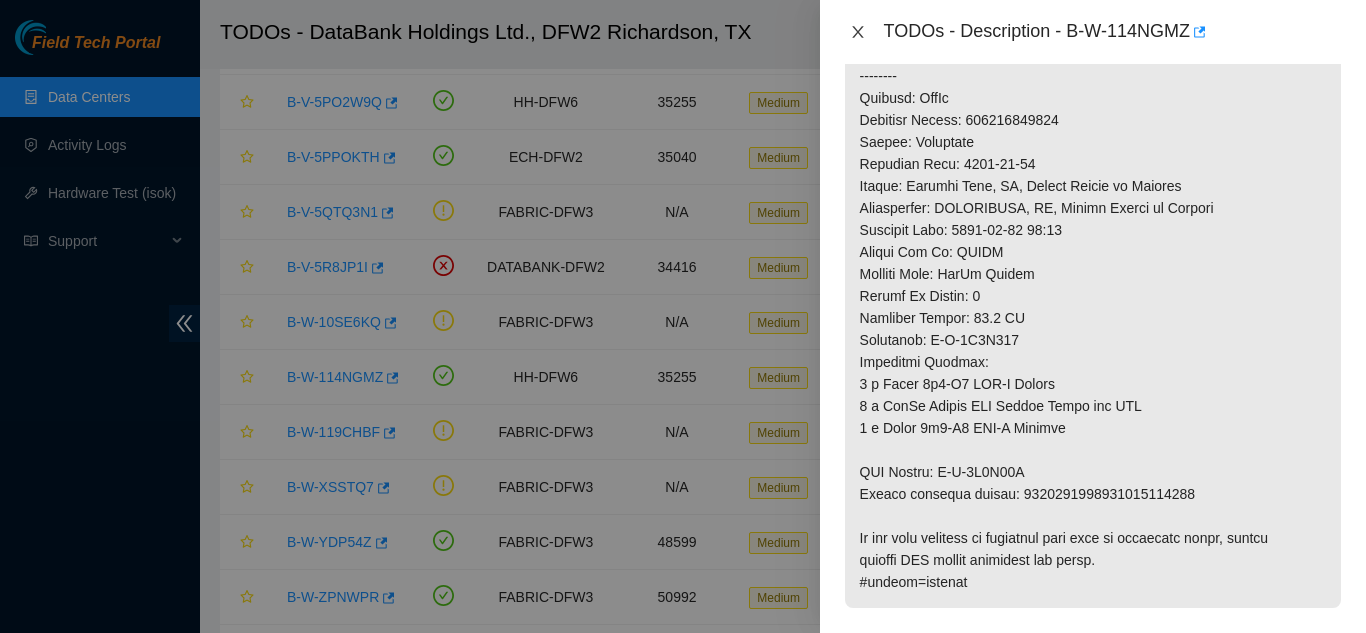 click 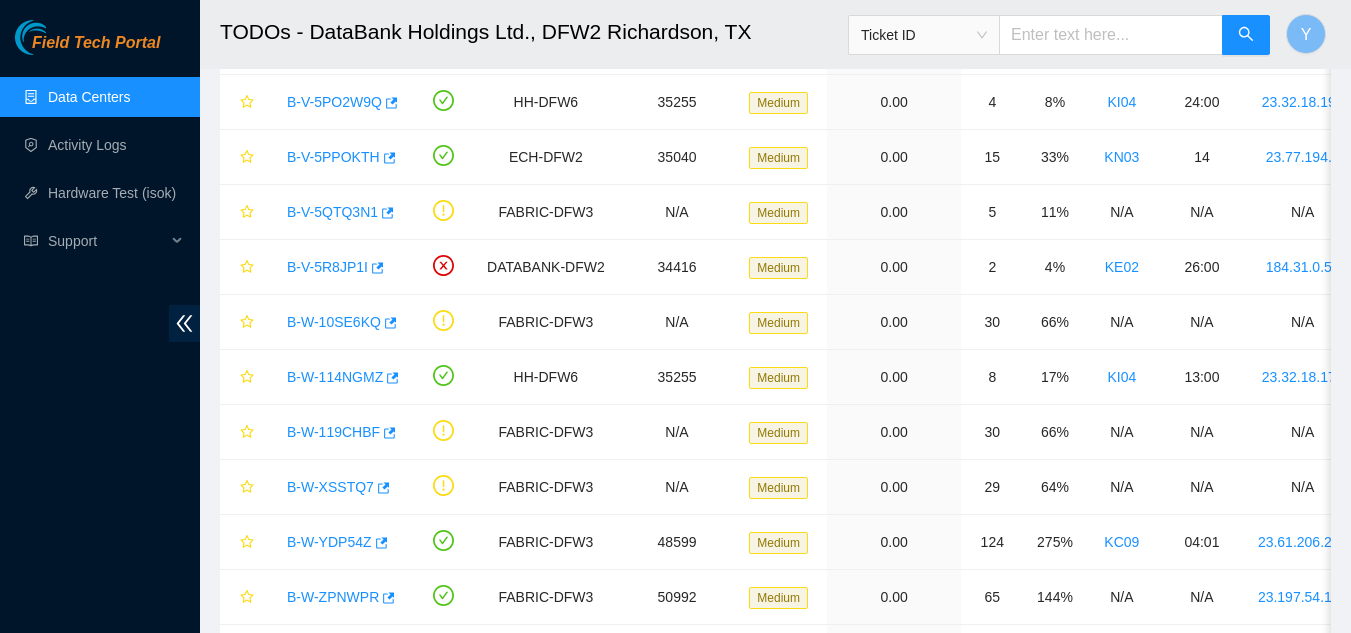 scroll, scrollTop: 687, scrollLeft: 0, axis: vertical 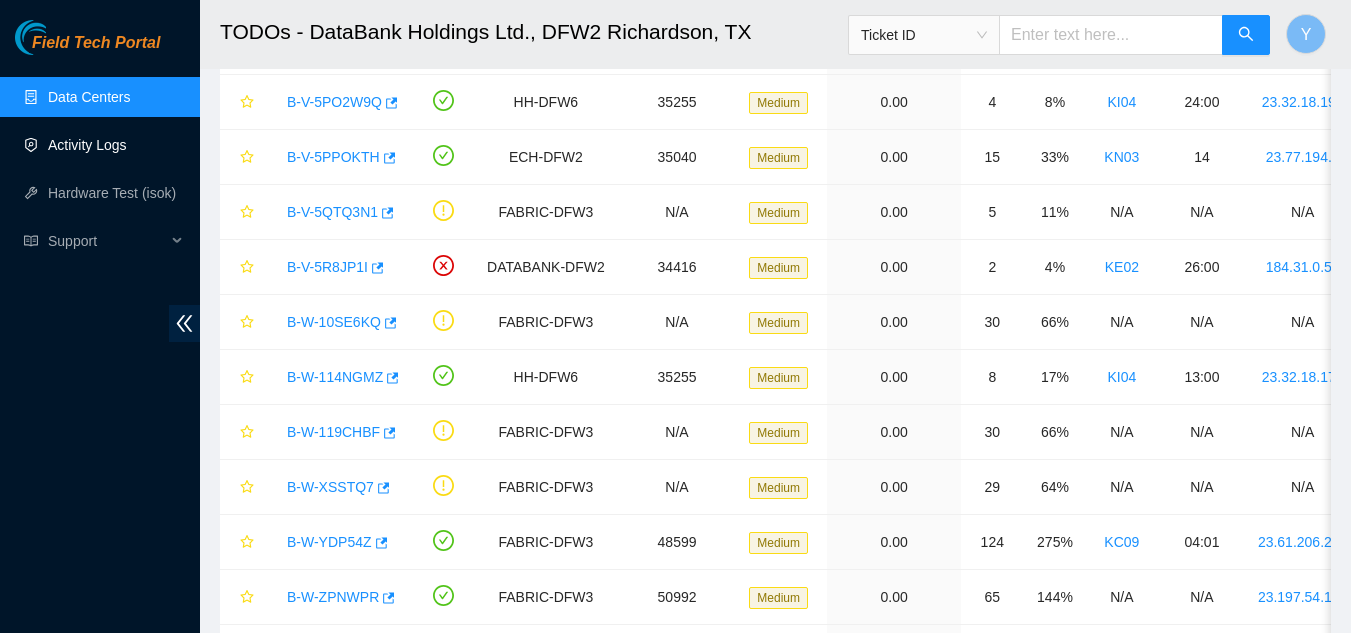 click on "Activity Logs" at bounding box center [87, 145] 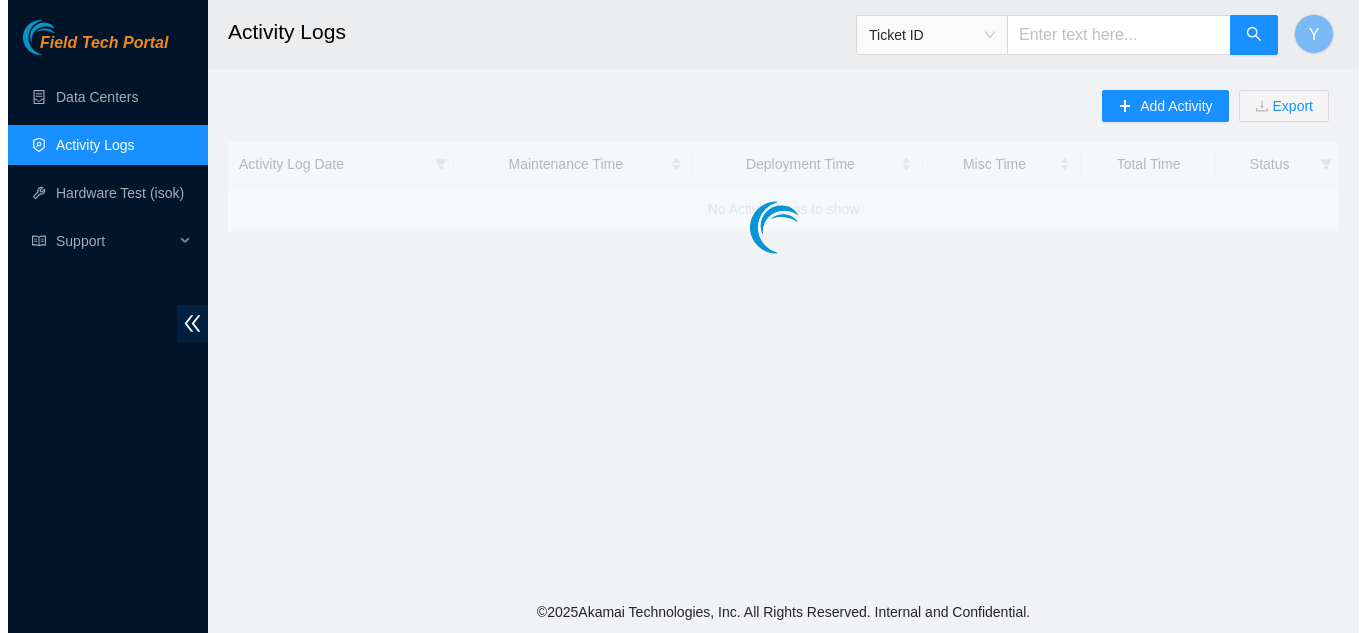 scroll, scrollTop: 0, scrollLeft: 0, axis: both 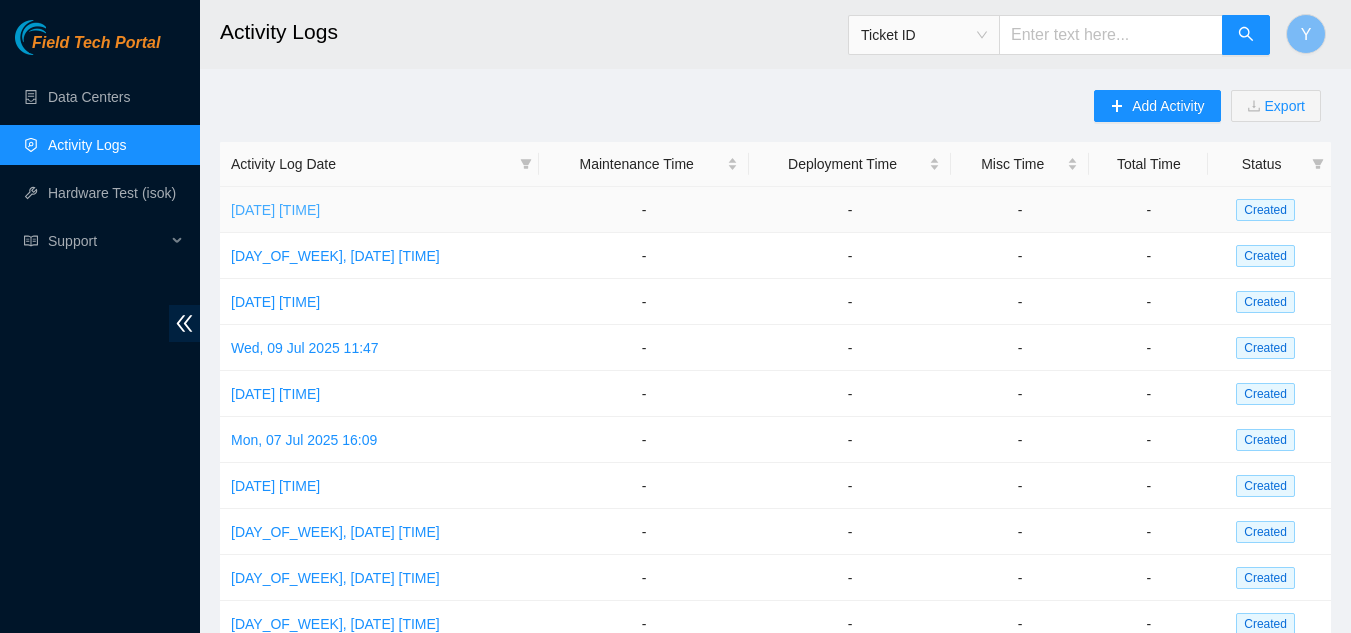 click on "[DATE] [TIME]" at bounding box center [275, 210] 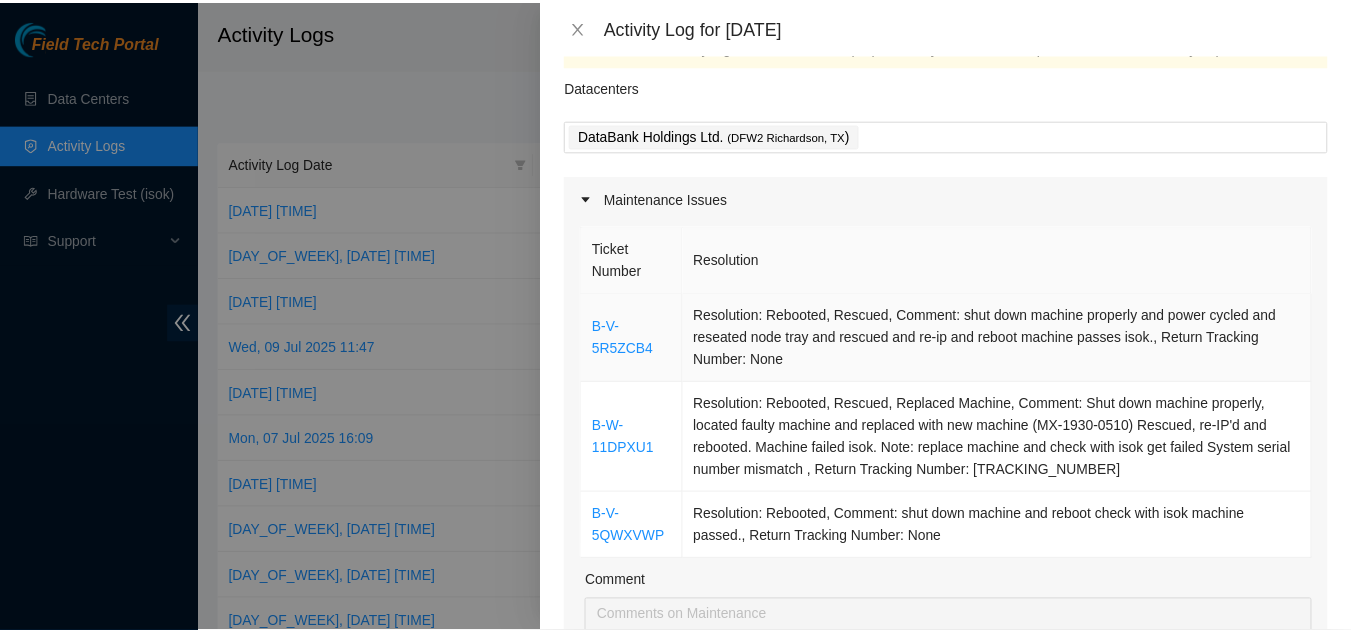 scroll, scrollTop: 0, scrollLeft: 0, axis: both 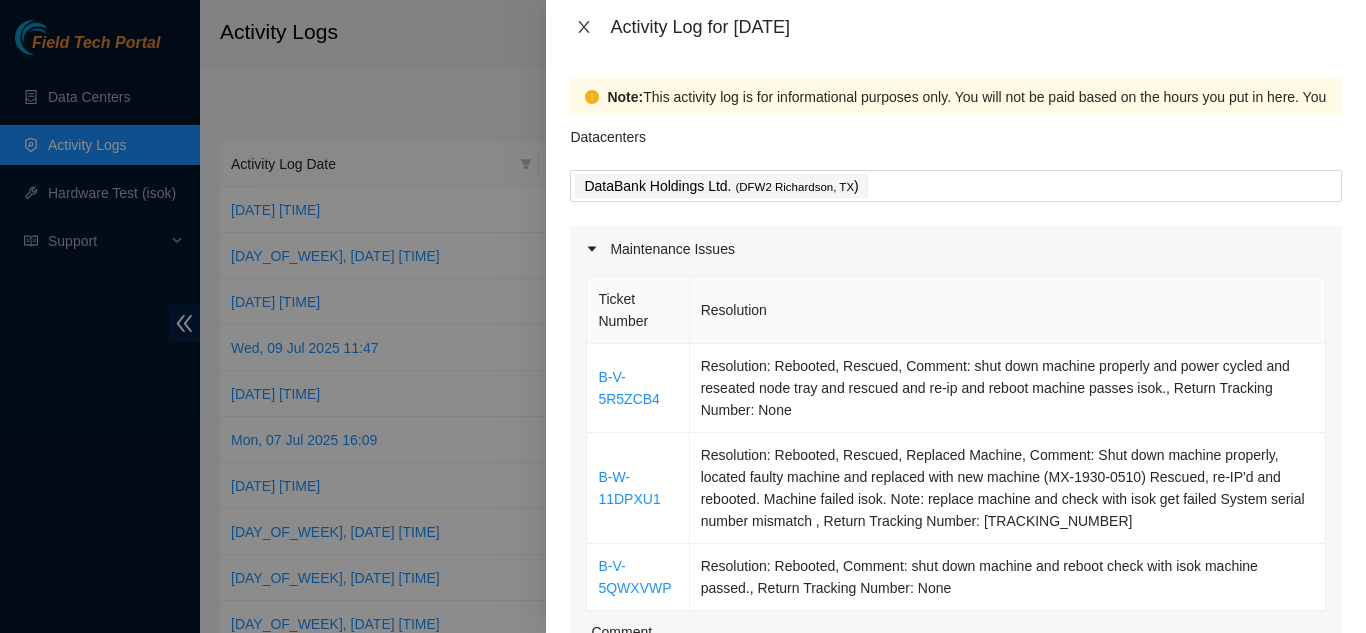 click 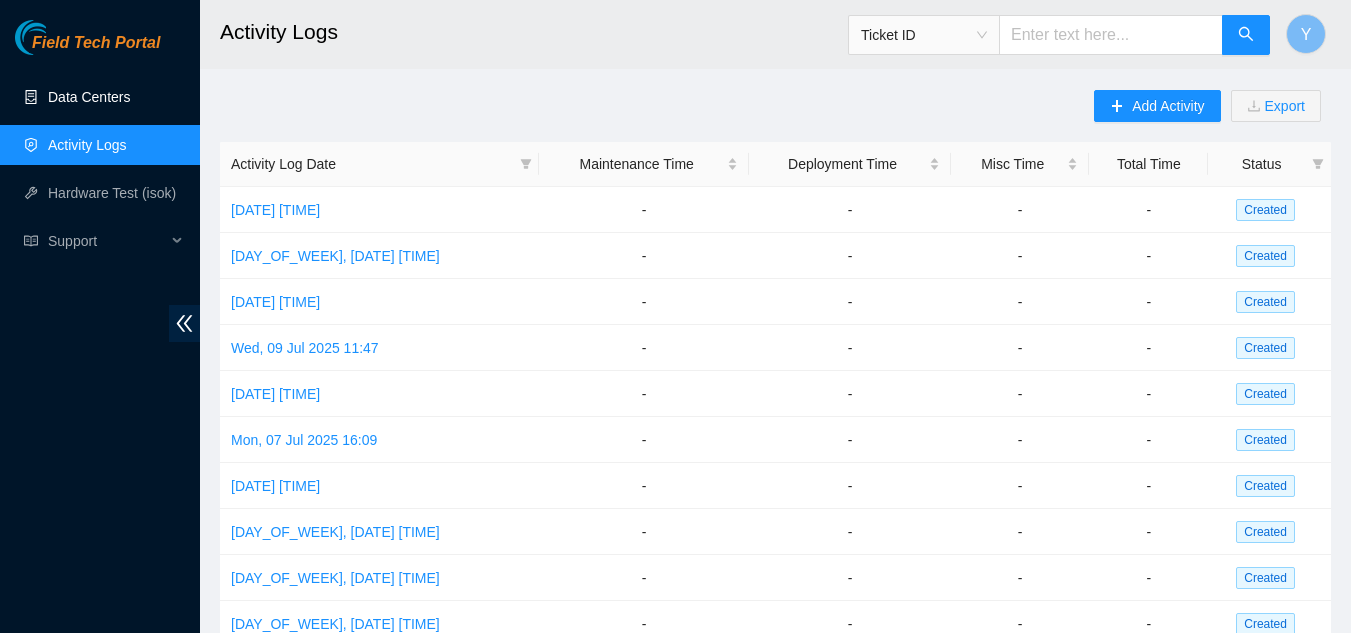 click on "Data Centers" at bounding box center [89, 97] 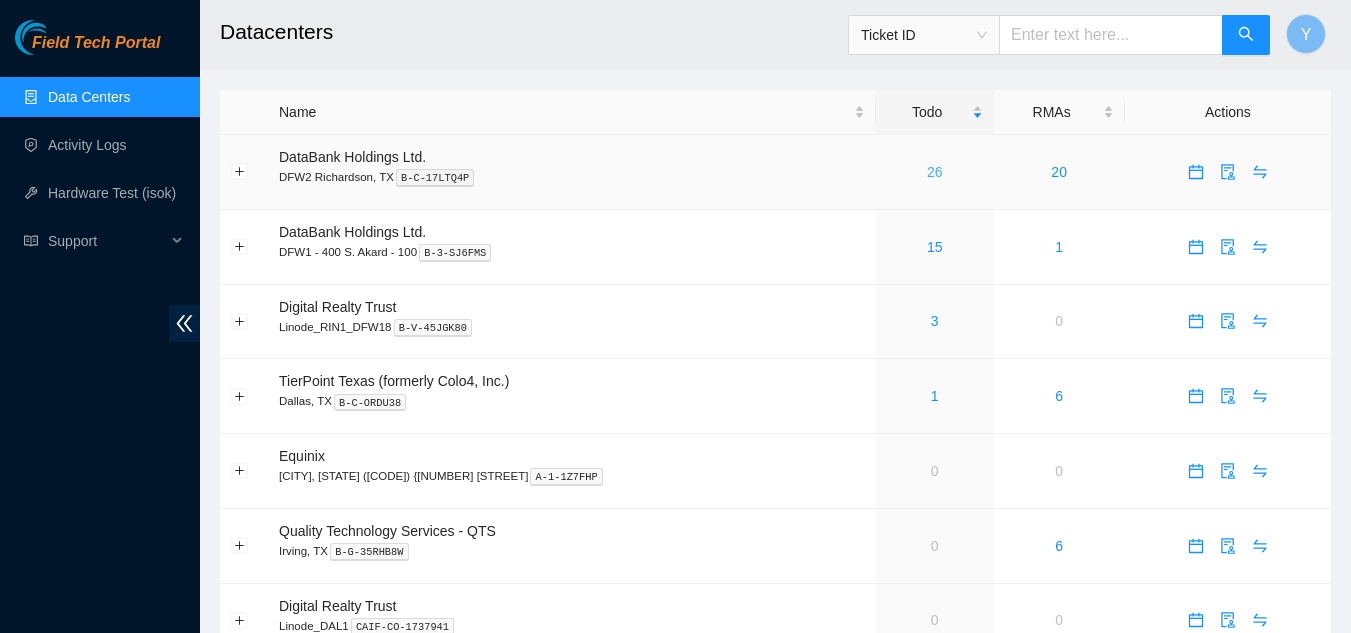 click on "26" at bounding box center [935, 172] 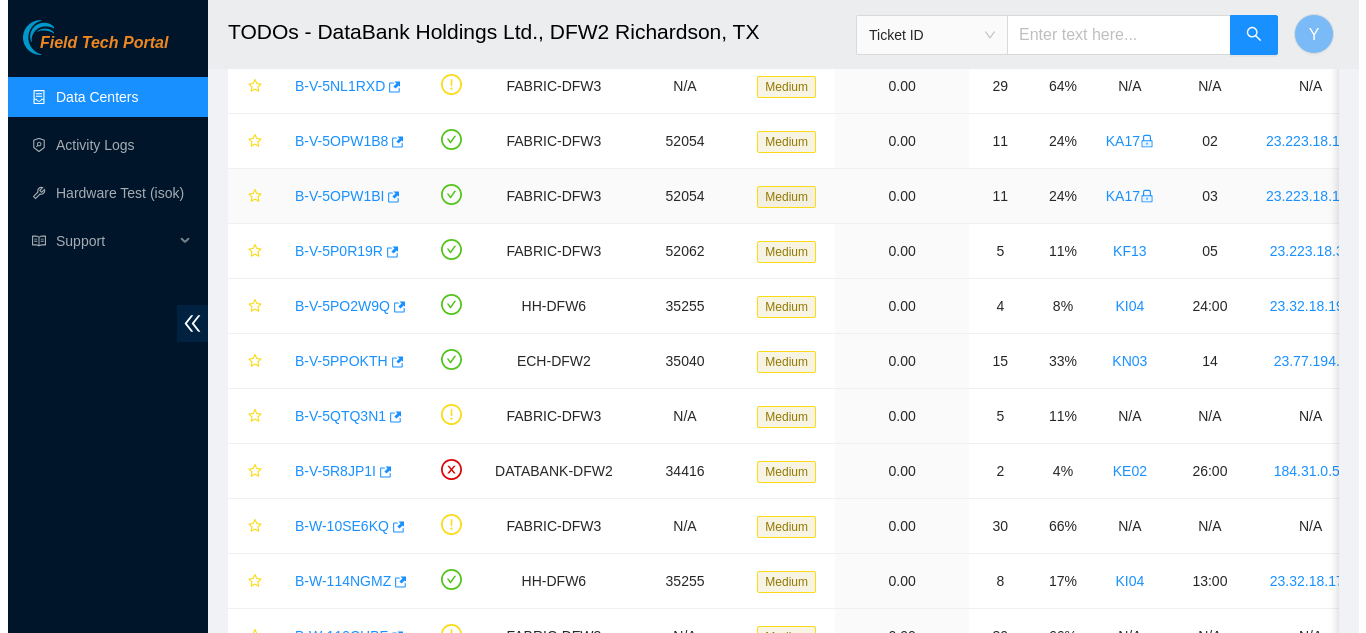 scroll, scrollTop: 600, scrollLeft: 0, axis: vertical 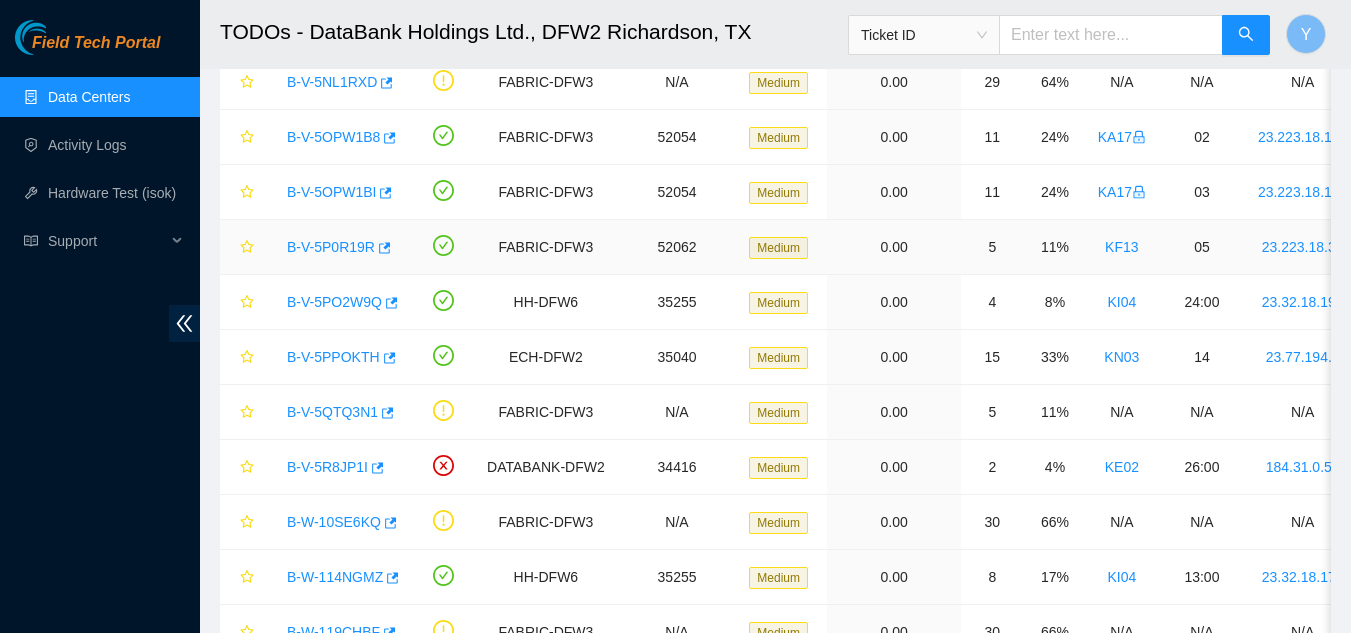 click on "B-V-5P0R19R" at bounding box center (331, 247) 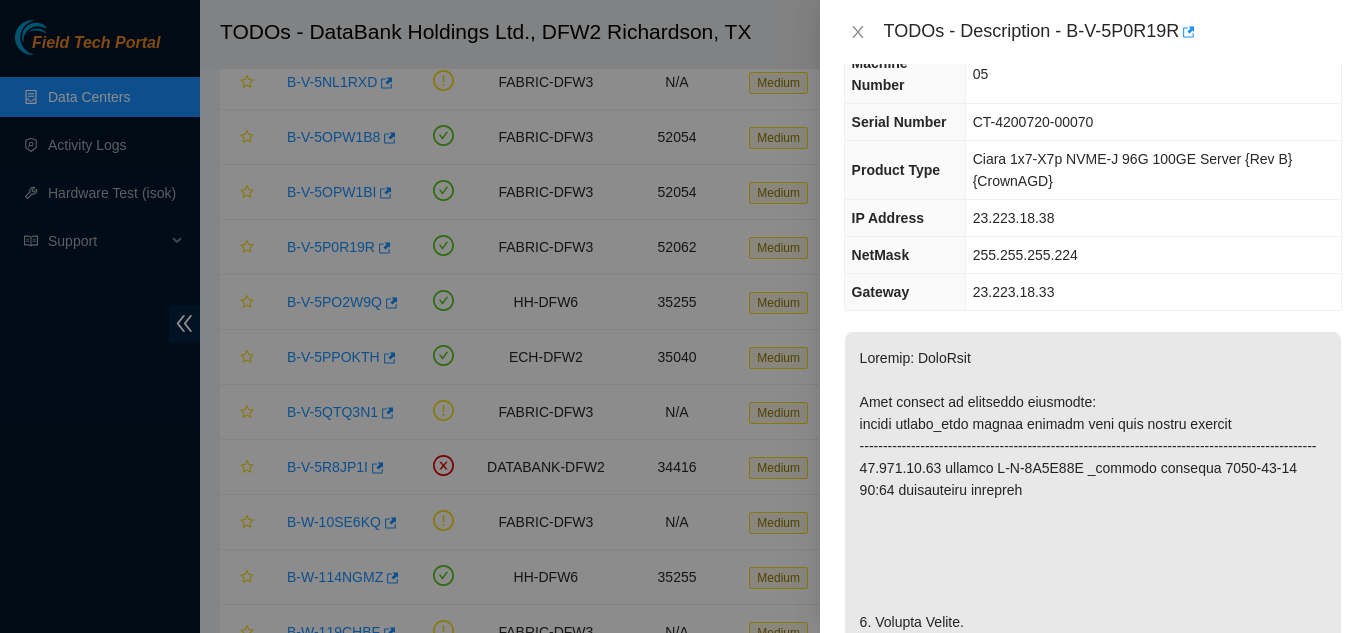 scroll, scrollTop: 0, scrollLeft: 0, axis: both 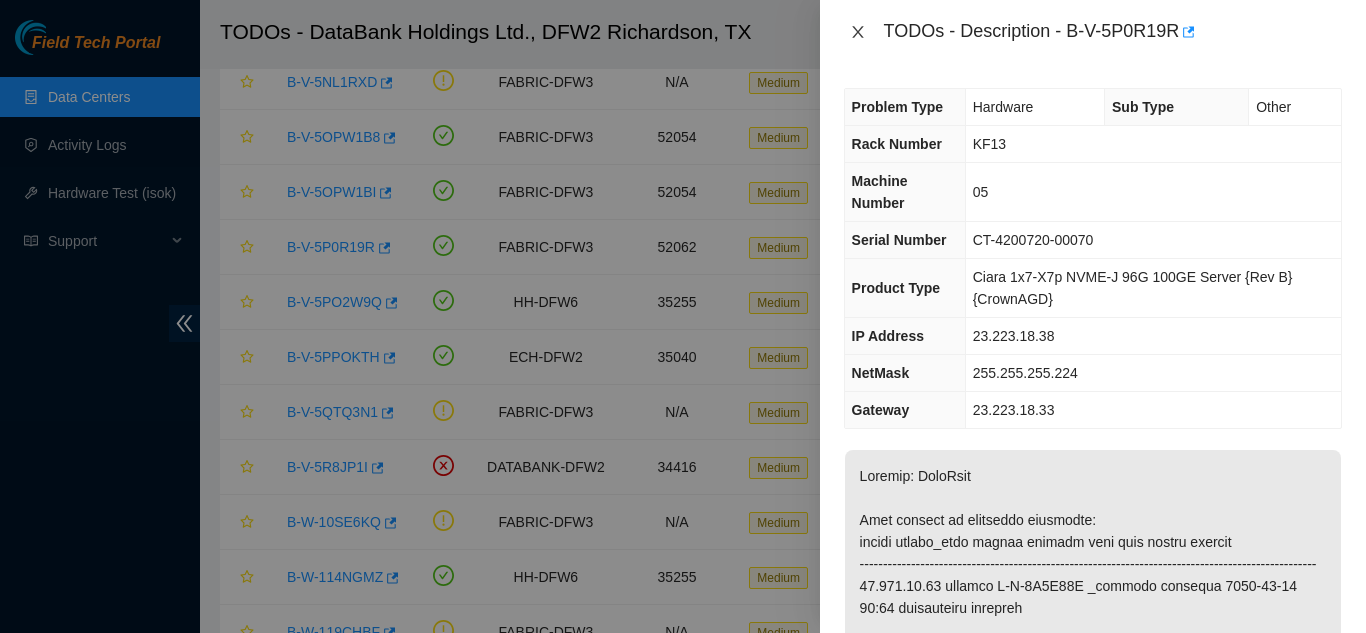 click 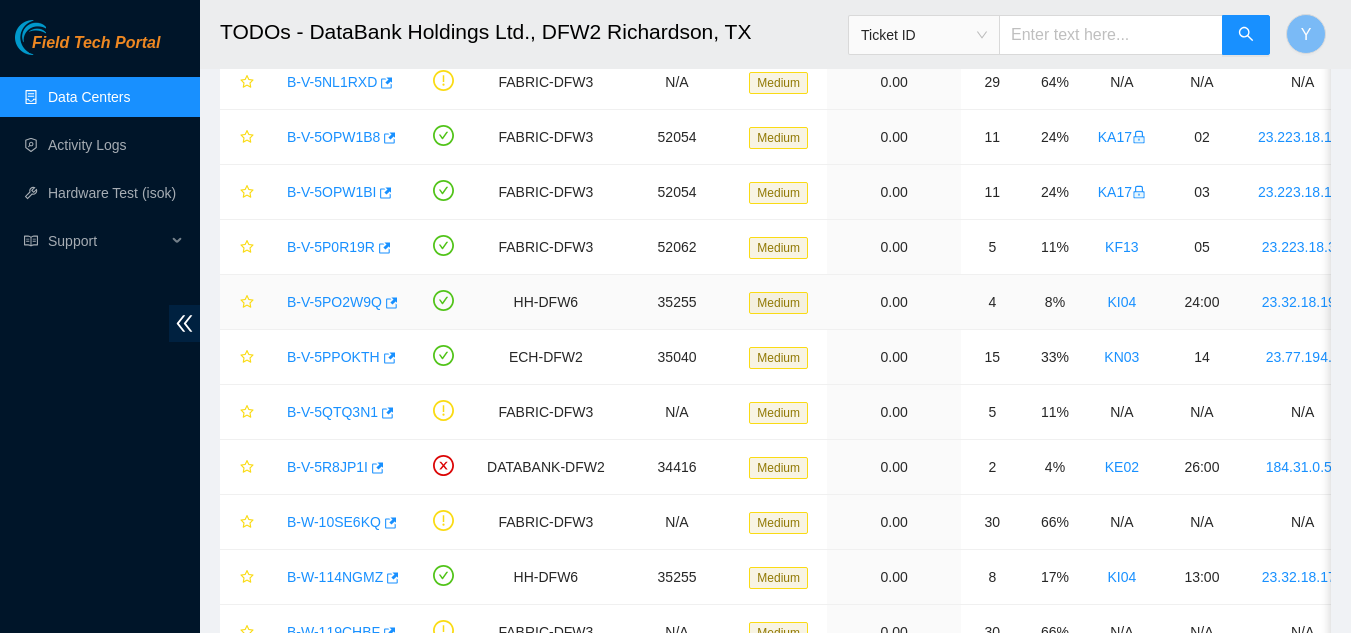 click on "B-V-5PO2W9Q" at bounding box center [334, 302] 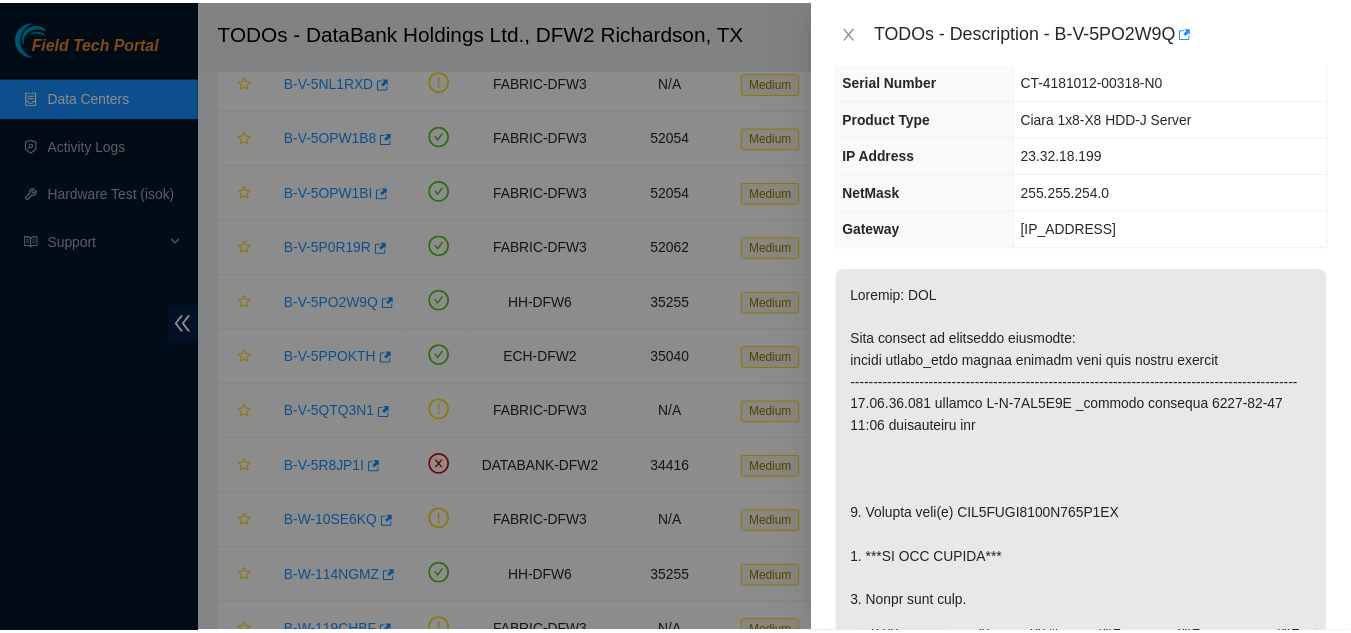 scroll, scrollTop: 0, scrollLeft: 0, axis: both 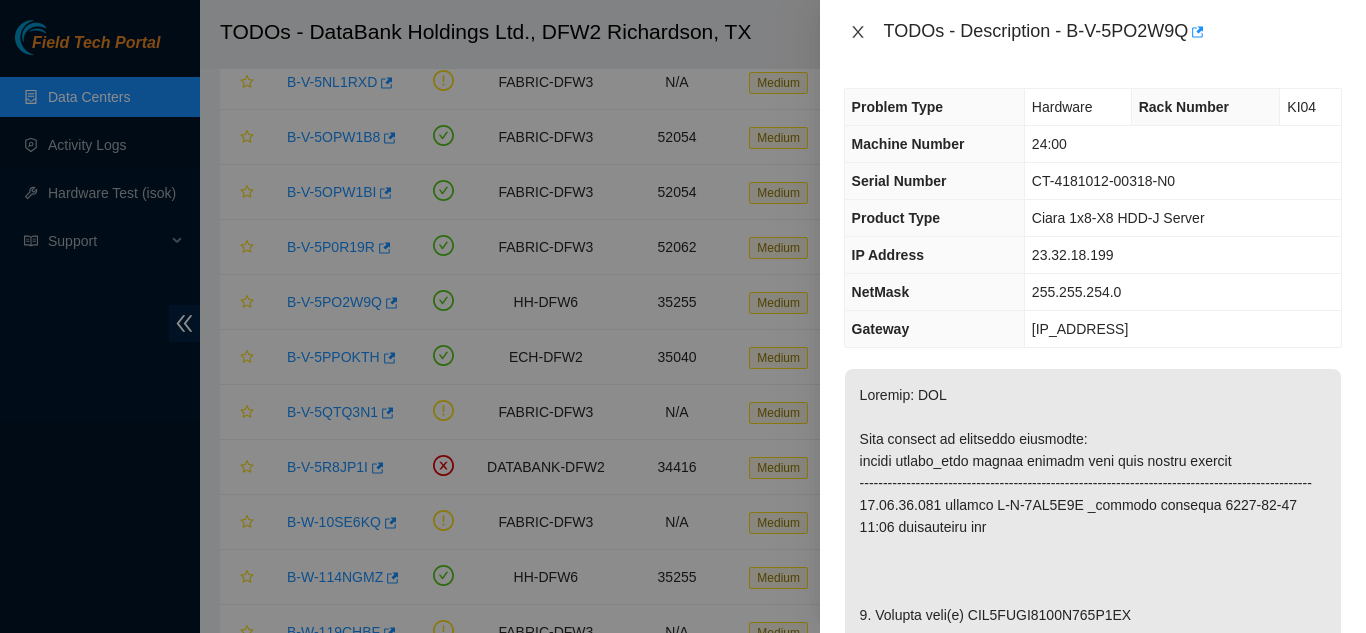 drag, startPoint x: 855, startPoint y: 35, endPoint x: 869, endPoint y: 49, distance: 19.79899 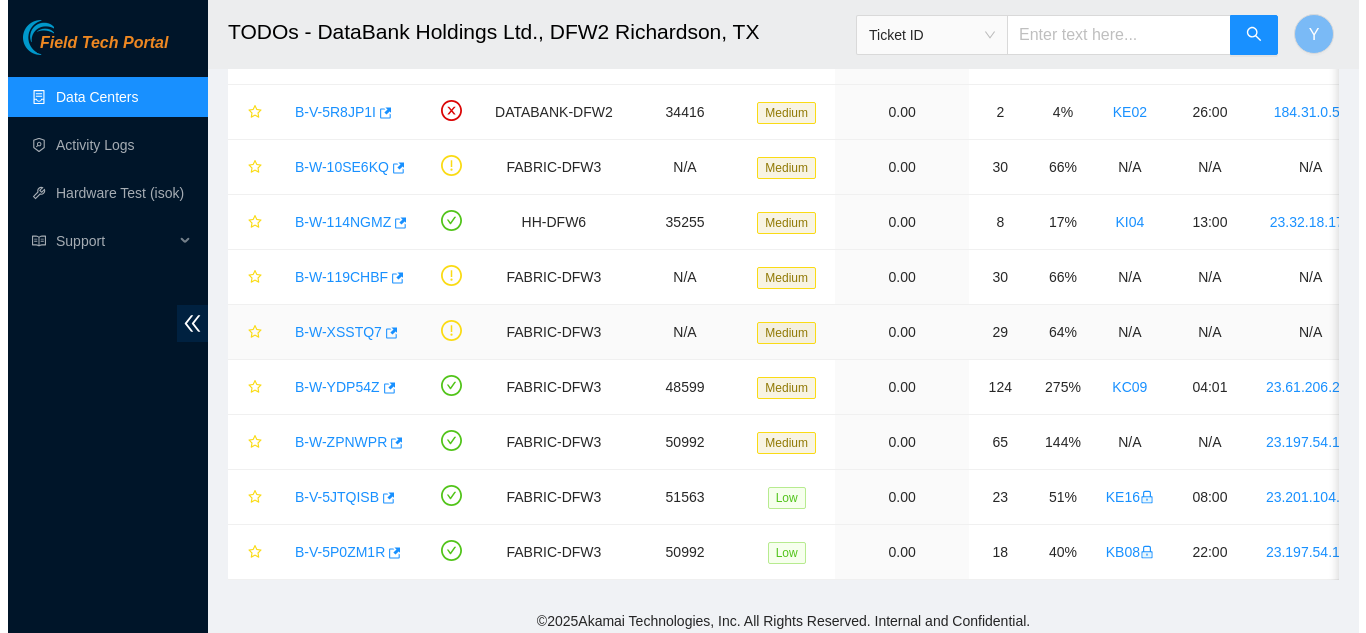 scroll, scrollTop: 979, scrollLeft: 0, axis: vertical 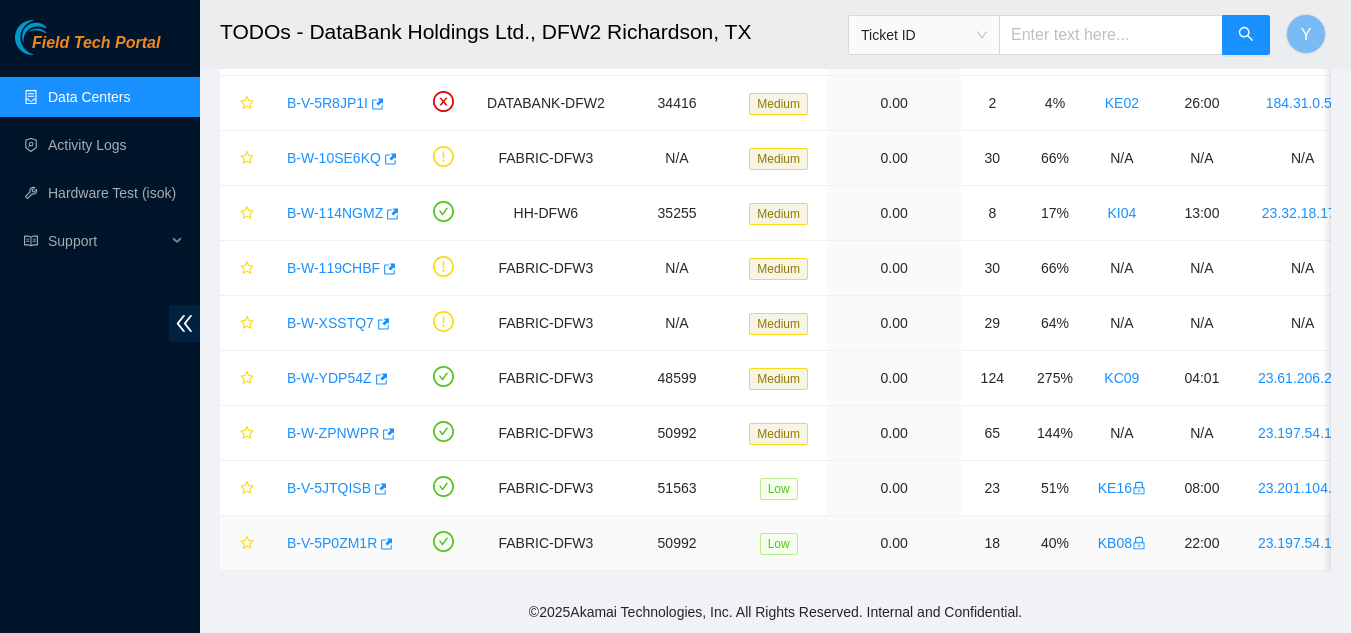 click on "B-V-5P0ZM1R" at bounding box center [332, 543] 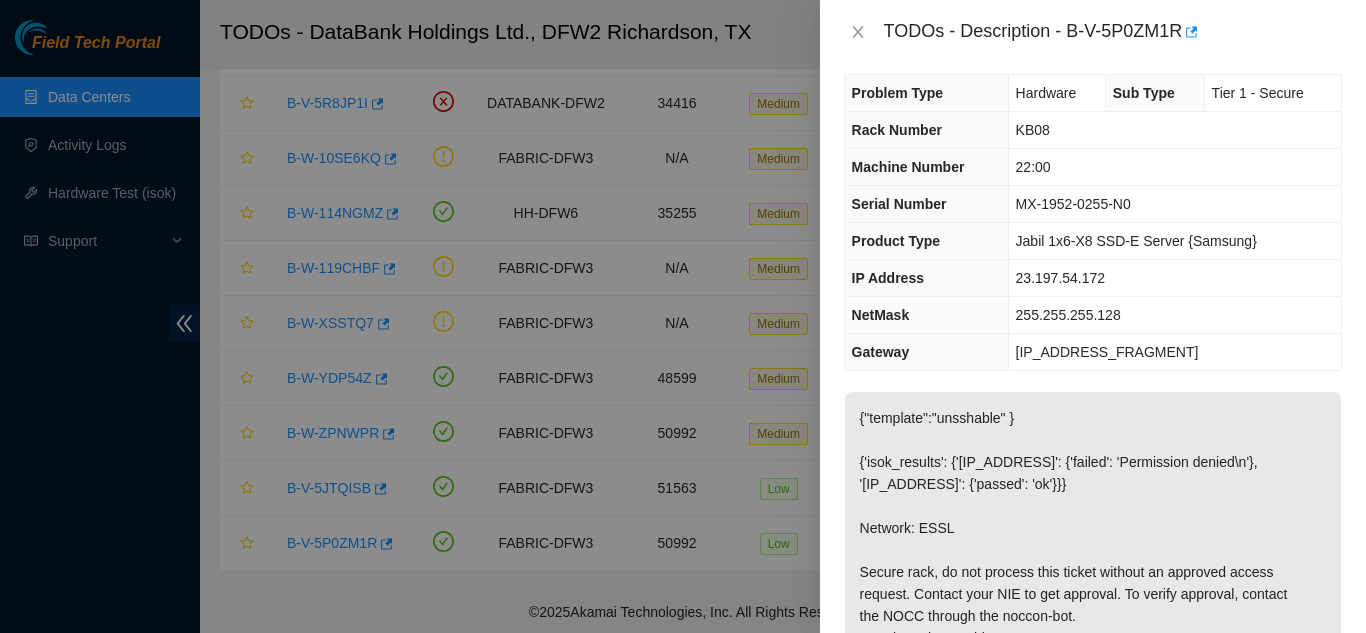 scroll, scrollTop: 0, scrollLeft: 0, axis: both 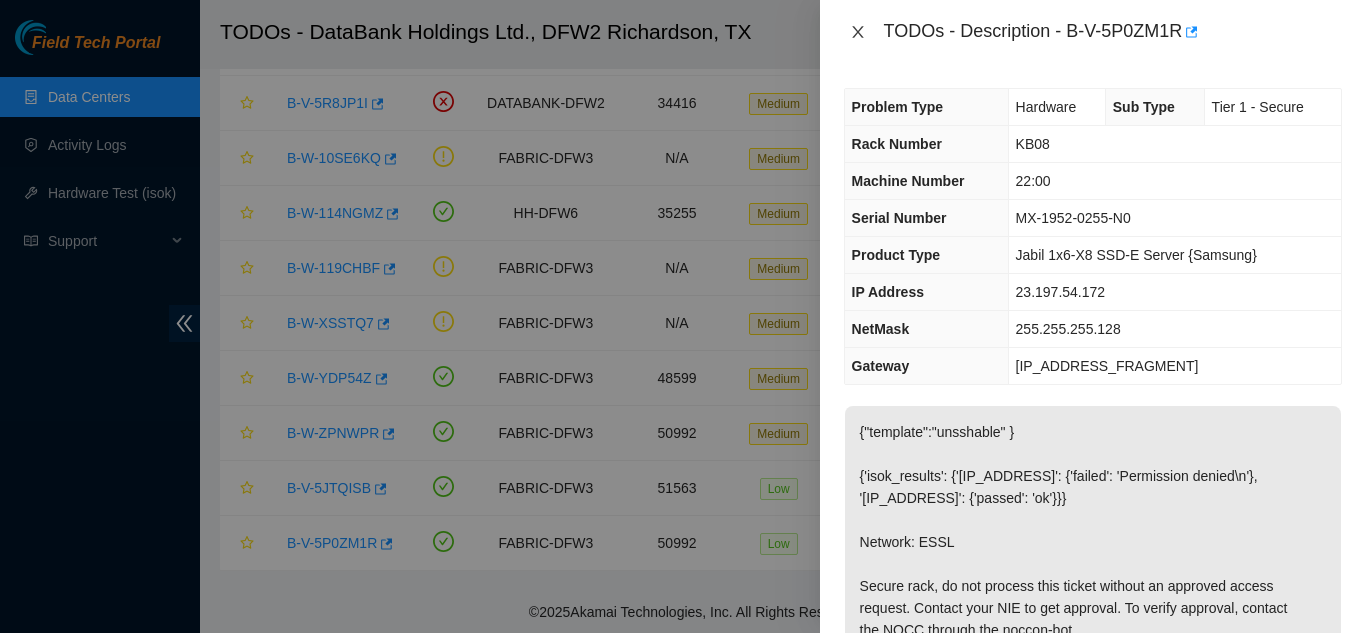 drag, startPoint x: 855, startPoint y: 32, endPoint x: 878, endPoint y: 61, distance: 37.01351 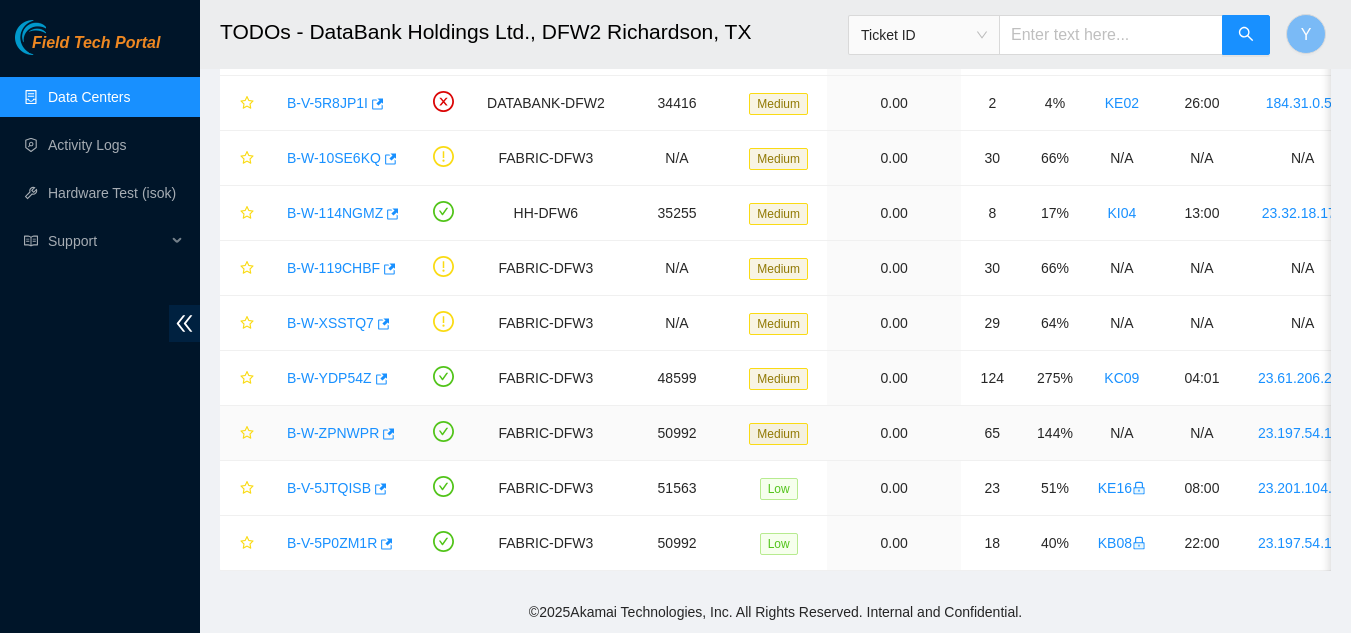 click on "B-W-ZPNWPR" at bounding box center (333, 433) 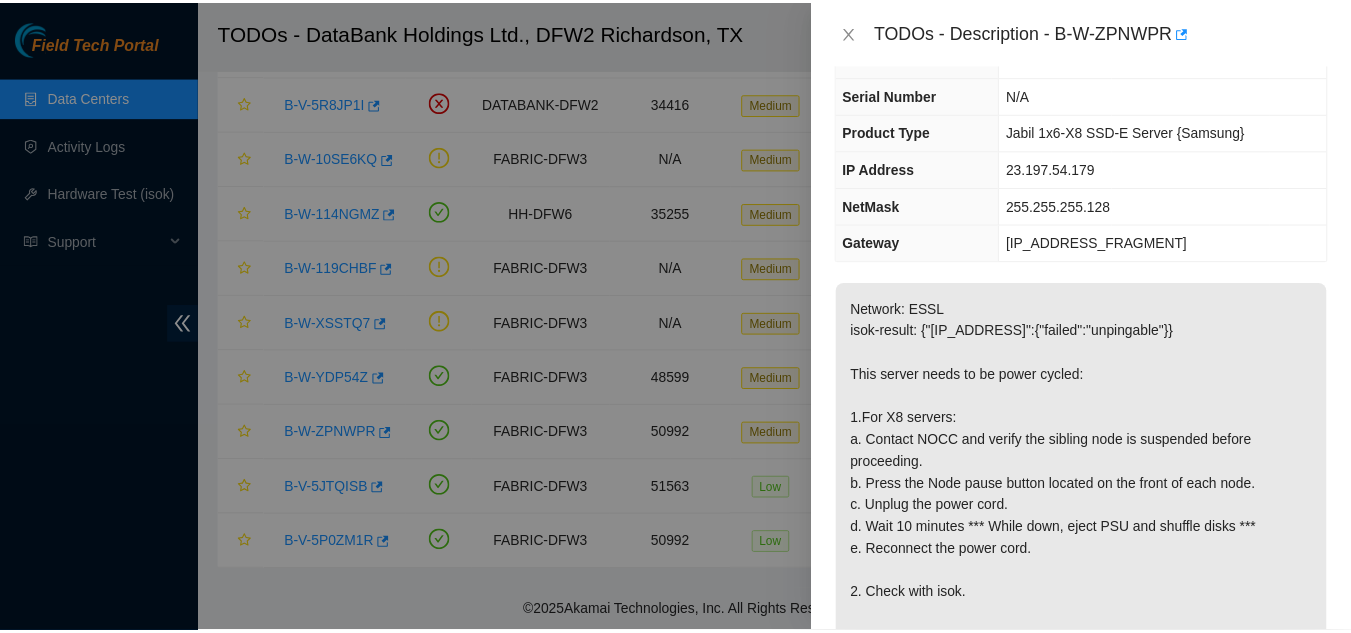 scroll, scrollTop: 0, scrollLeft: 0, axis: both 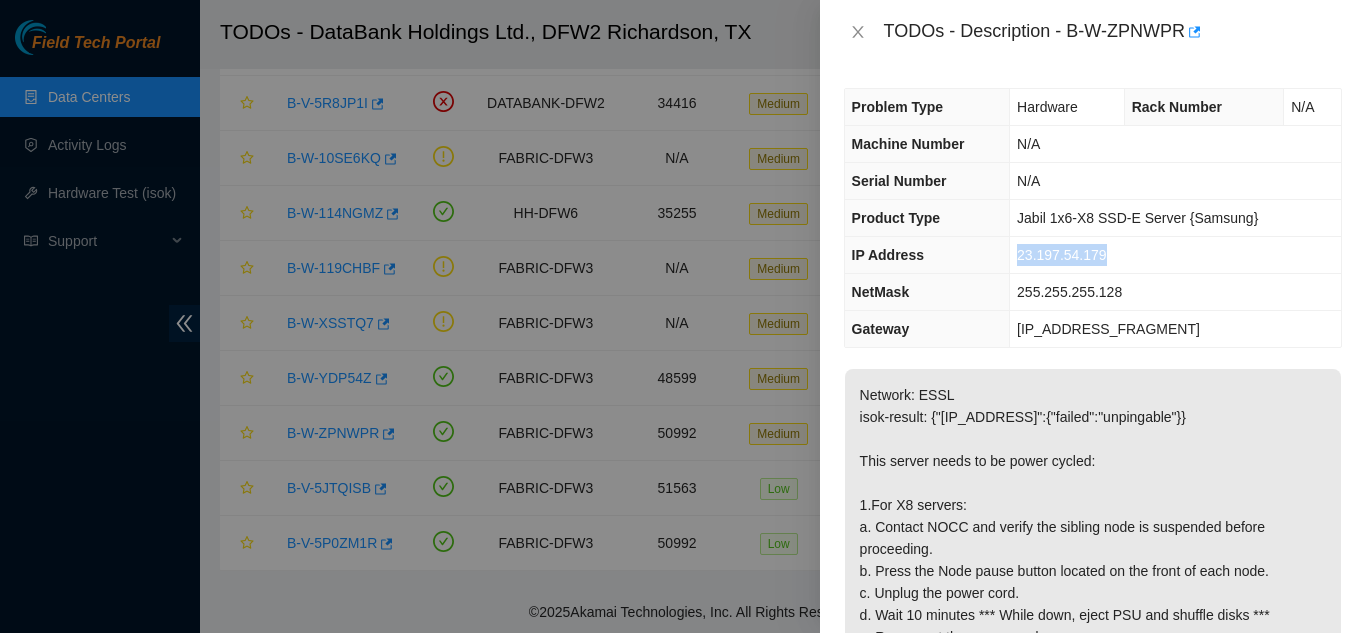 drag, startPoint x: 1109, startPoint y: 256, endPoint x: 1015, endPoint y: 264, distance: 94.33981 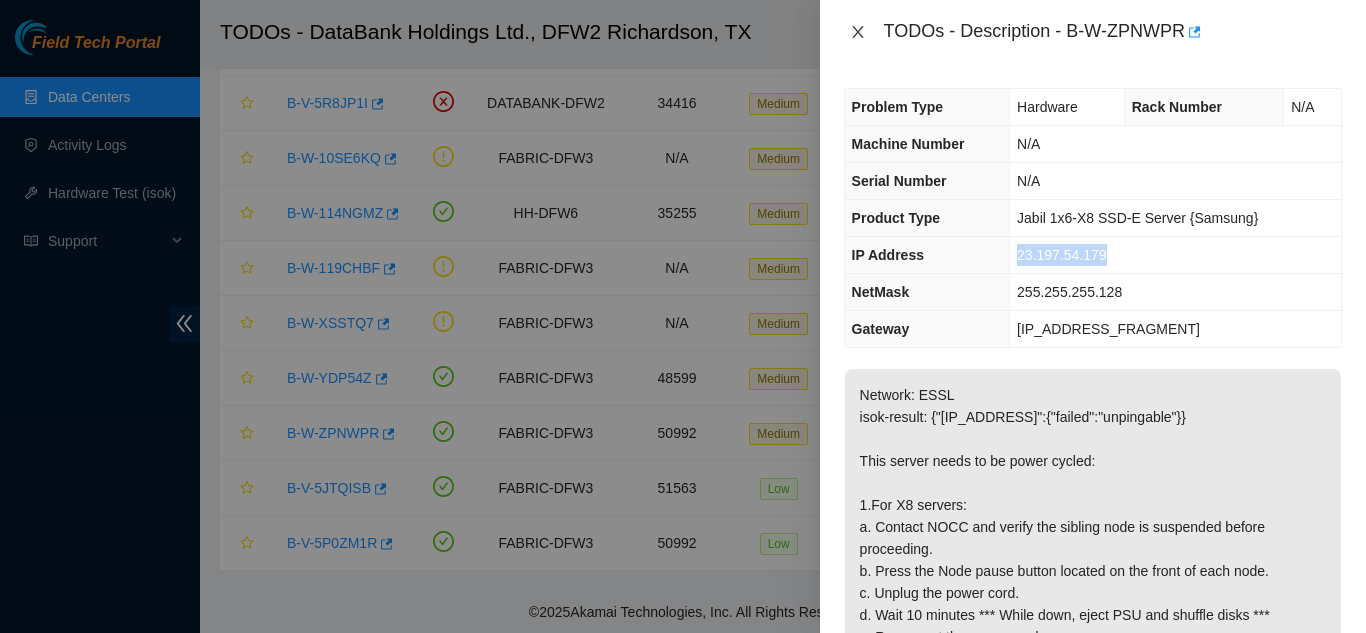 click 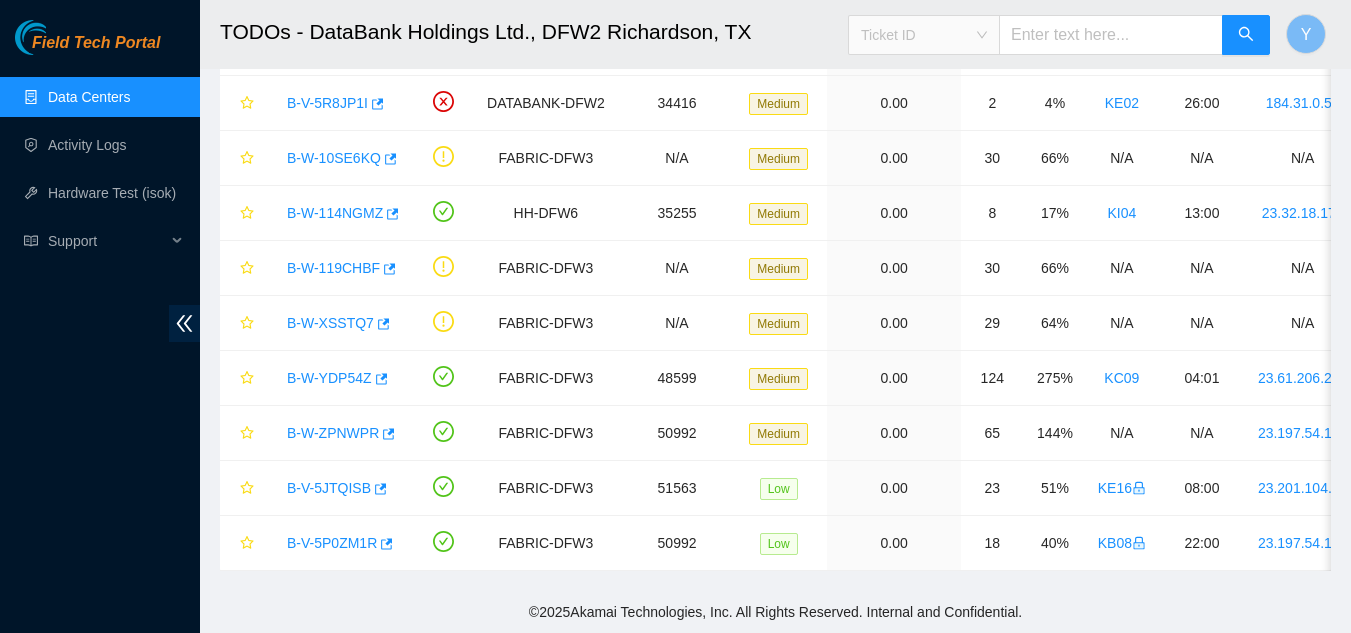 click on "Ticket ID" at bounding box center [924, 35] 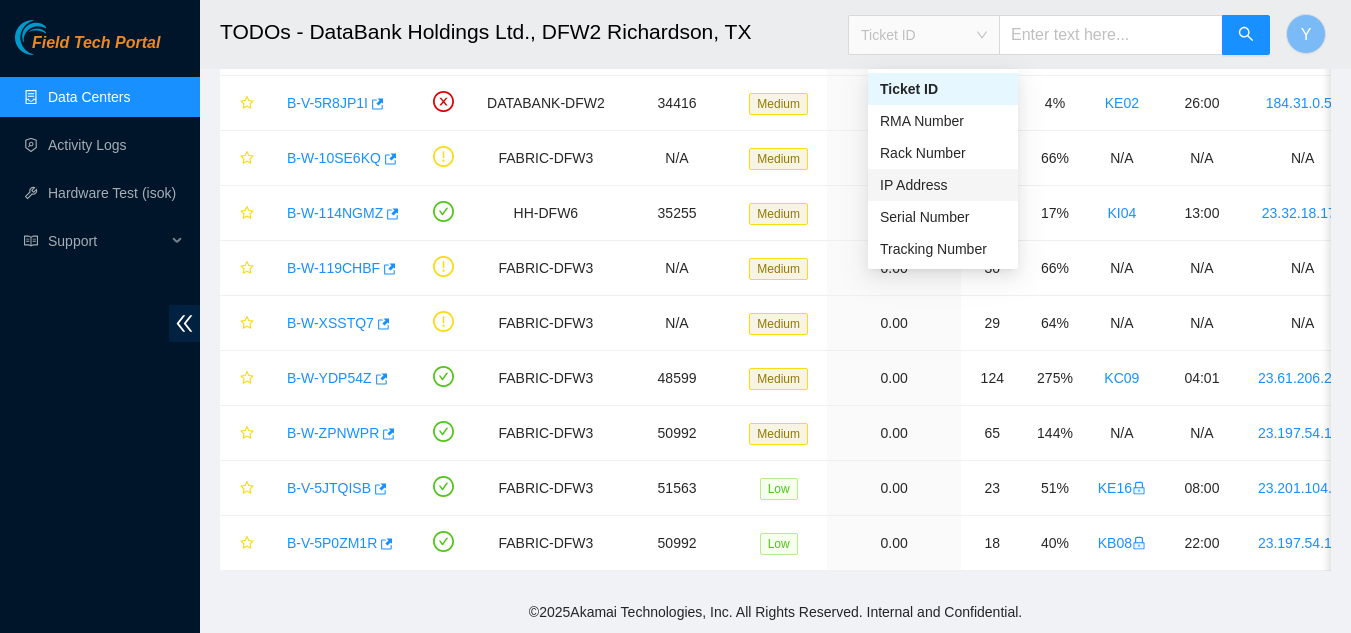 click on "IP Address" at bounding box center [943, 185] 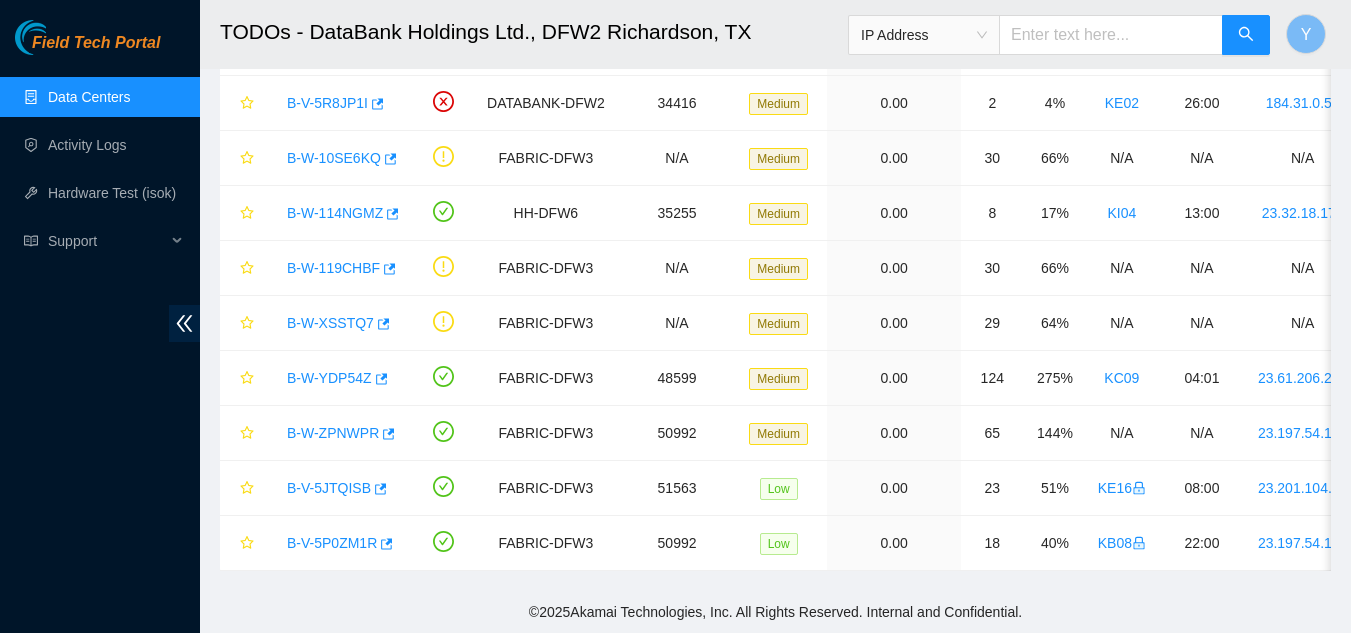 click at bounding box center [1111, 35] 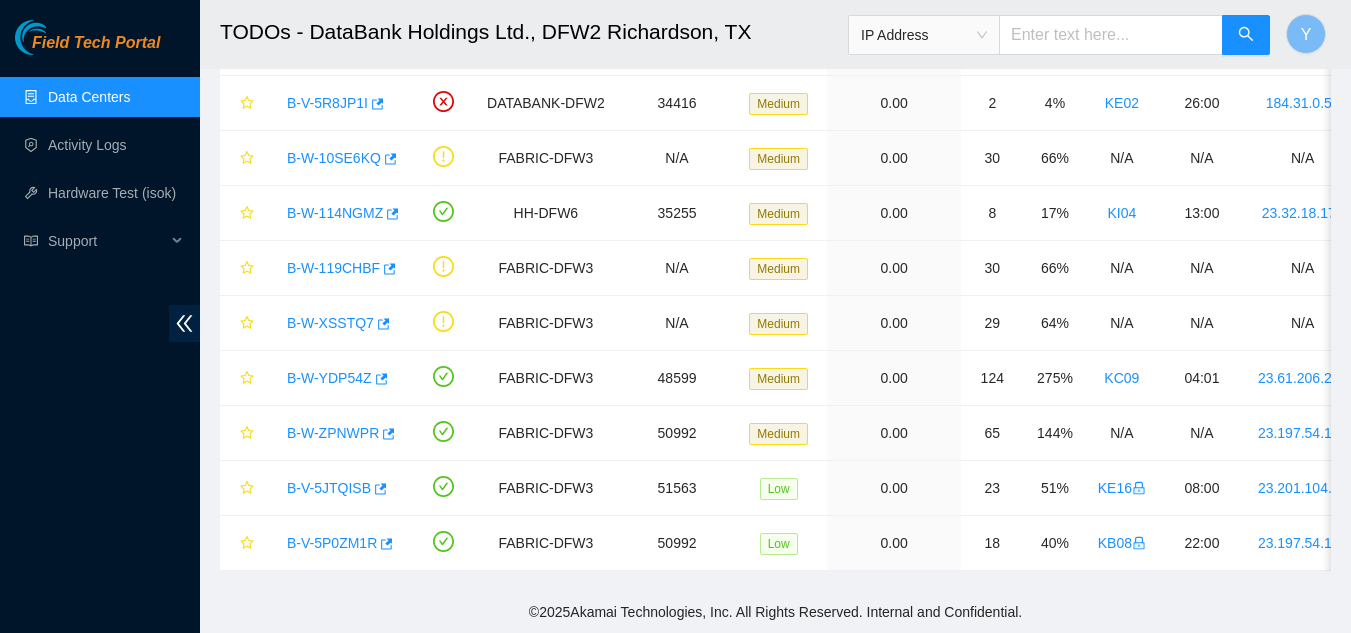 paste on "23.197.54.179" 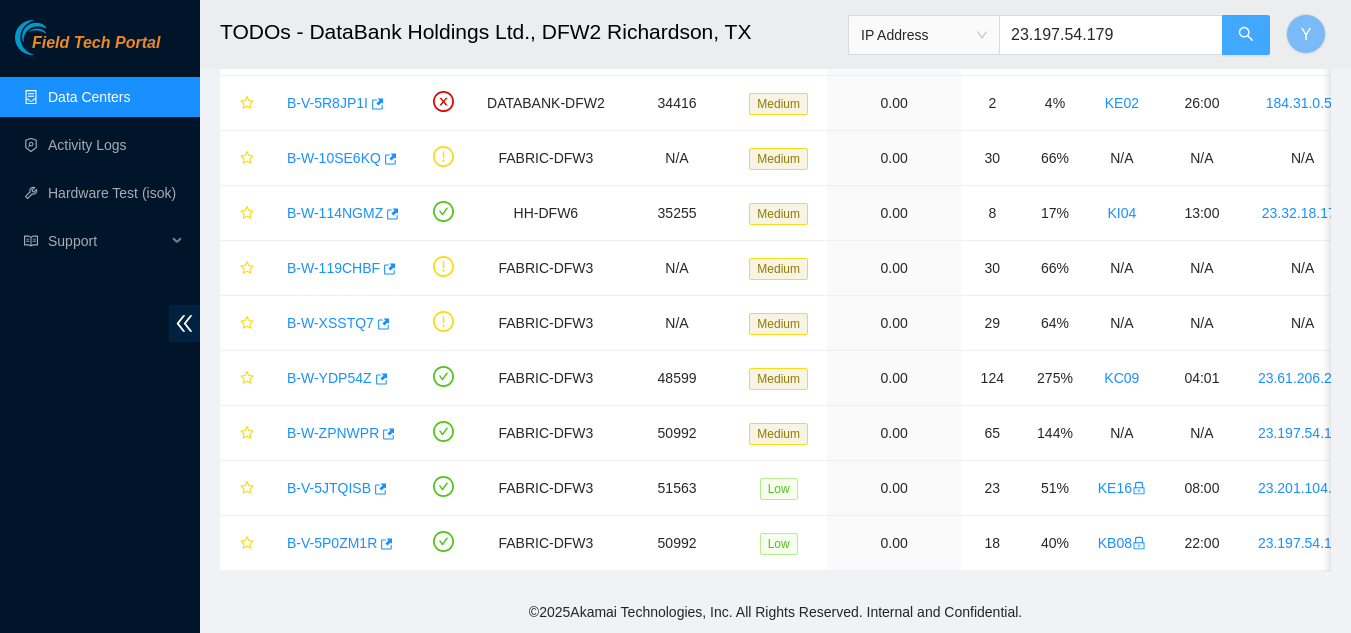 click 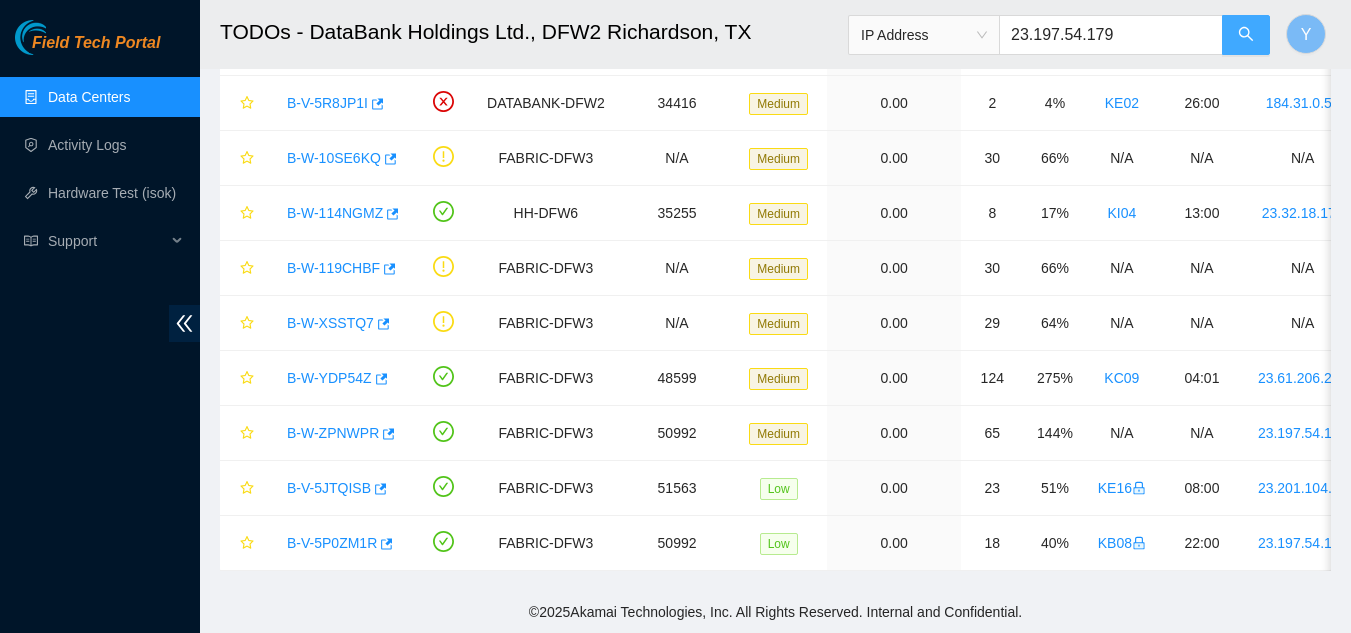 scroll, scrollTop: 0, scrollLeft: 0, axis: both 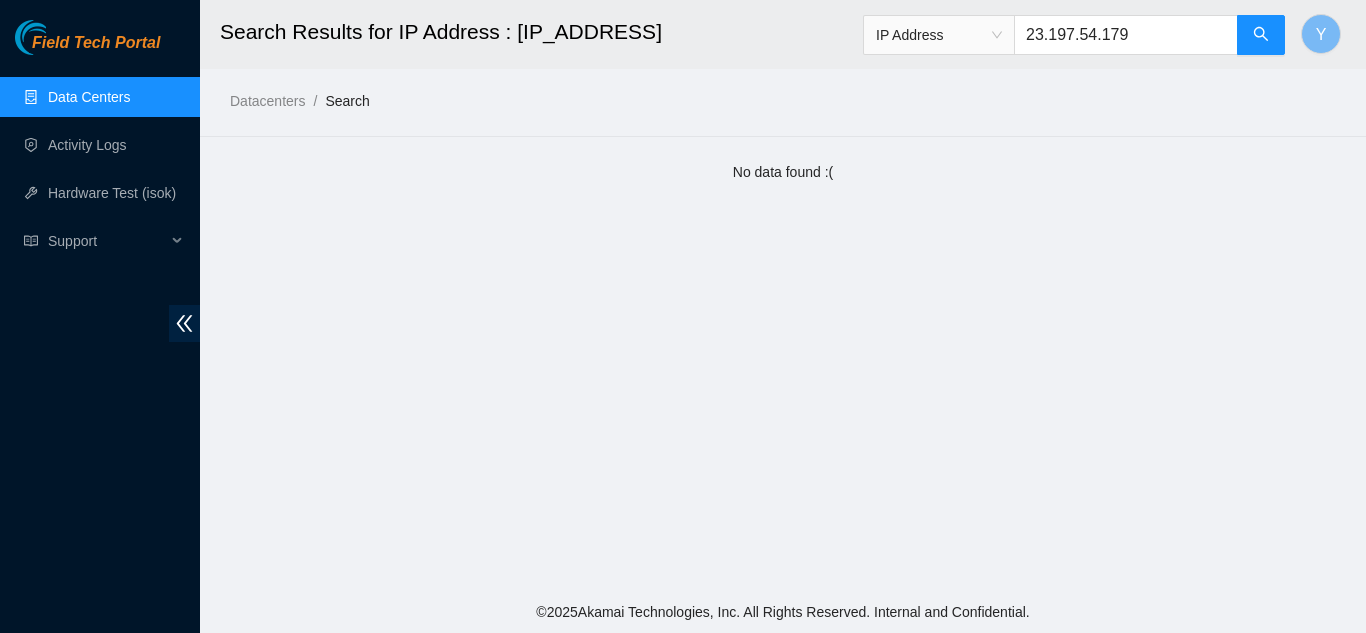 click on "Data Centers" at bounding box center (89, 97) 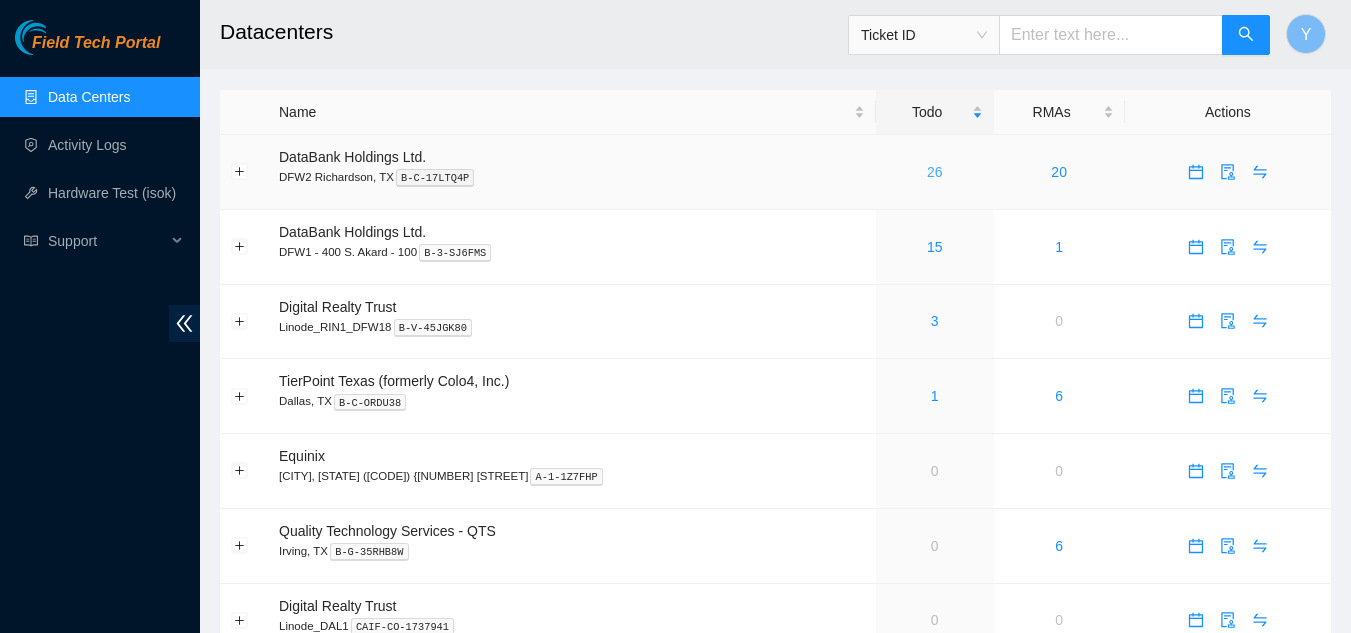 click on "26" at bounding box center (935, 172) 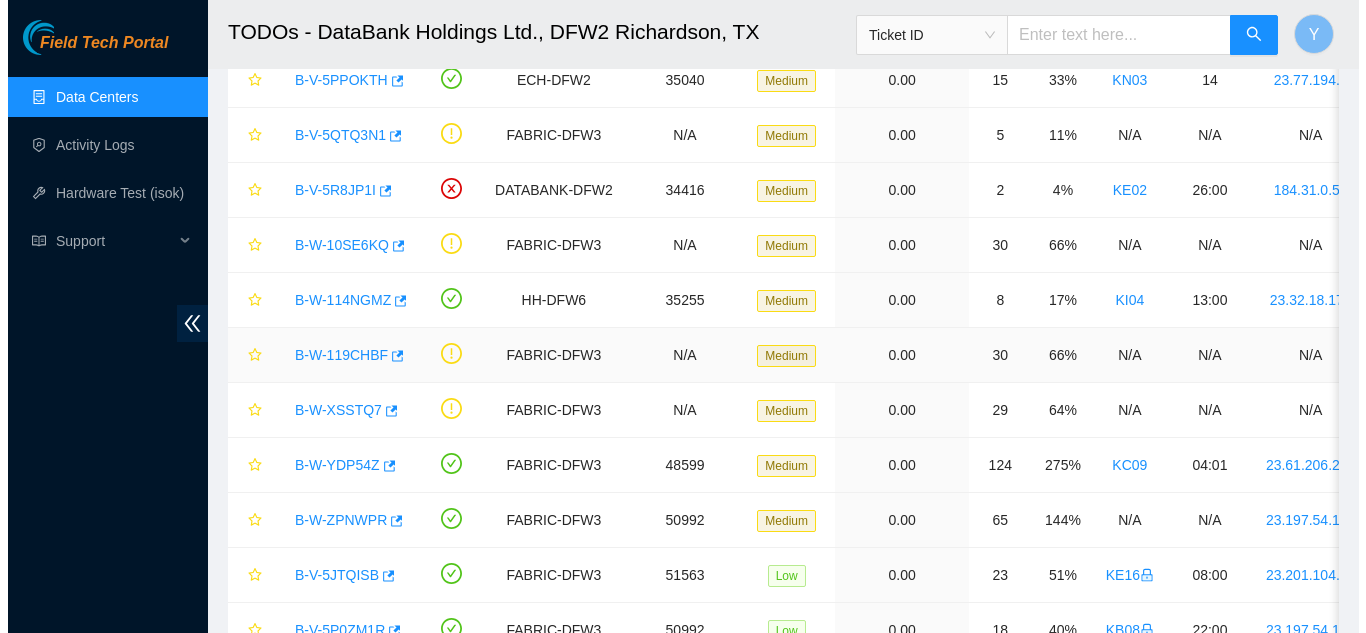 scroll, scrollTop: 979, scrollLeft: 0, axis: vertical 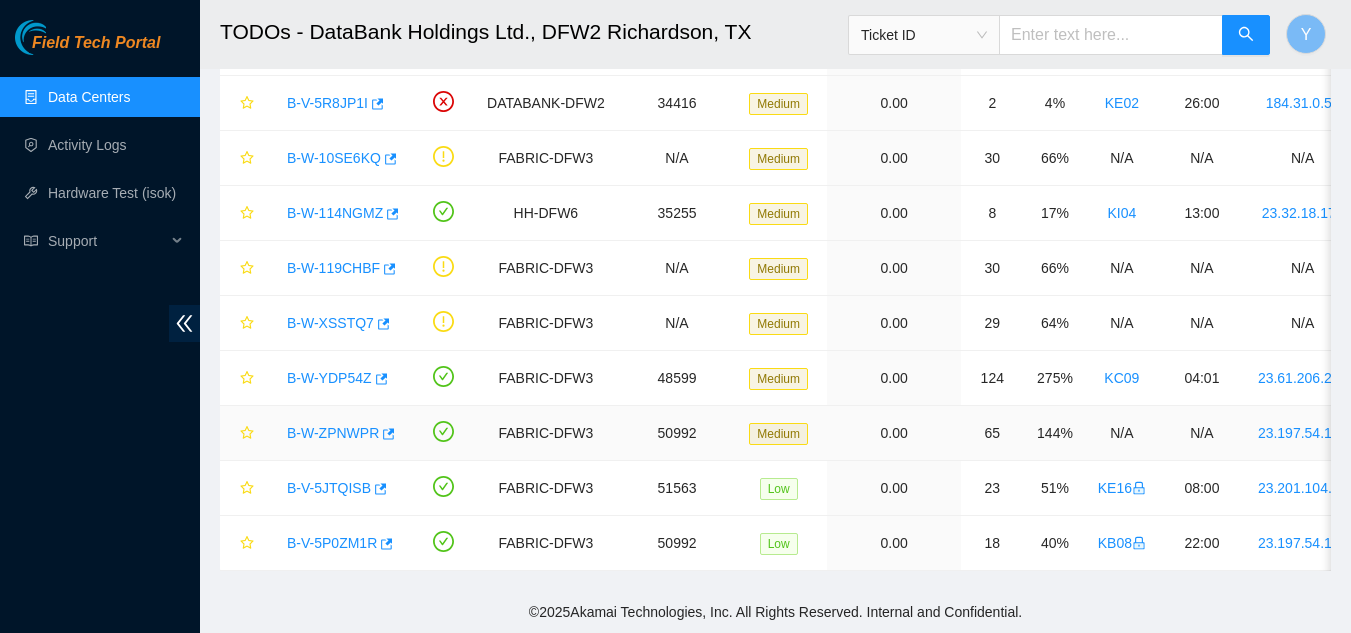 click on "B-W-ZPNWPR" at bounding box center [333, 433] 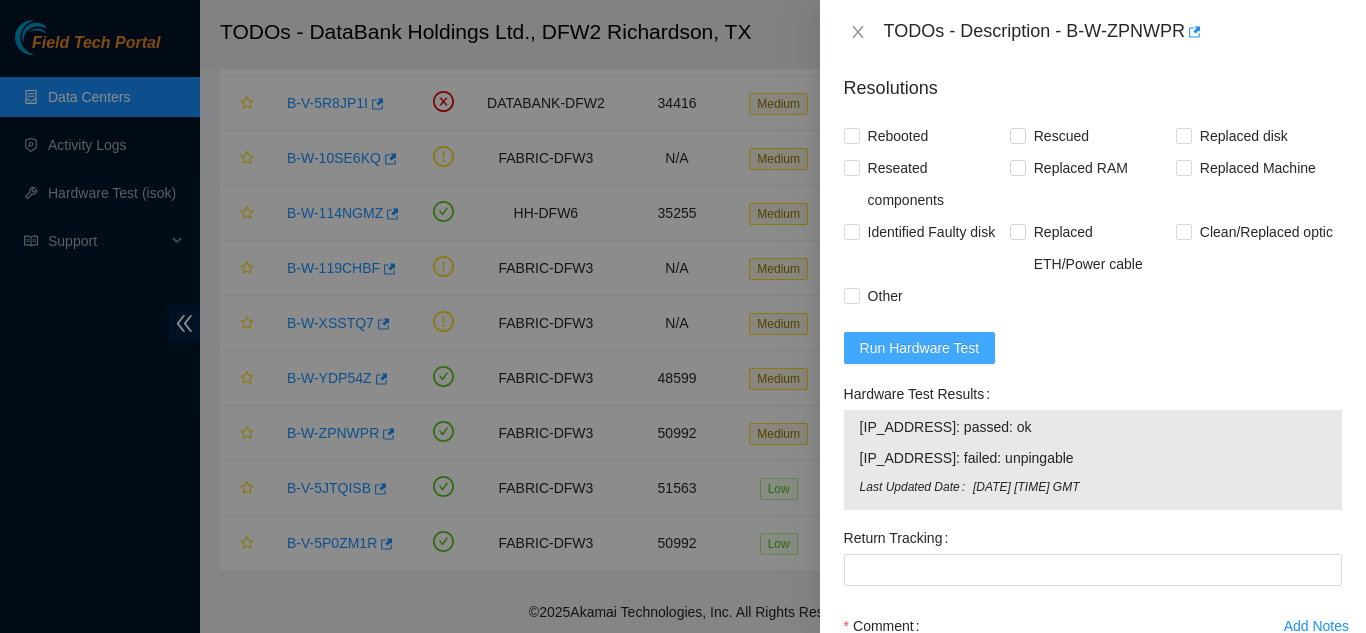 scroll, scrollTop: 800, scrollLeft: 0, axis: vertical 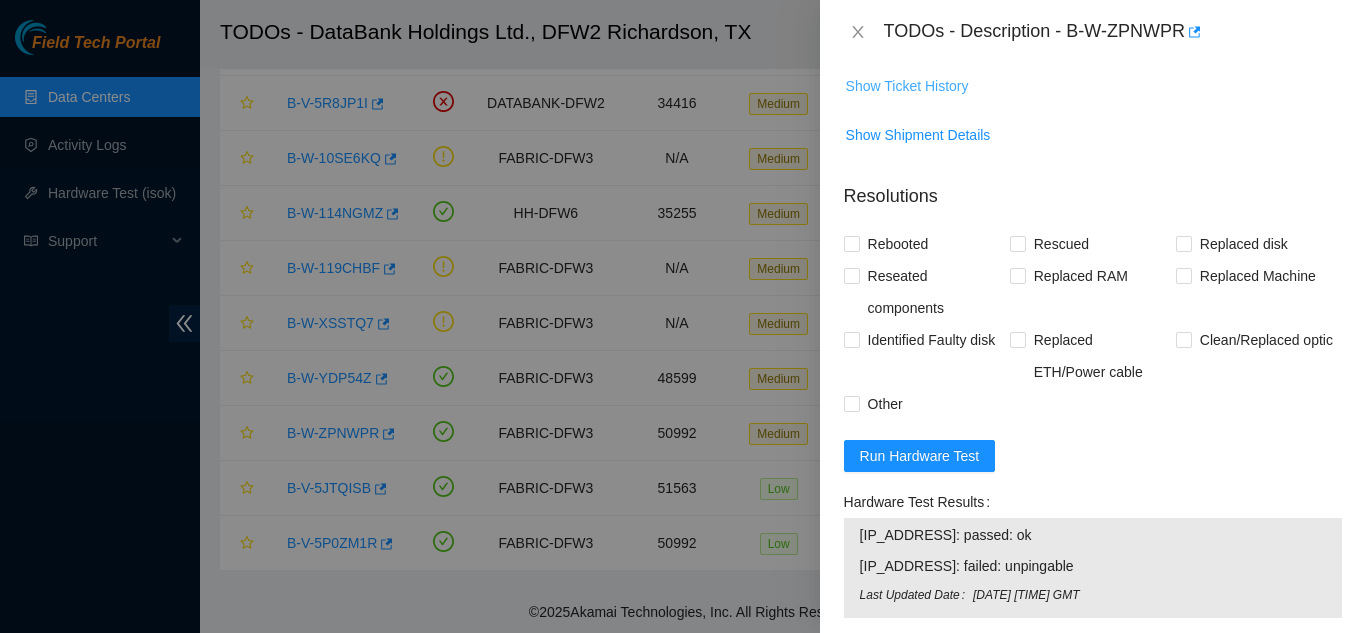 click on "Show Ticket History" at bounding box center [907, 86] 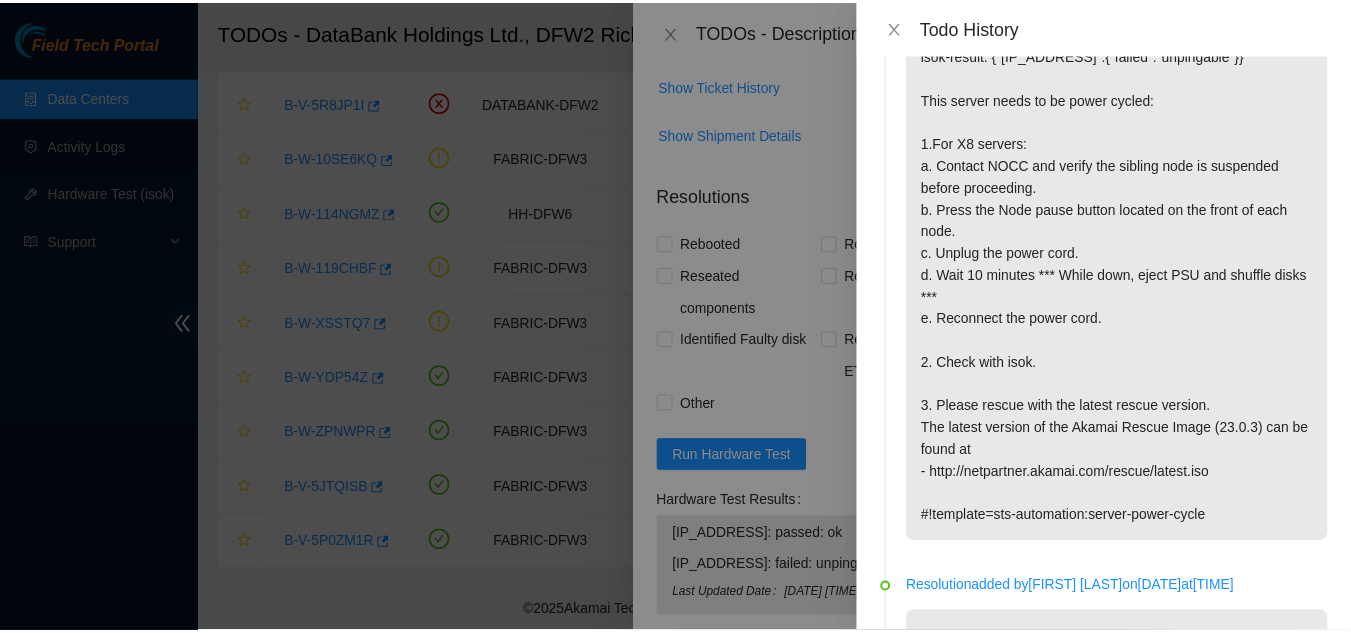 scroll, scrollTop: 0, scrollLeft: 0, axis: both 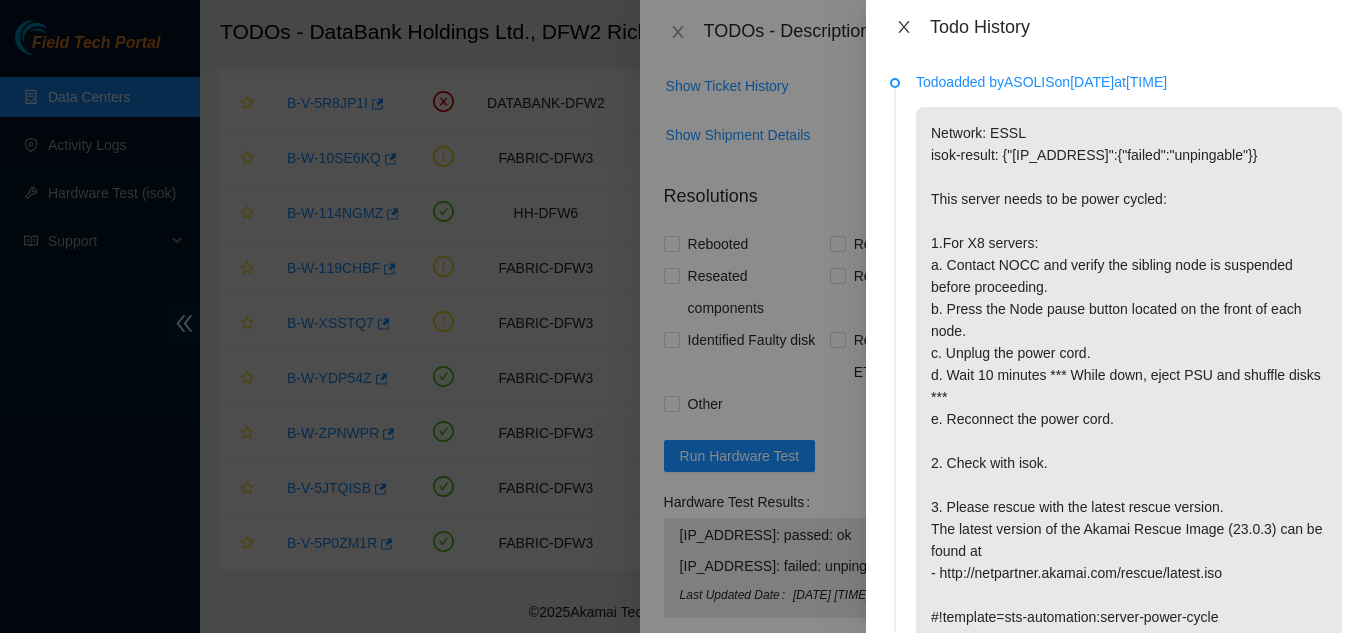 click 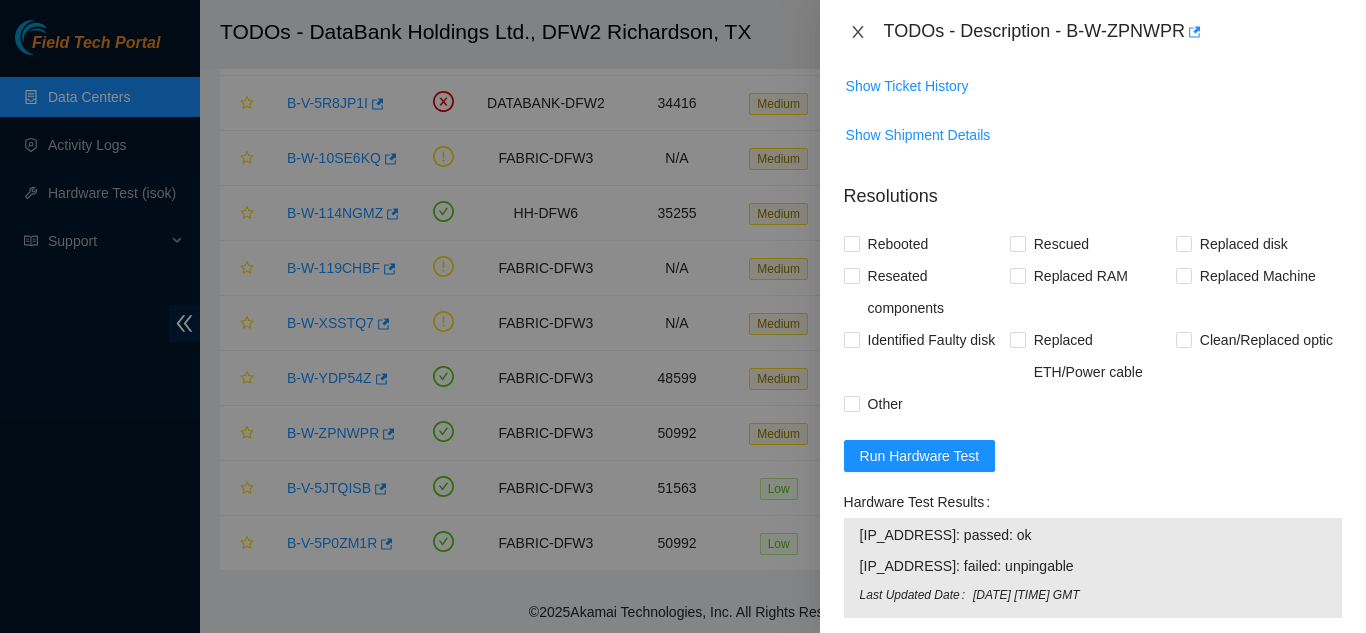 click 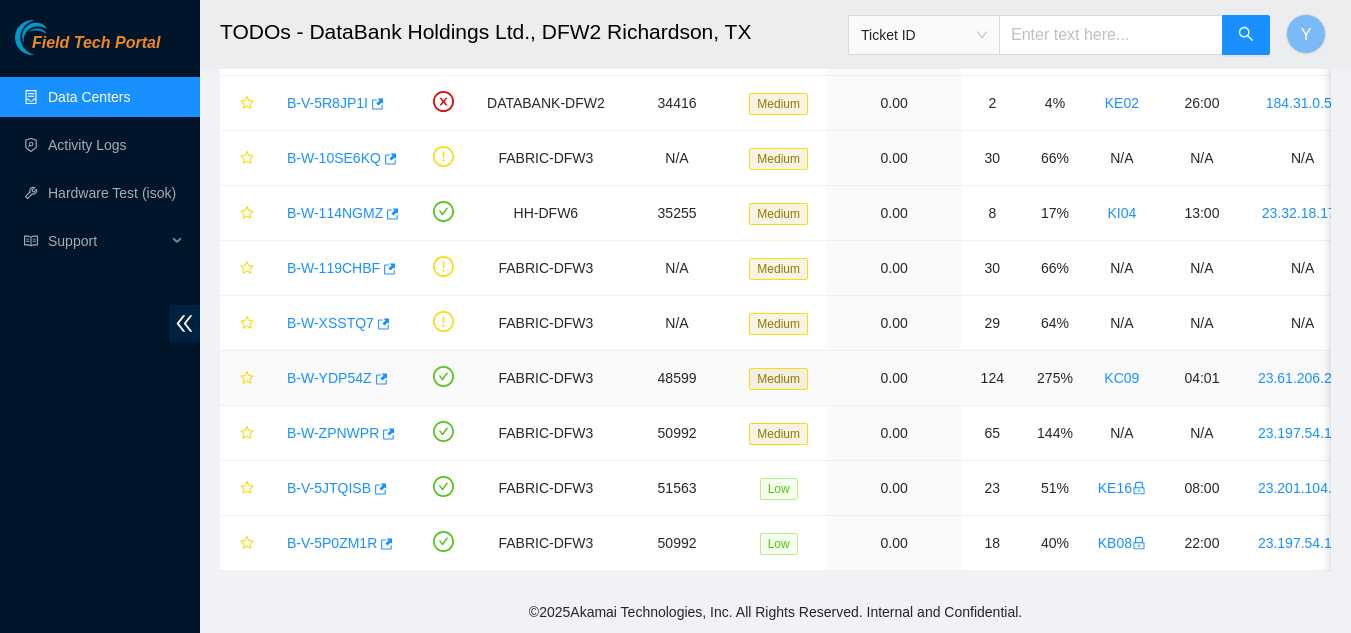 scroll, scrollTop: 687, scrollLeft: 0, axis: vertical 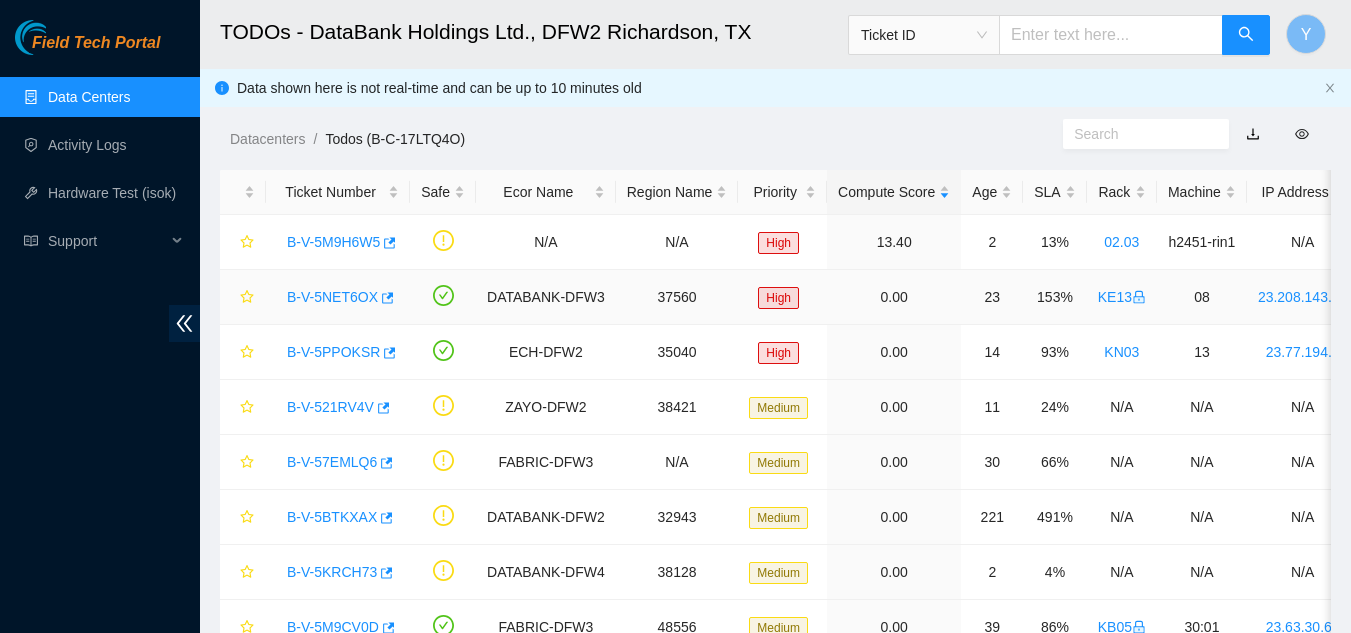 click on "B-V-5NET6OX" at bounding box center (332, 297) 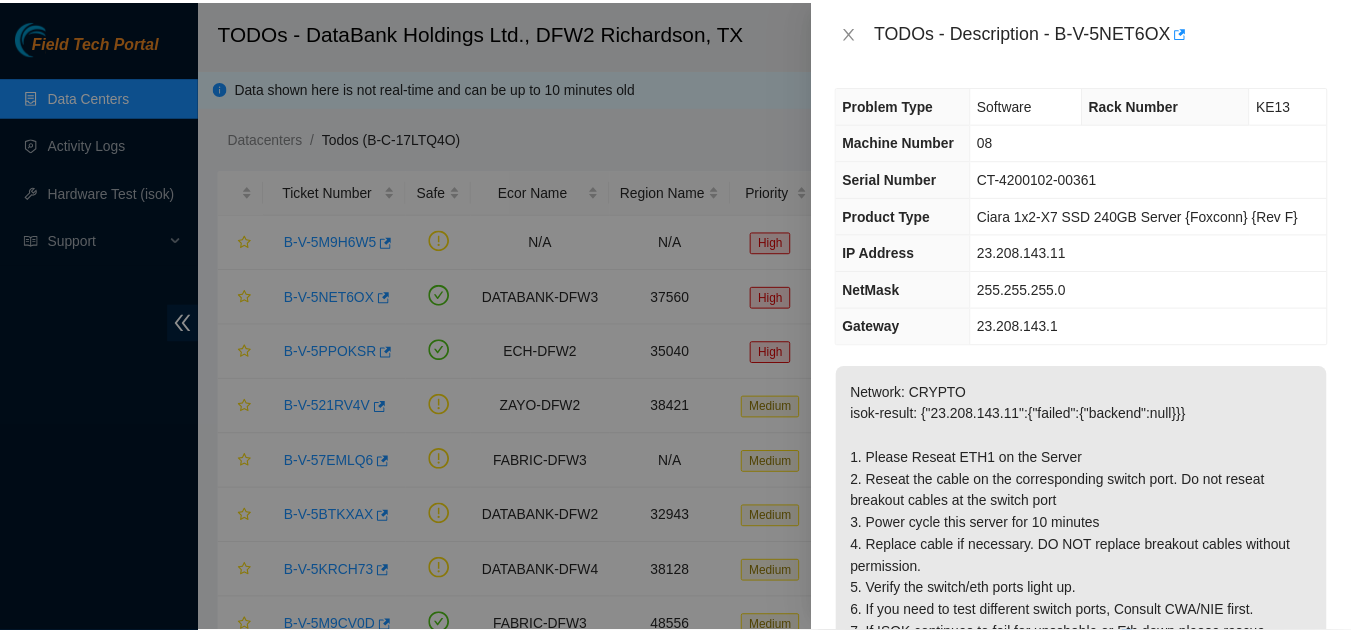 scroll, scrollTop: 0, scrollLeft: 0, axis: both 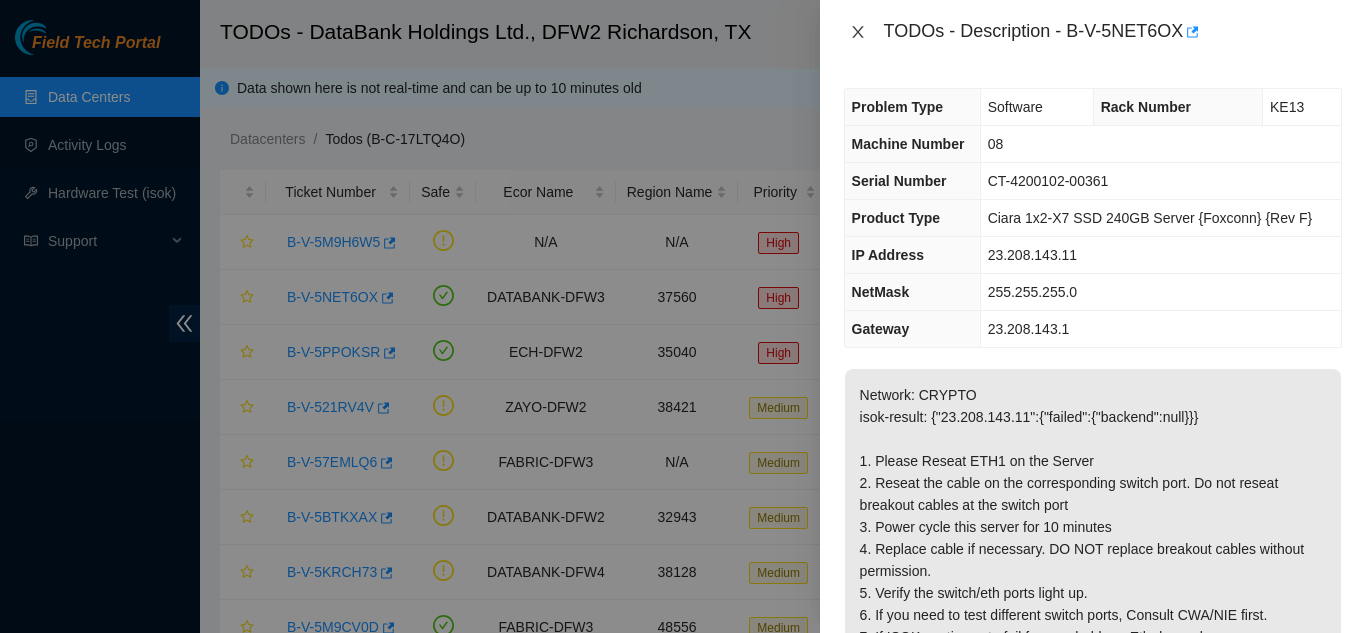 click 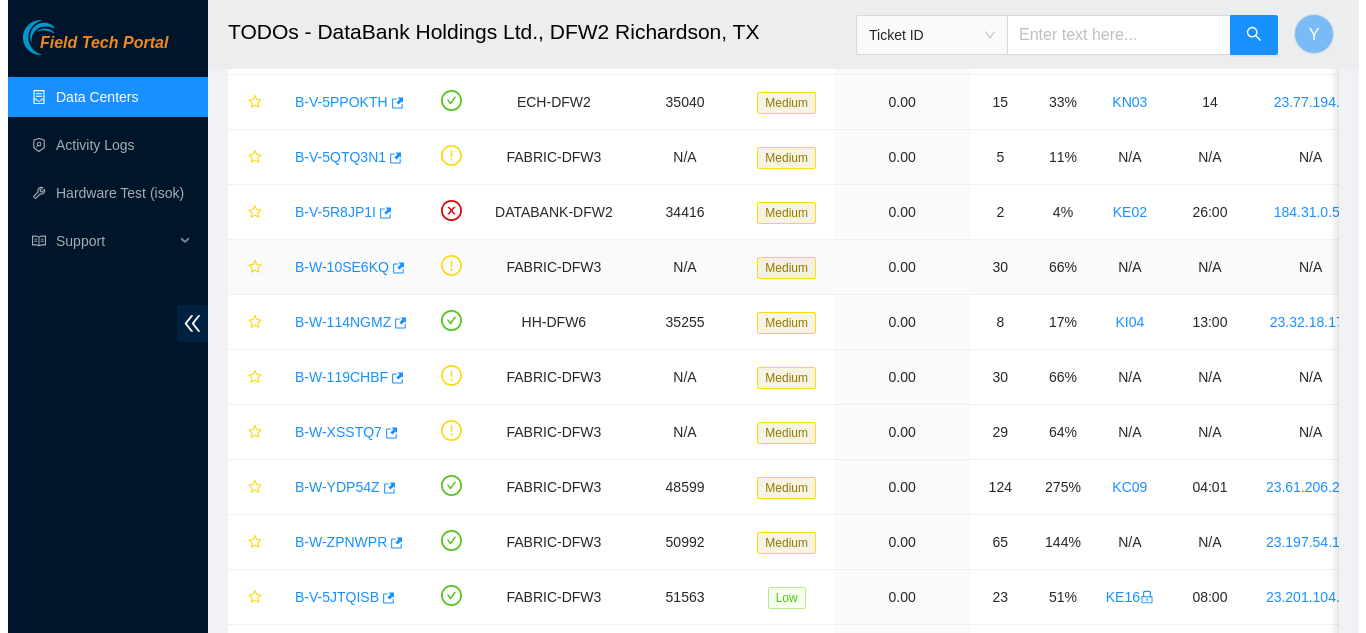 scroll, scrollTop: 900, scrollLeft: 0, axis: vertical 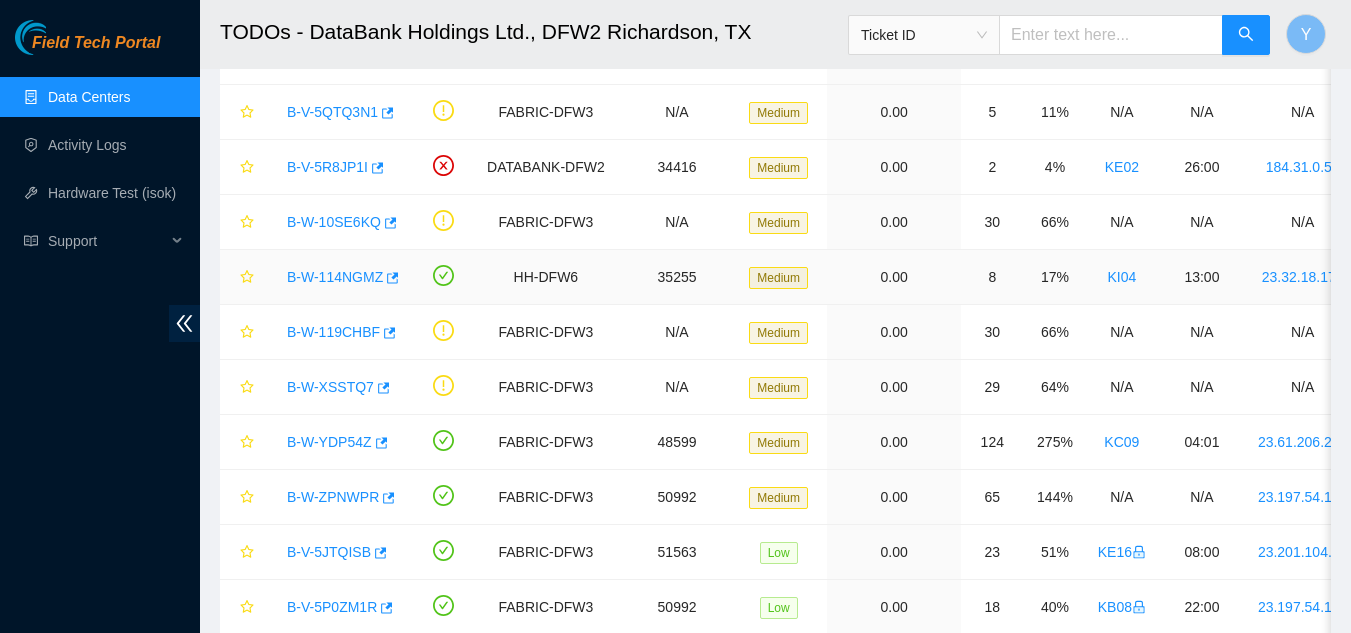 click on "B-W-114NGMZ" at bounding box center (335, 277) 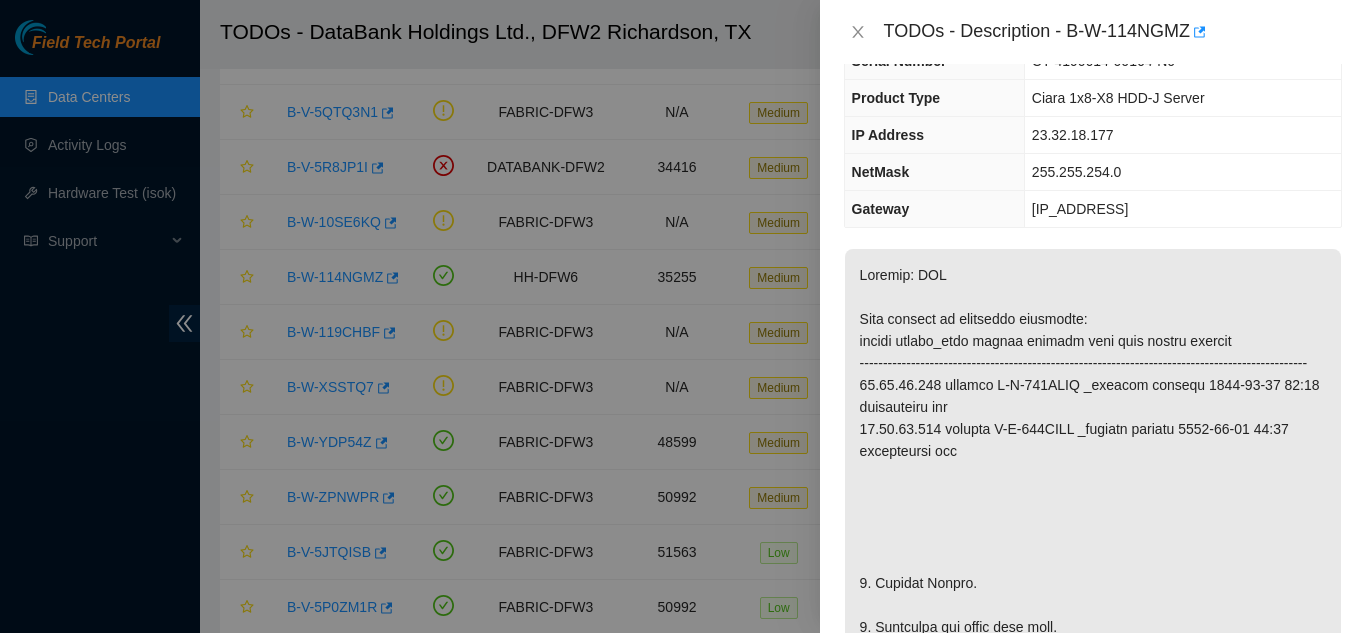 scroll, scrollTop: 0, scrollLeft: 0, axis: both 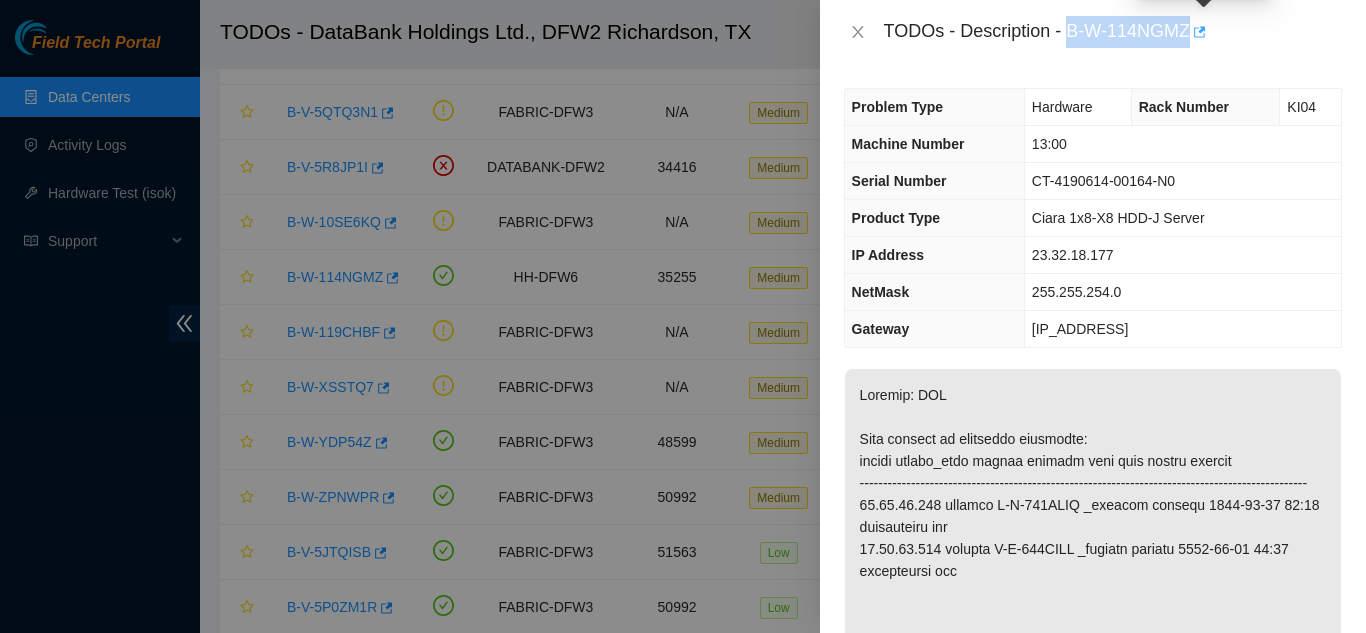 drag, startPoint x: 1070, startPoint y: 32, endPoint x: 1194, endPoint y: 37, distance: 124.10077 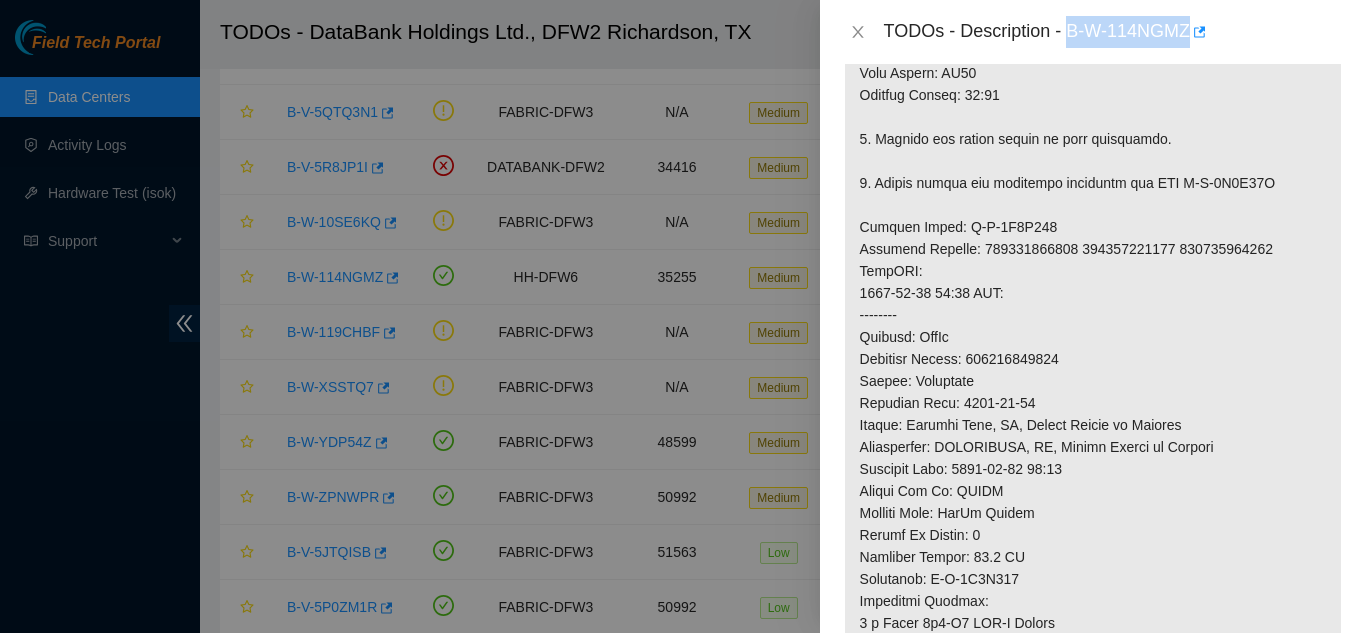 scroll, scrollTop: 800, scrollLeft: 0, axis: vertical 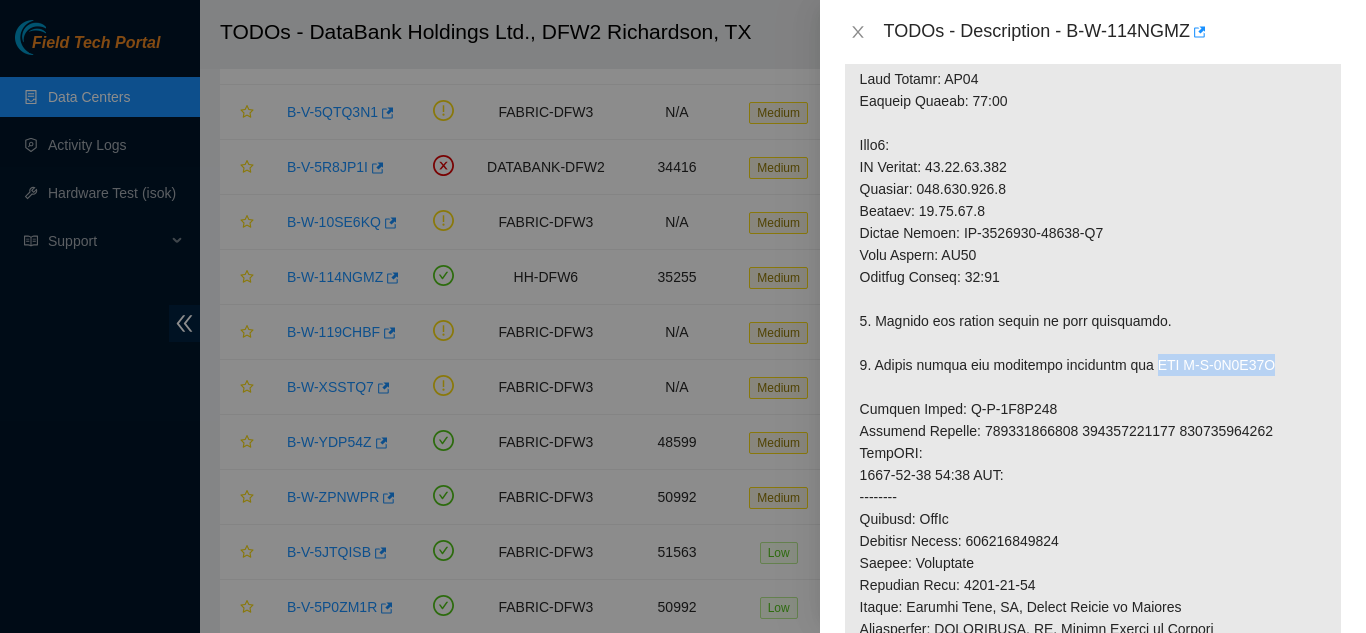 drag, startPoint x: 1133, startPoint y: 389, endPoint x: 1254, endPoint y: 387, distance: 121.016525 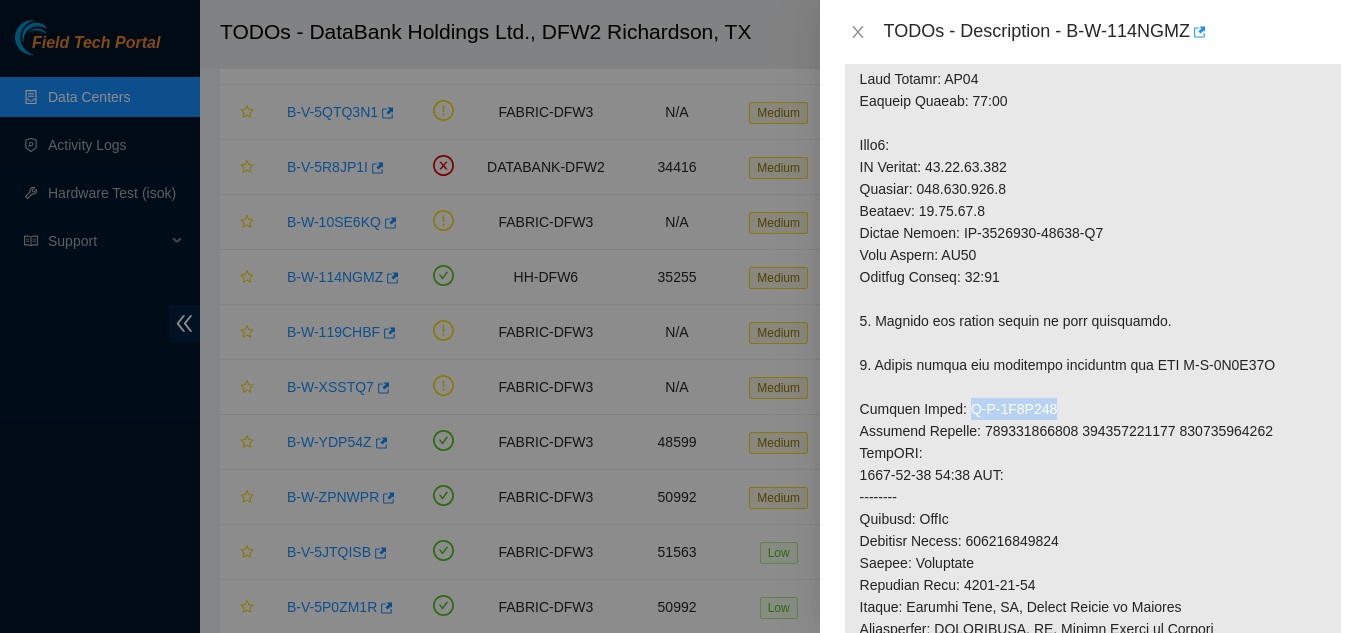 drag, startPoint x: 948, startPoint y: 428, endPoint x: 1039, endPoint y: 427, distance: 91.00549 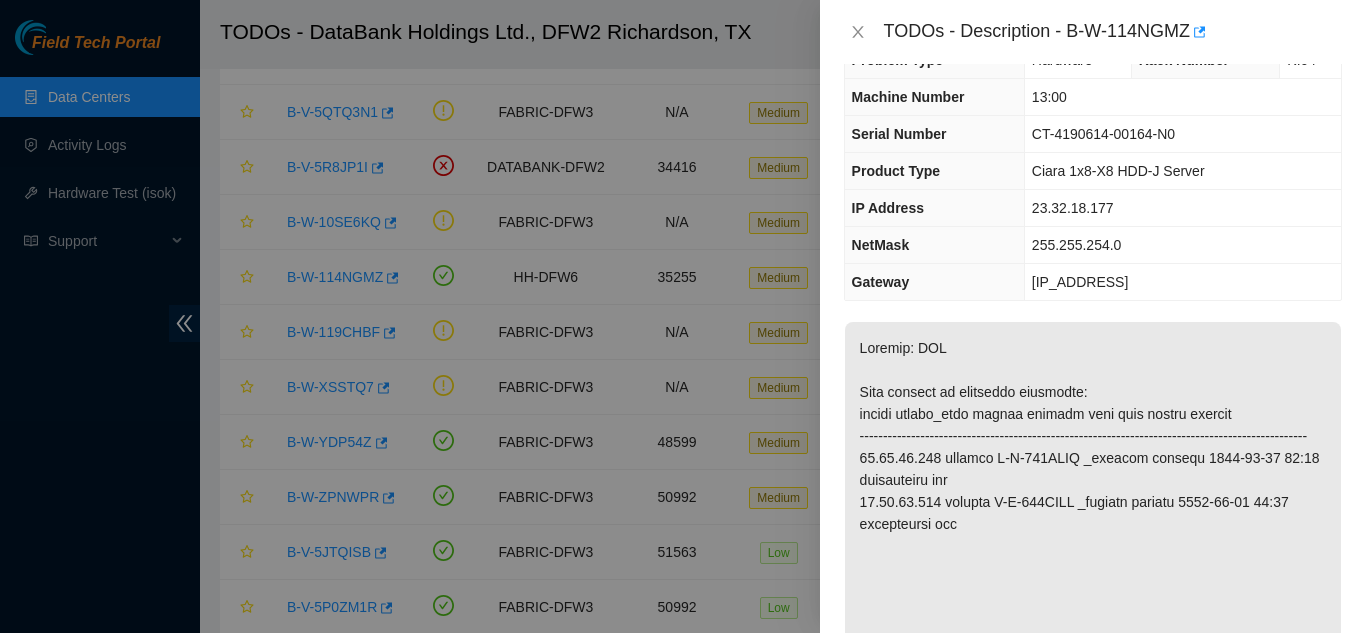 scroll, scrollTop: 0, scrollLeft: 0, axis: both 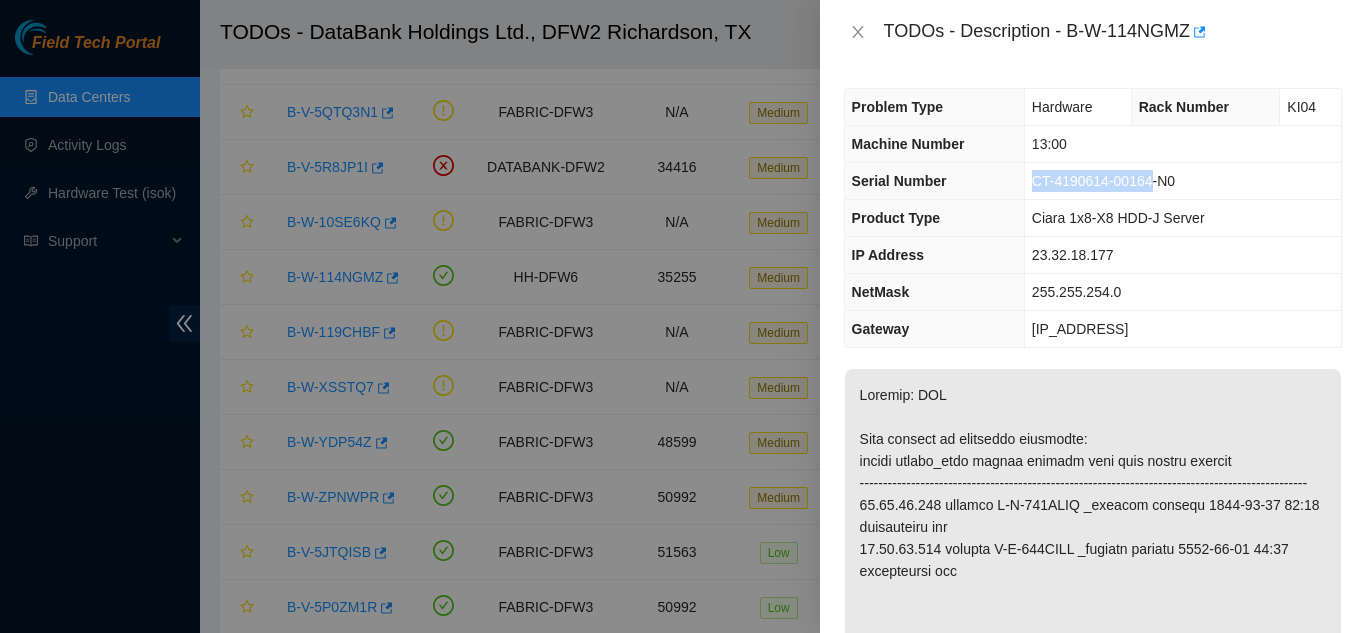 drag, startPoint x: 1029, startPoint y: 180, endPoint x: 1146, endPoint y: 180, distance: 117 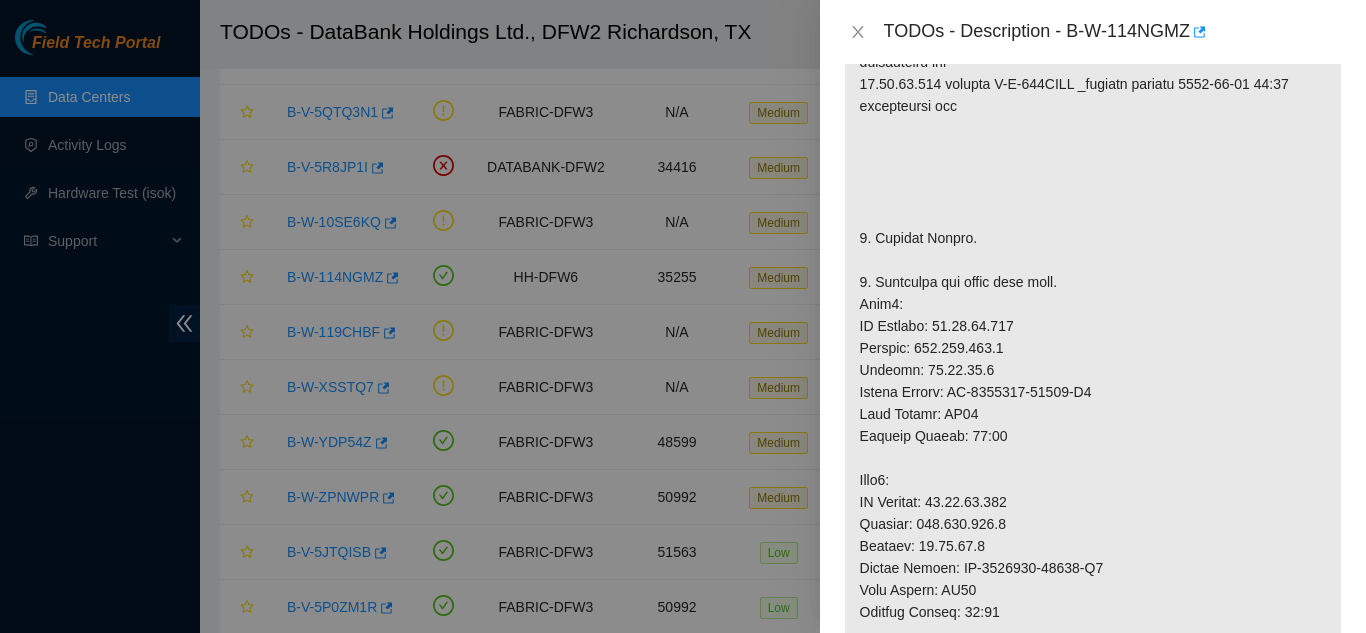 scroll, scrollTop: 500, scrollLeft: 0, axis: vertical 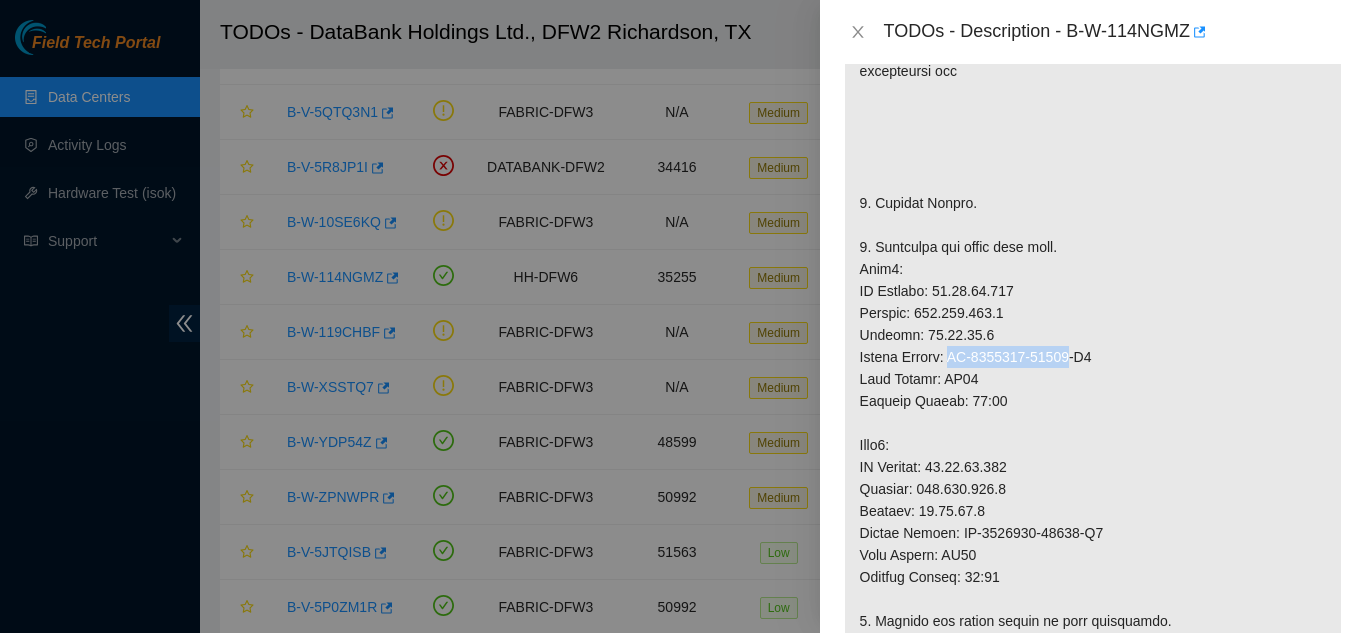 drag, startPoint x: 957, startPoint y: 378, endPoint x: 1070, endPoint y: 375, distance: 113.03982 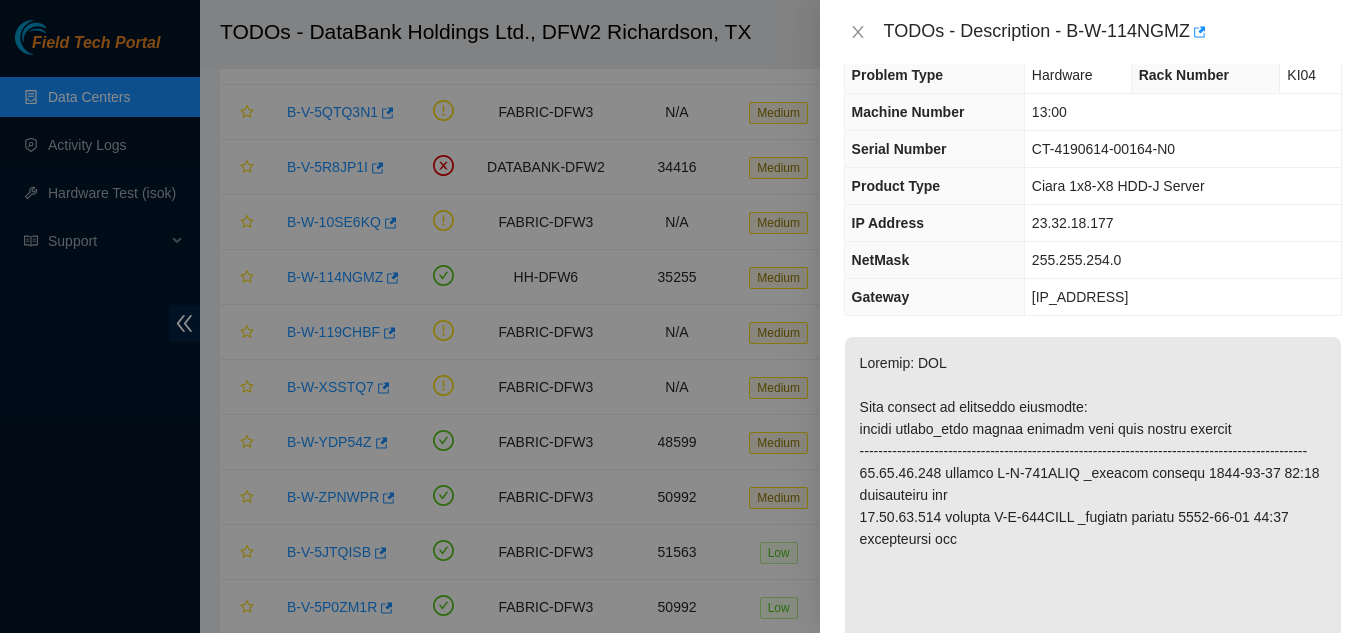 scroll, scrollTop: 31, scrollLeft: 0, axis: vertical 